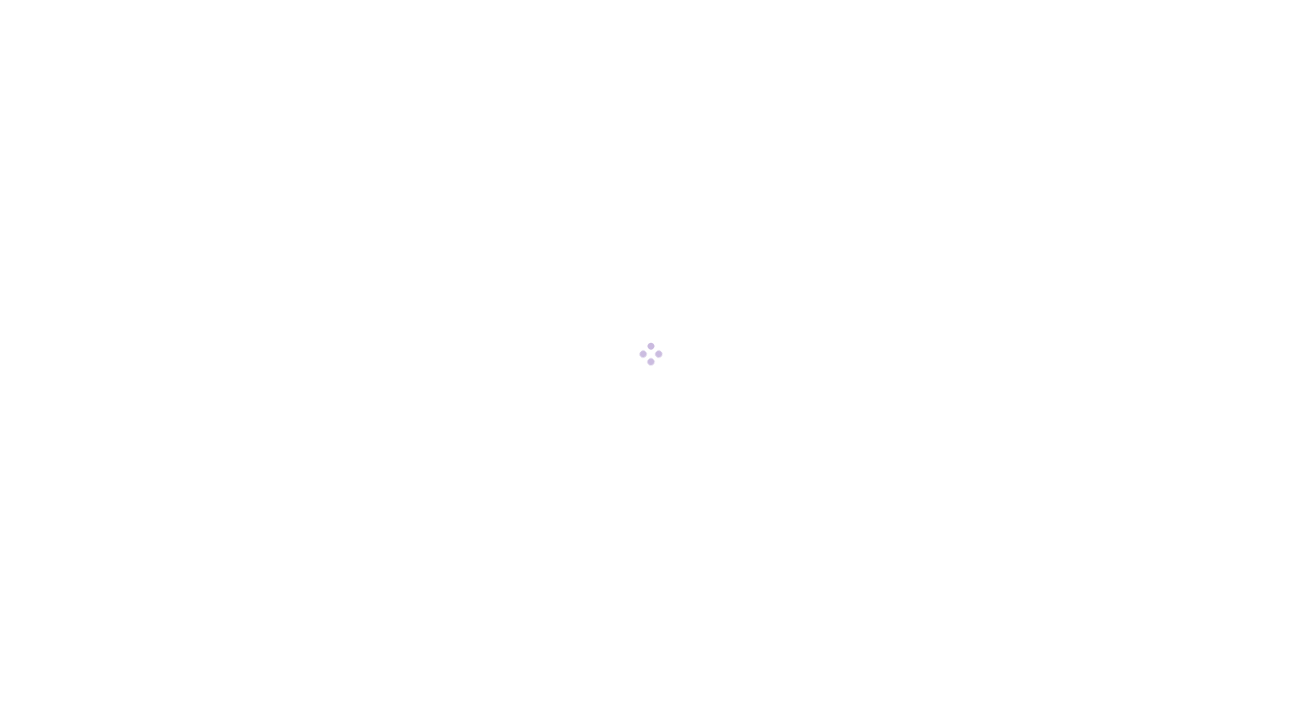 scroll, scrollTop: 0, scrollLeft: 0, axis: both 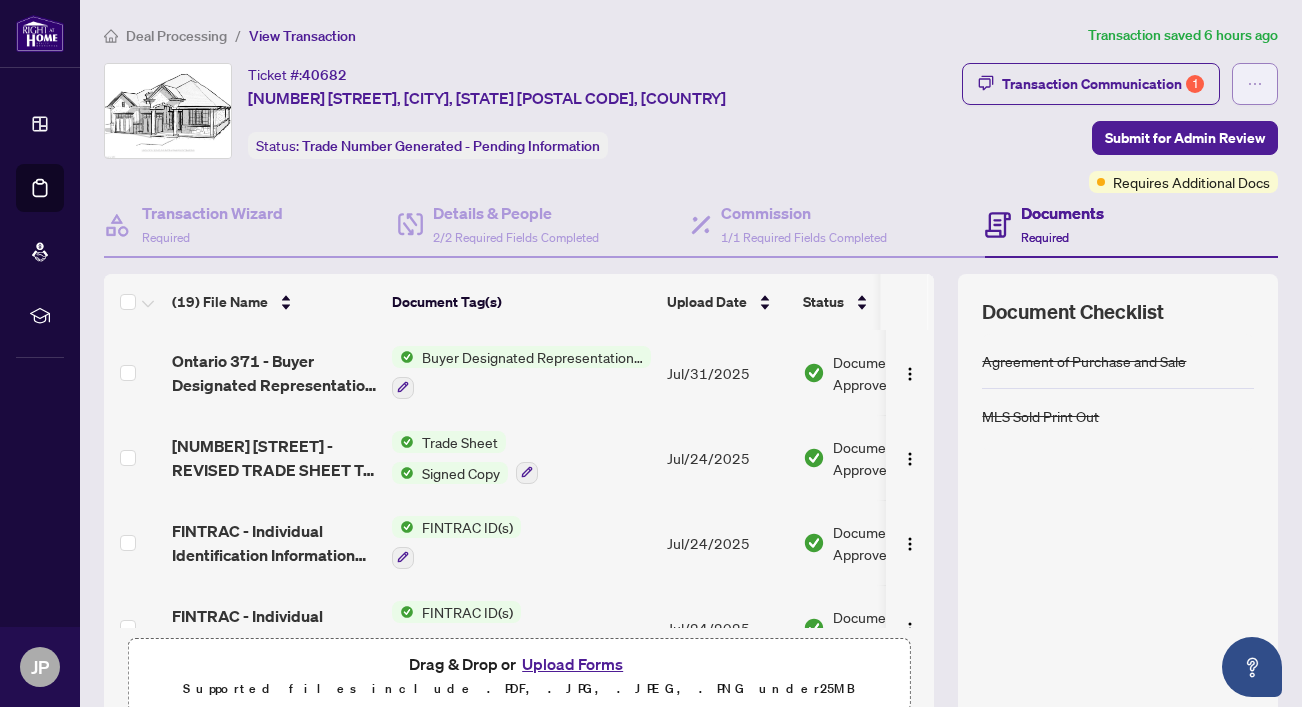 click 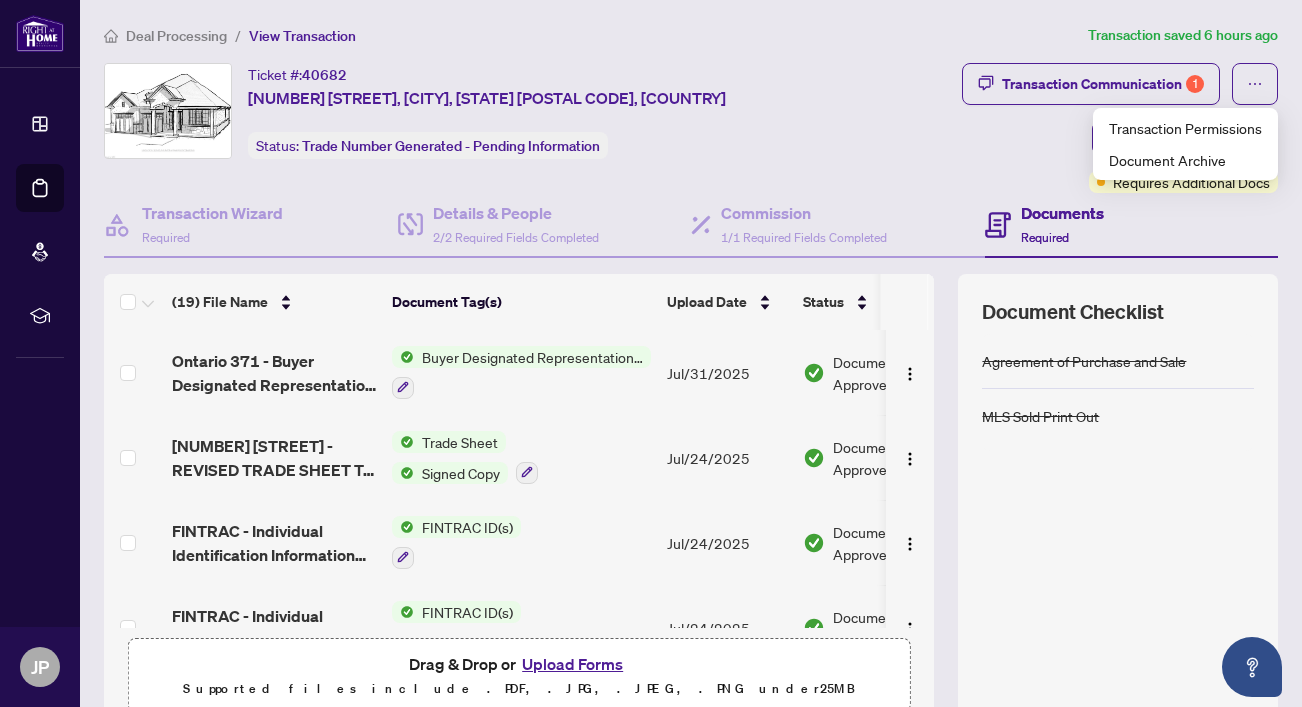 click on "Deal Processing / View Transaction" at bounding box center [592, 35] 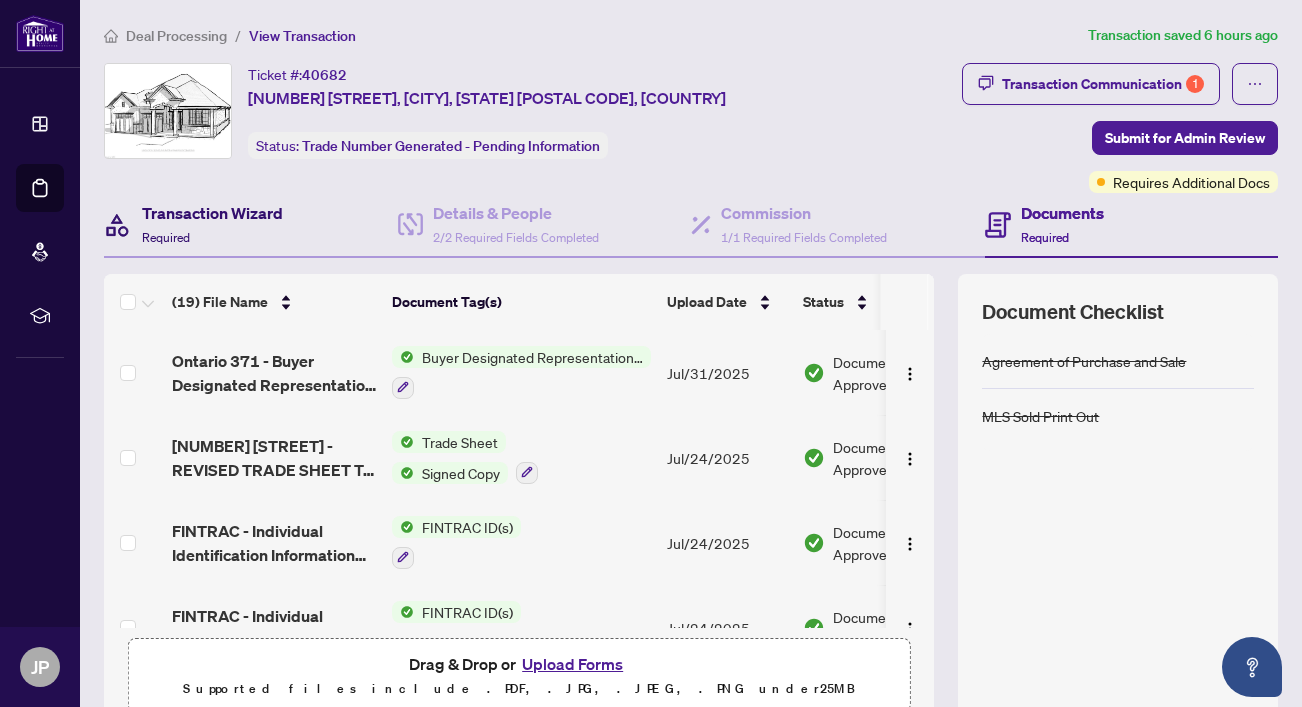 click on "Transaction Wizard" at bounding box center [212, 213] 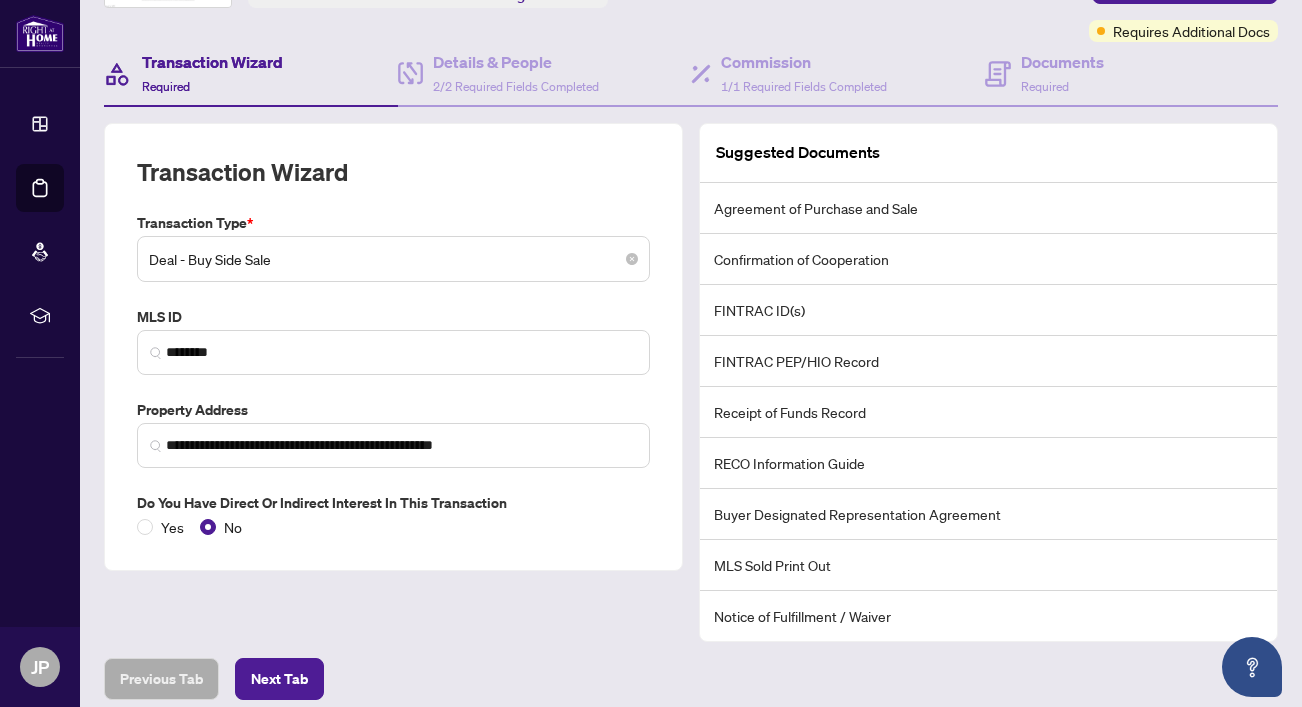 scroll, scrollTop: 152, scrollLeft: 0, axis: vertical 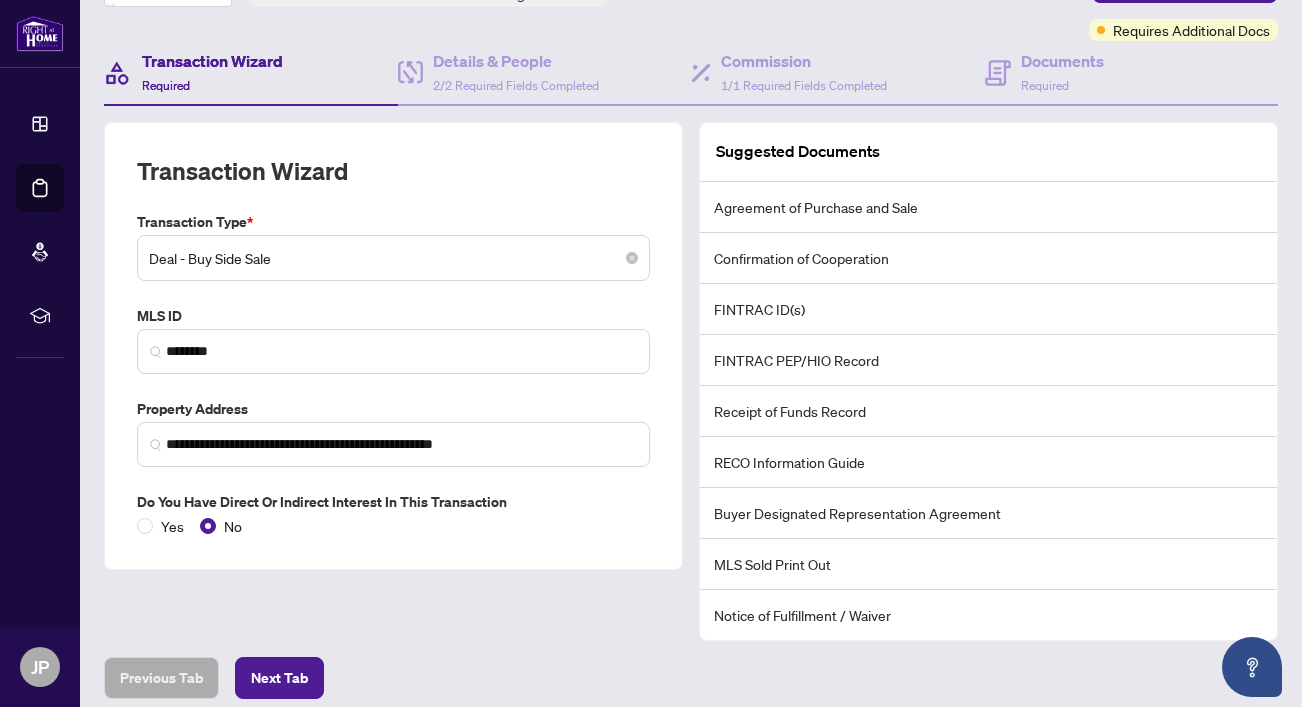 click on "Deal - Buy Side Sale" at bounding box center (393, 258) 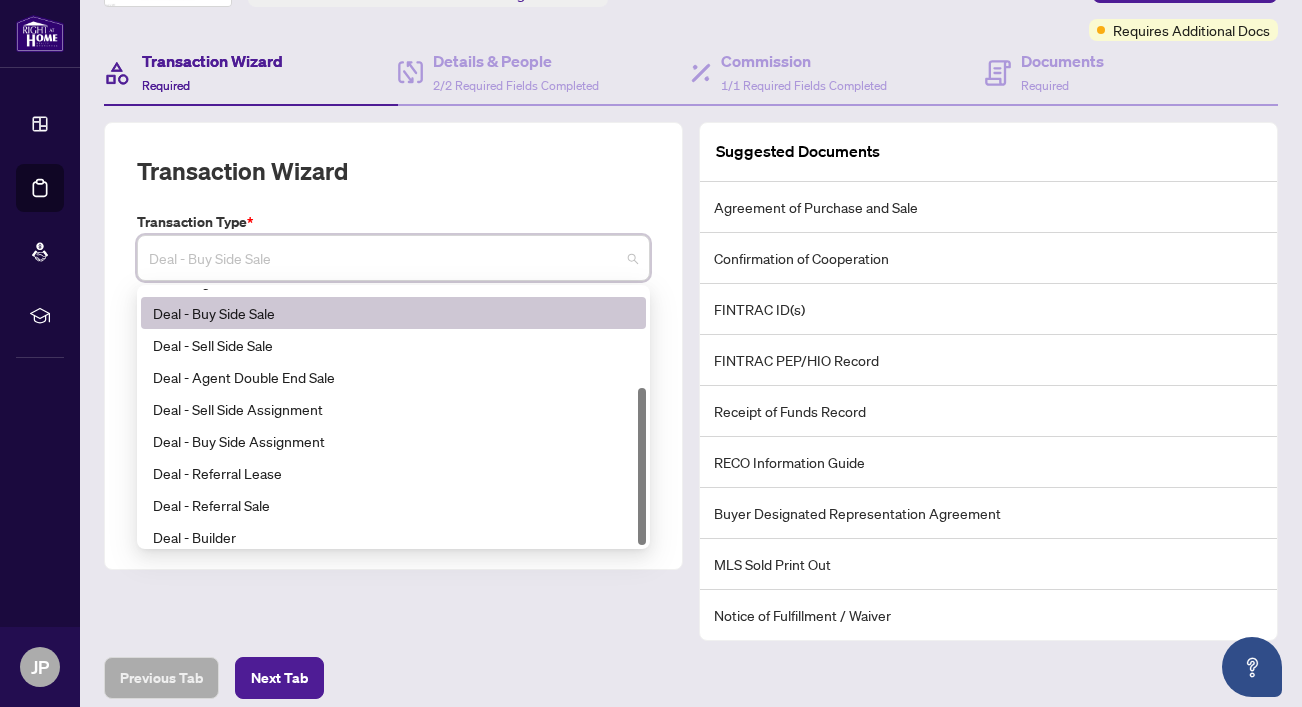 scroll, scrollTop: 160, scrollLeft: 0, axis: vertical 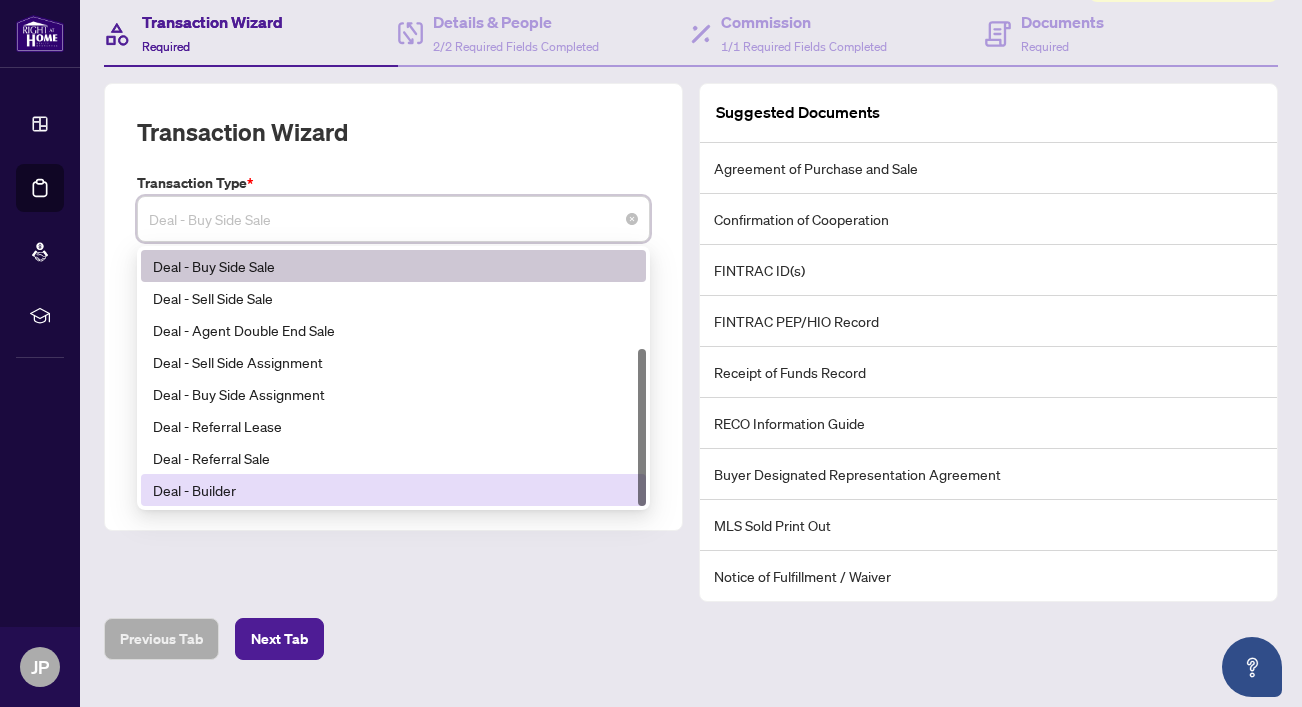 click on "Deal - Builder" at bounding box center [393, 490] 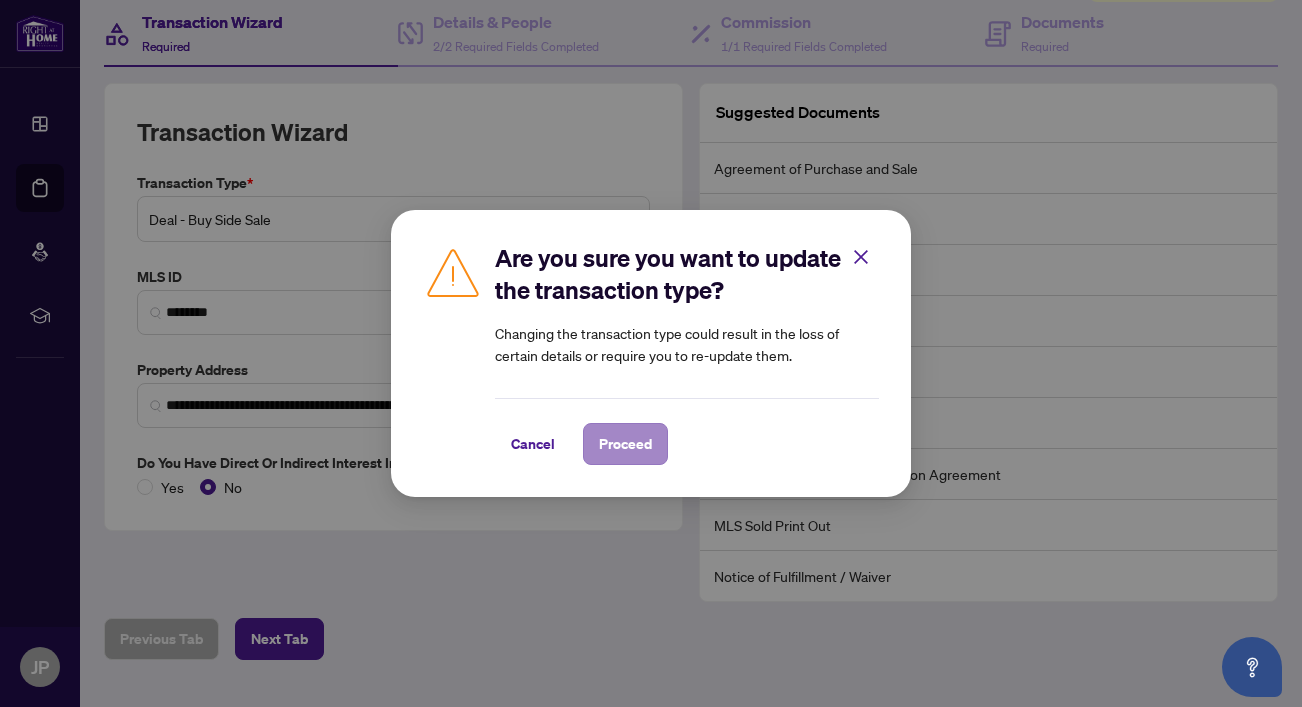 click on "Proceed" at bounding box center (625, 444) 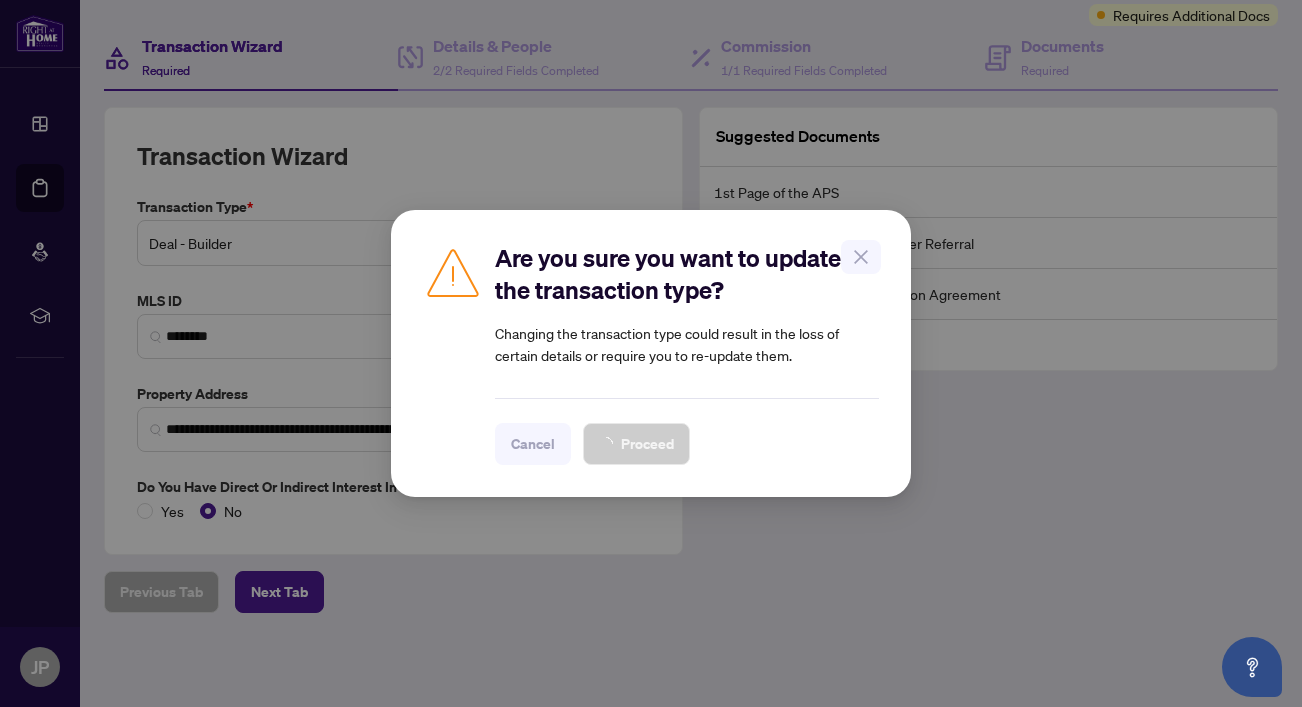 scroll, scrollTop: 162, scrollLeft: 0, axis: vertical 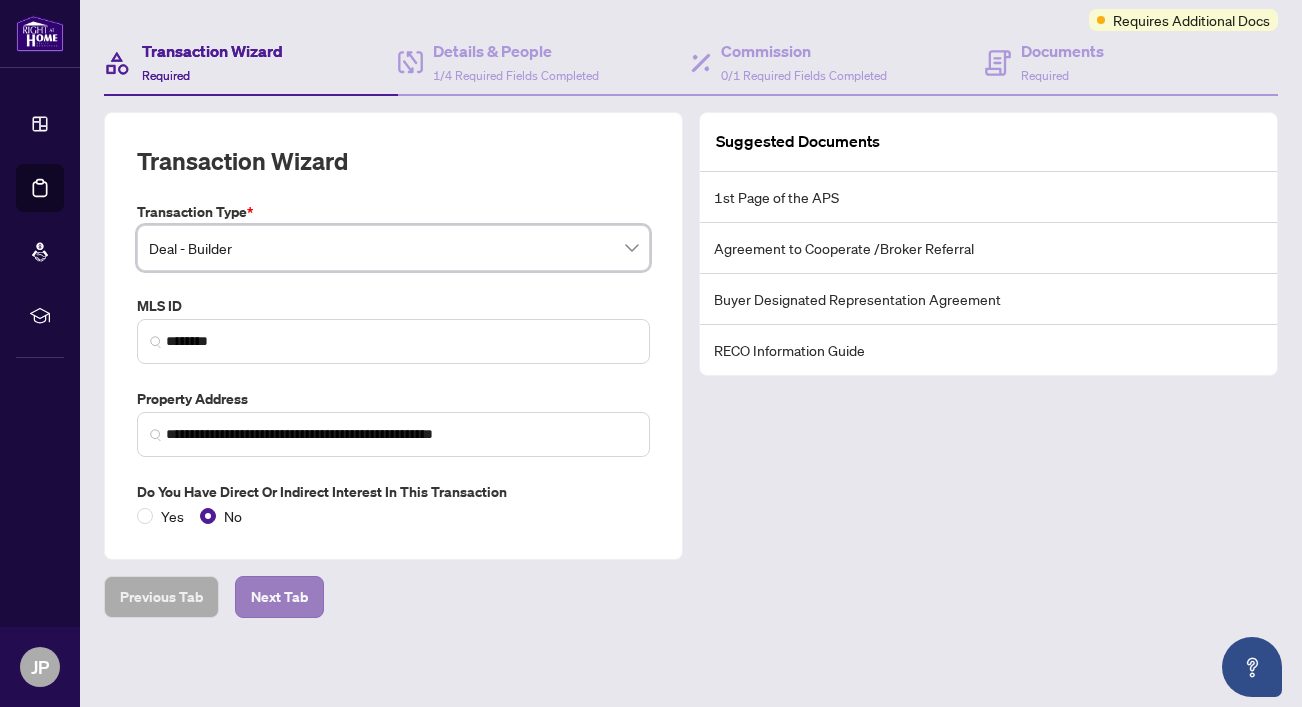 click on "Next Tab" at bounding box center (279, 597) 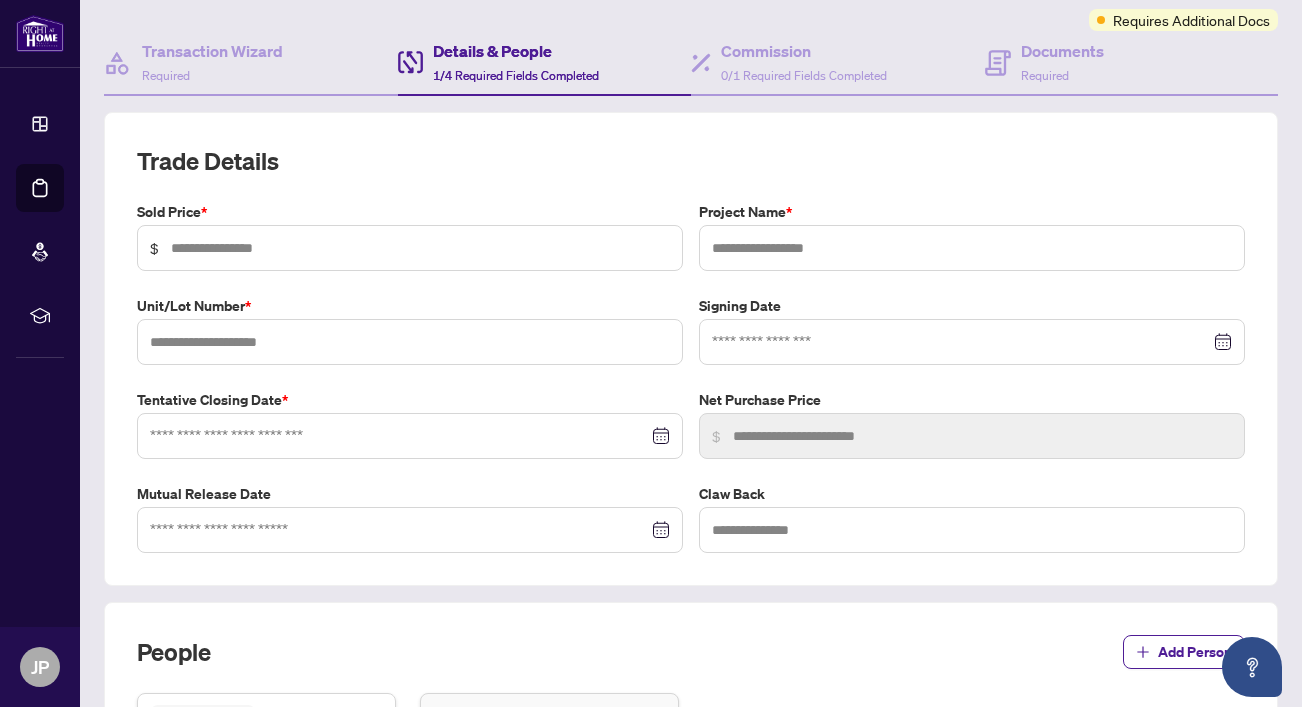 type on "*********" 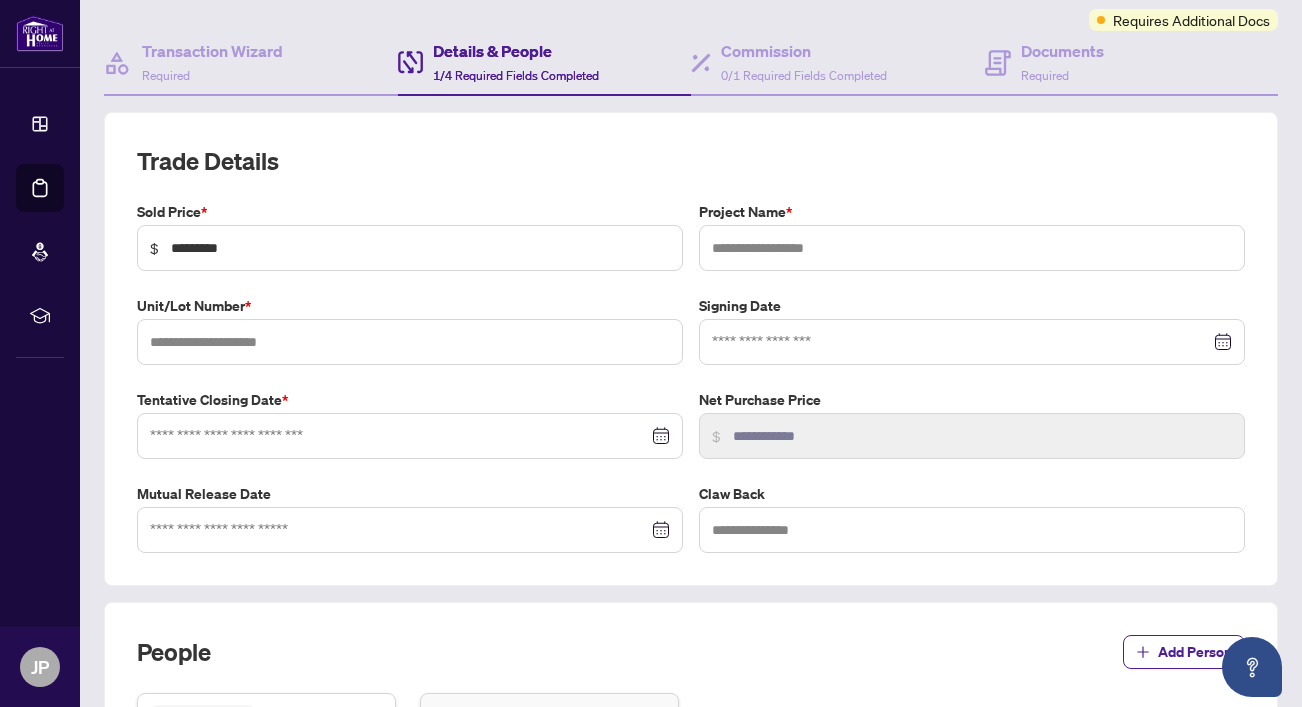 click on "Details & People" at bounding box center (516, 51) 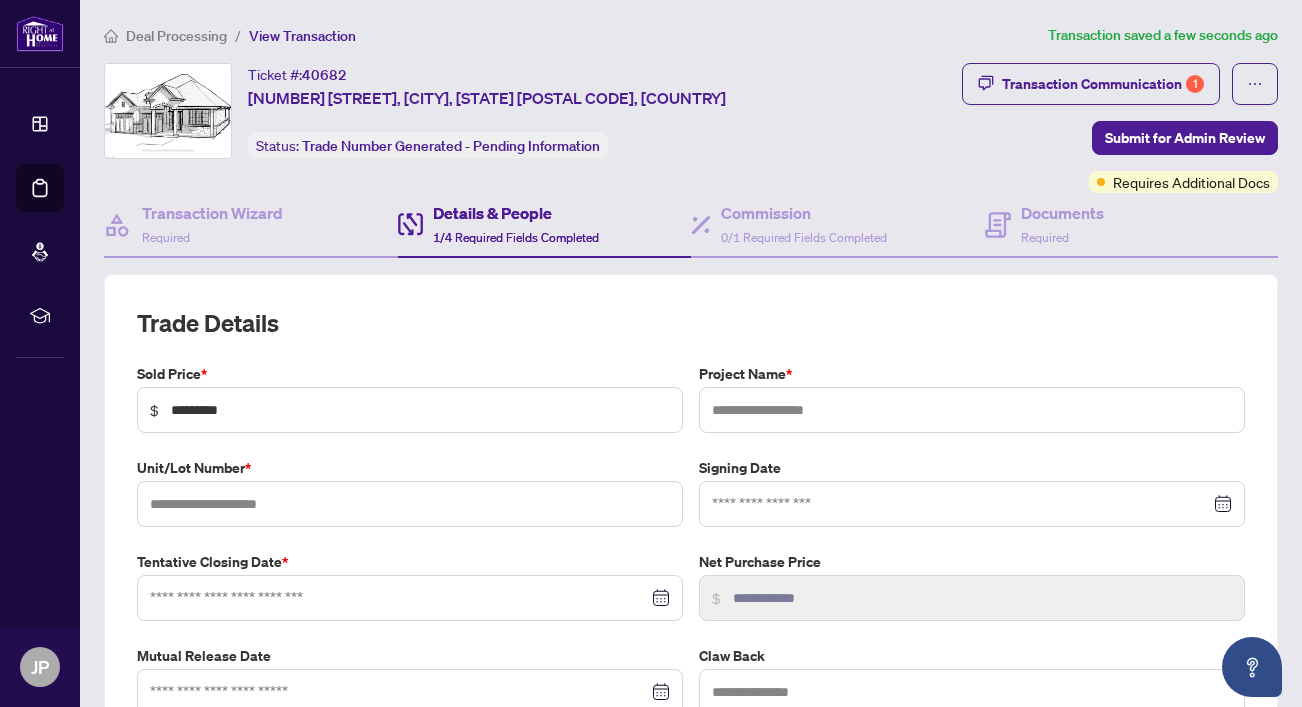 scroll, scrollTop: 0, scrollLeft: 0, axis: both 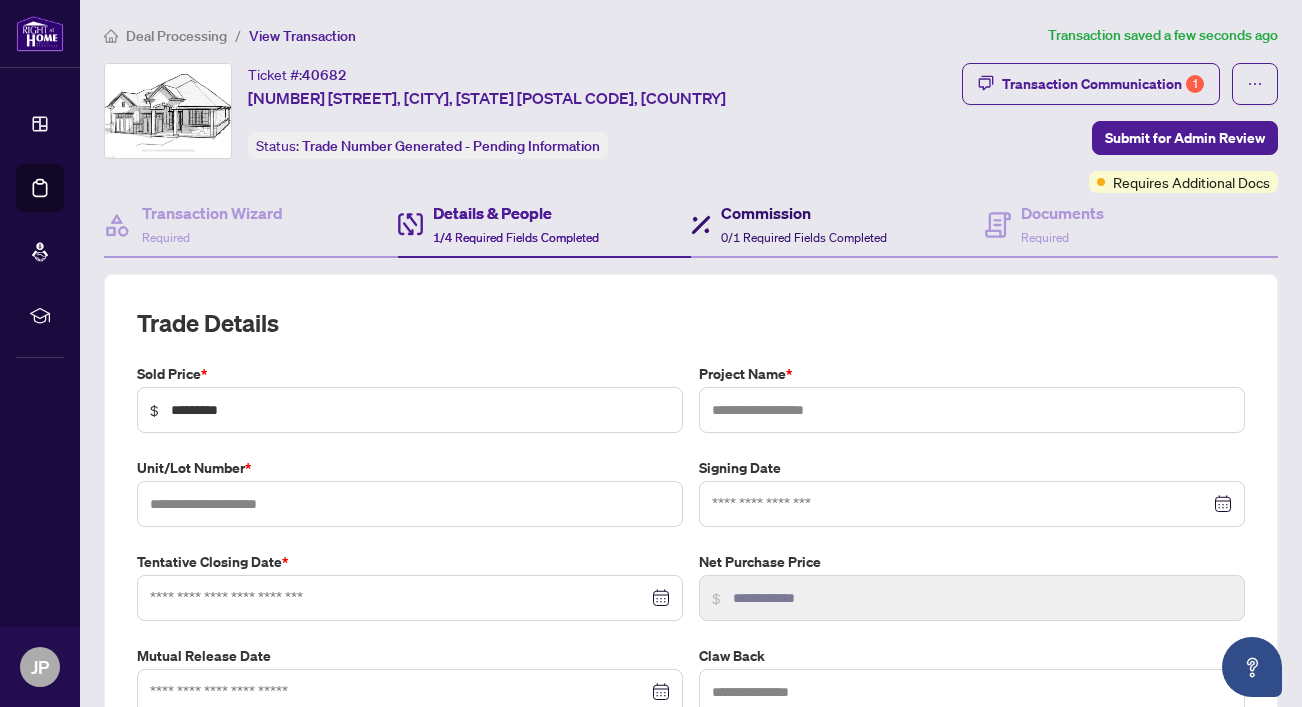 click on "Commission" at bounding box center [804, 213] 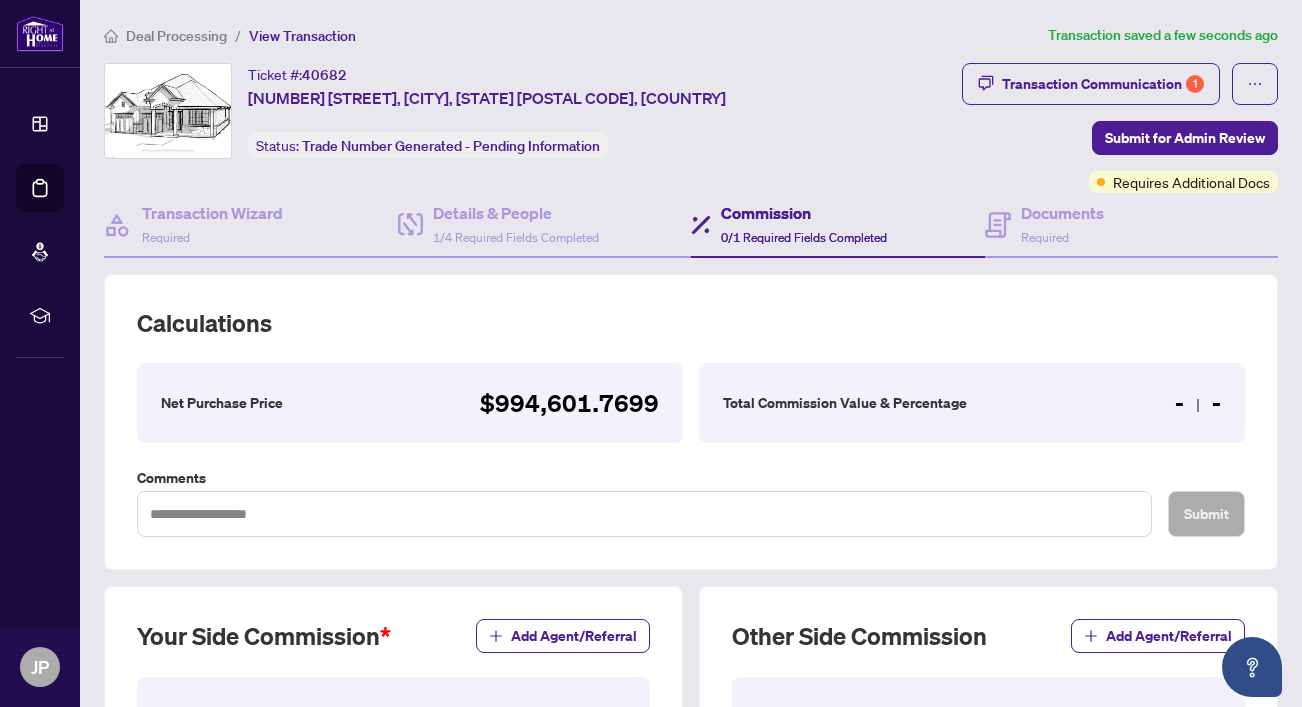 scroll, scrollTop: 0, scrollLeft: 0, axis: both 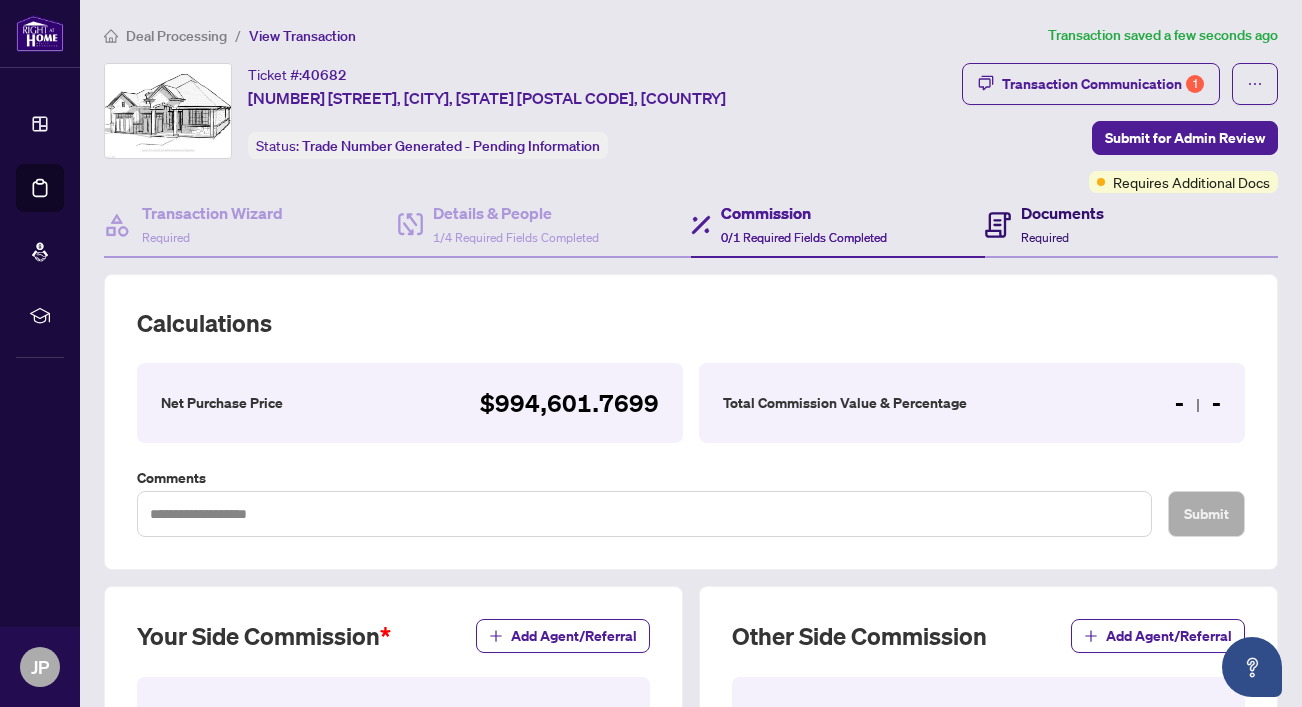 click on "Documents" at bounding box center [1062, 213] 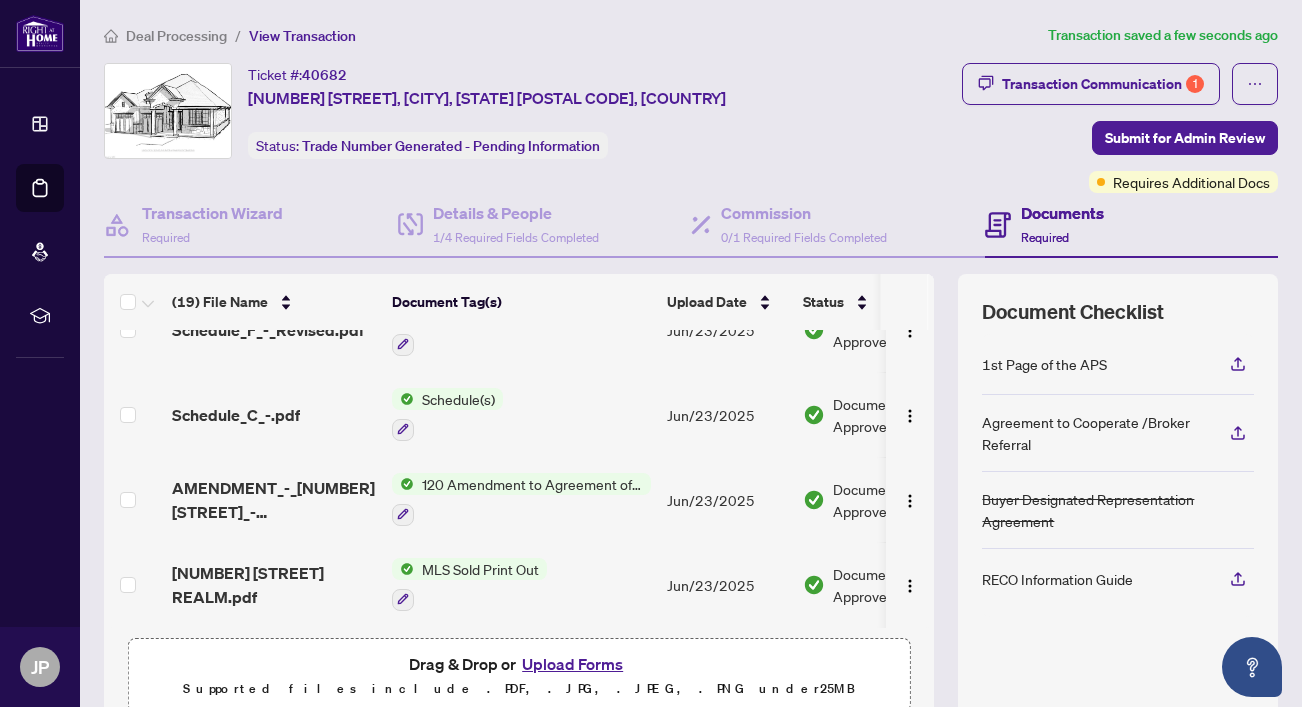 scroll, scrollTop: 1317, scrollLeft: 0, axis: vertical 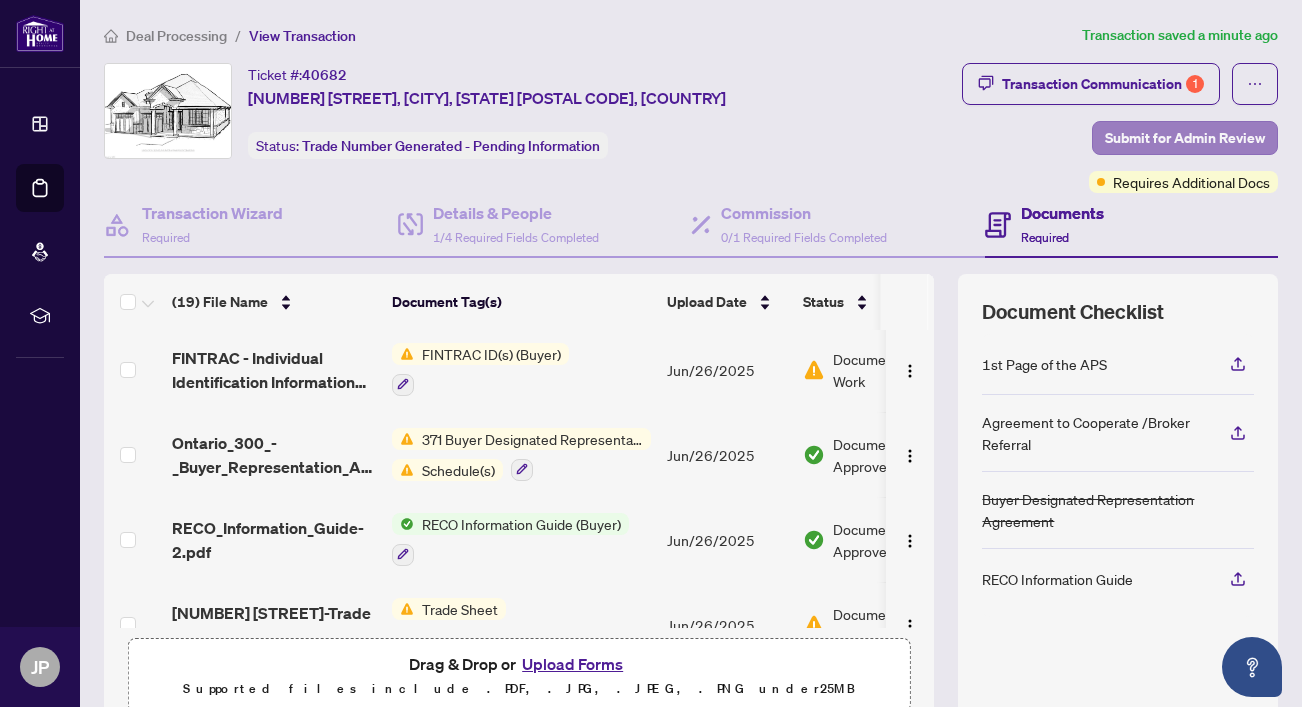 click on "Submit for Admin Review" at bounding box center (1185, 138) 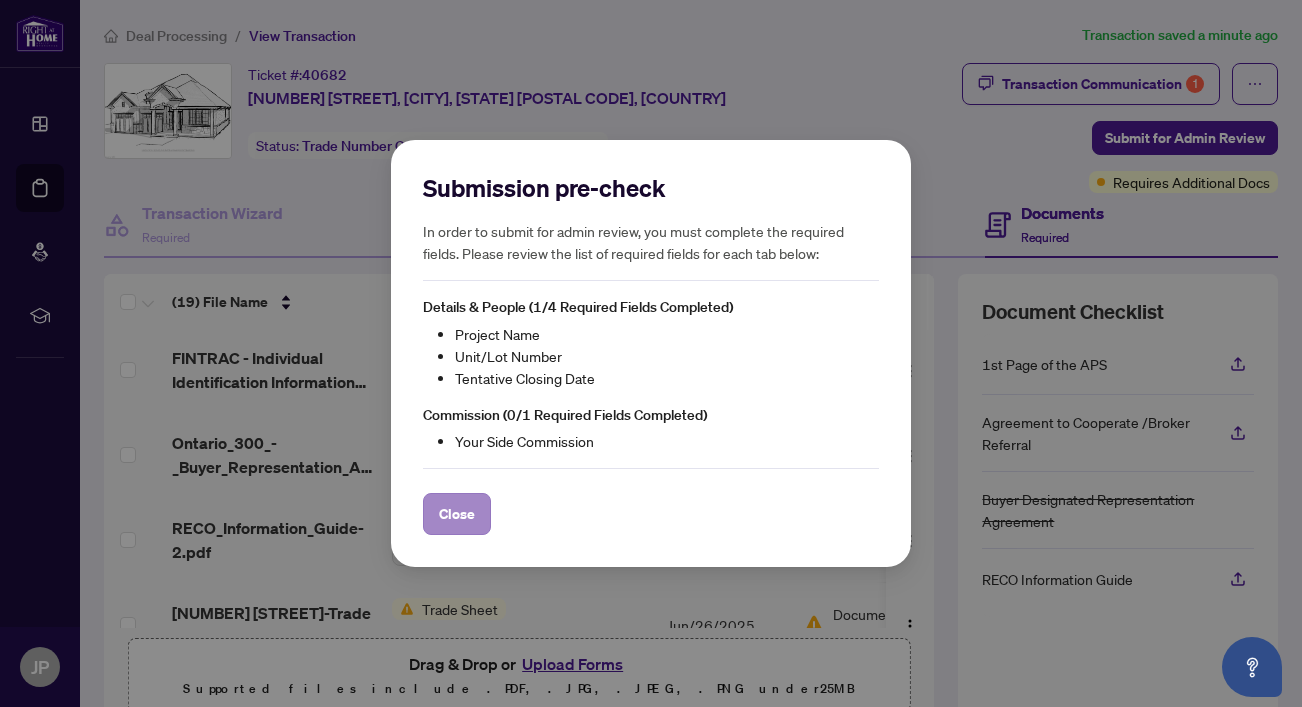 click on "Close" at bounding box center (457, 514) 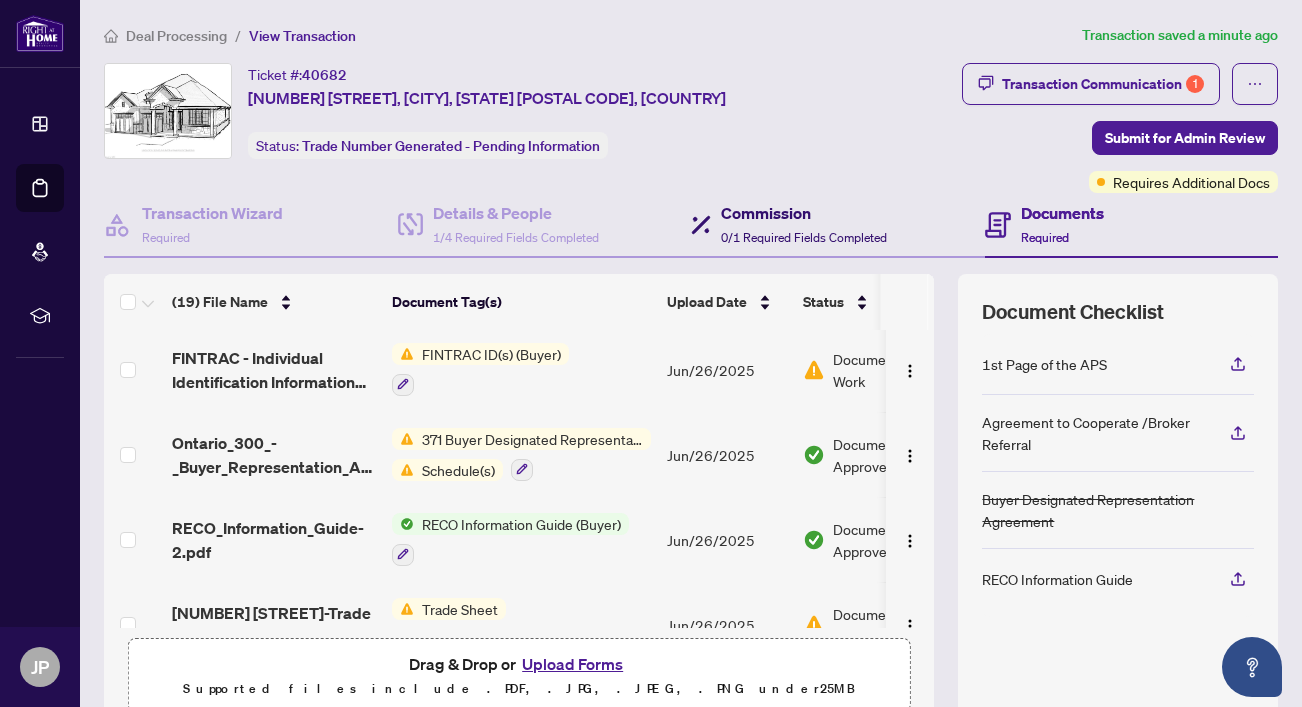 click on "Commission" at bounding box center [804, 213] 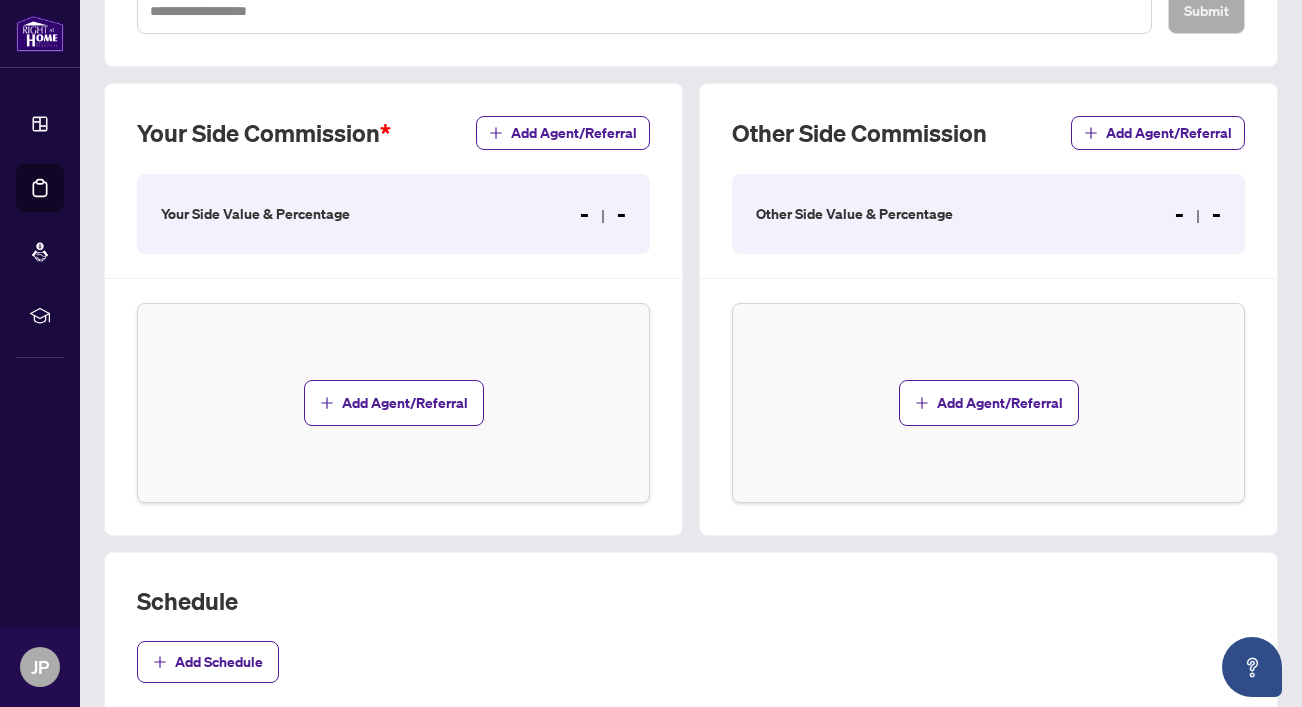 scroll, scrollTop: 504, scrollLeft: 0, axis: vertical 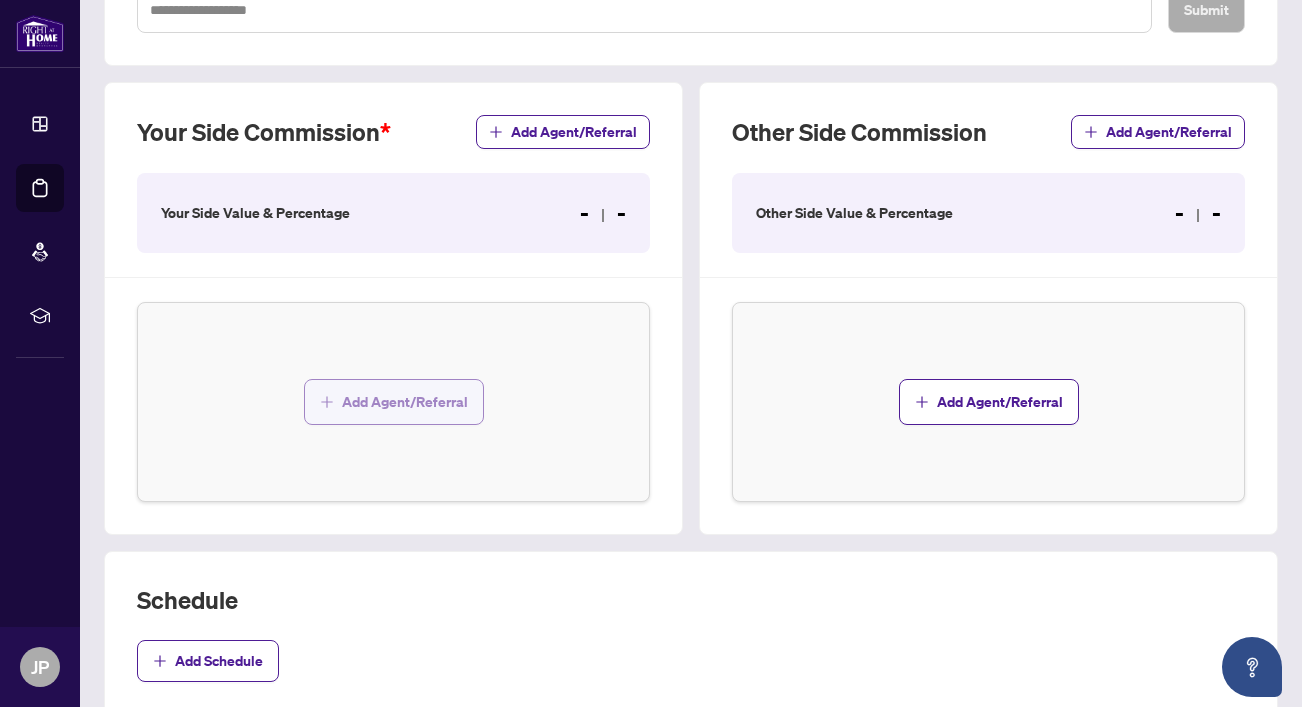 click on "Add Agent/Referral" at bounding box center (405, 402) 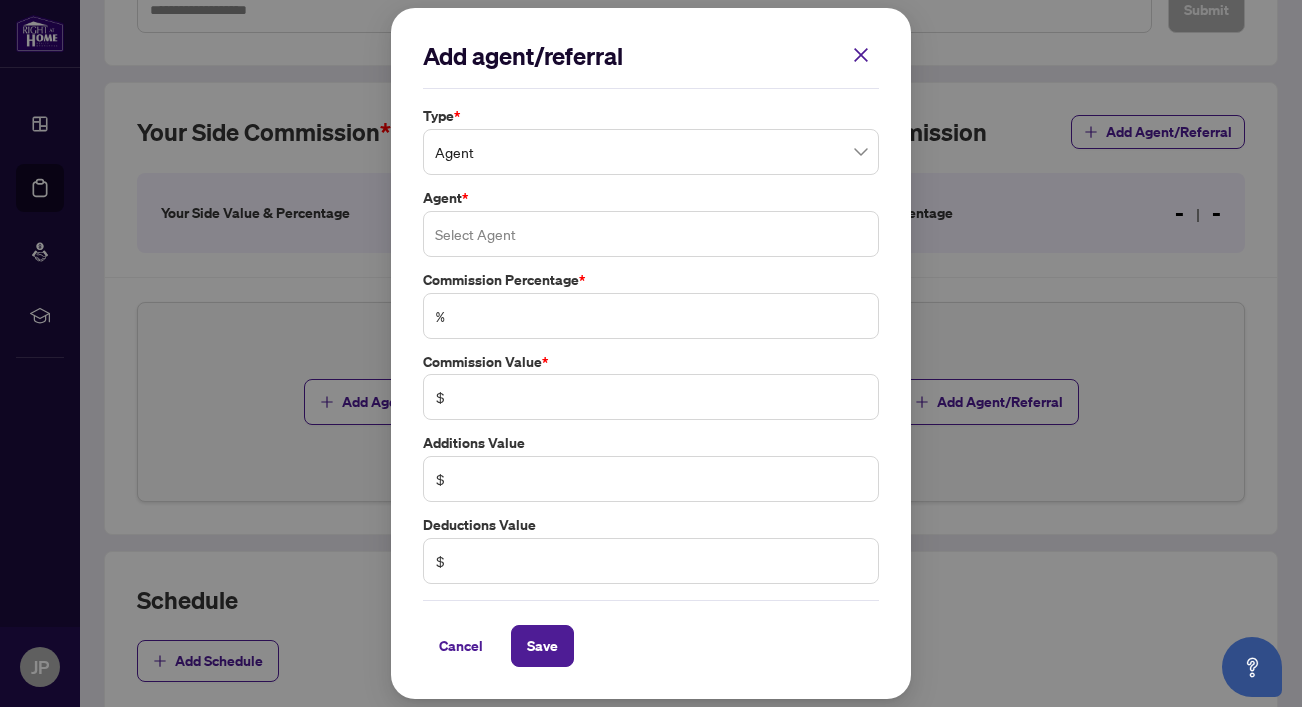 click at bounding box center [651, 234] 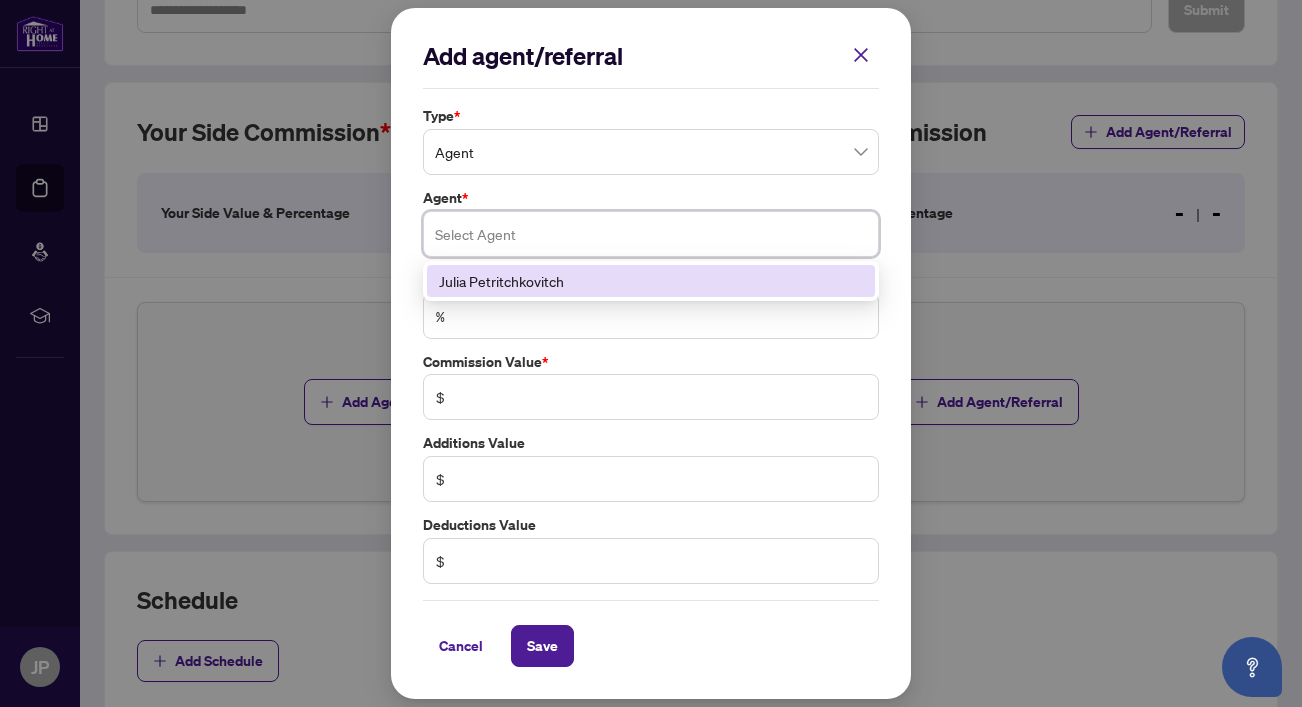 click on "Julia Petritchkovitch" at bounding box center [651, 281] 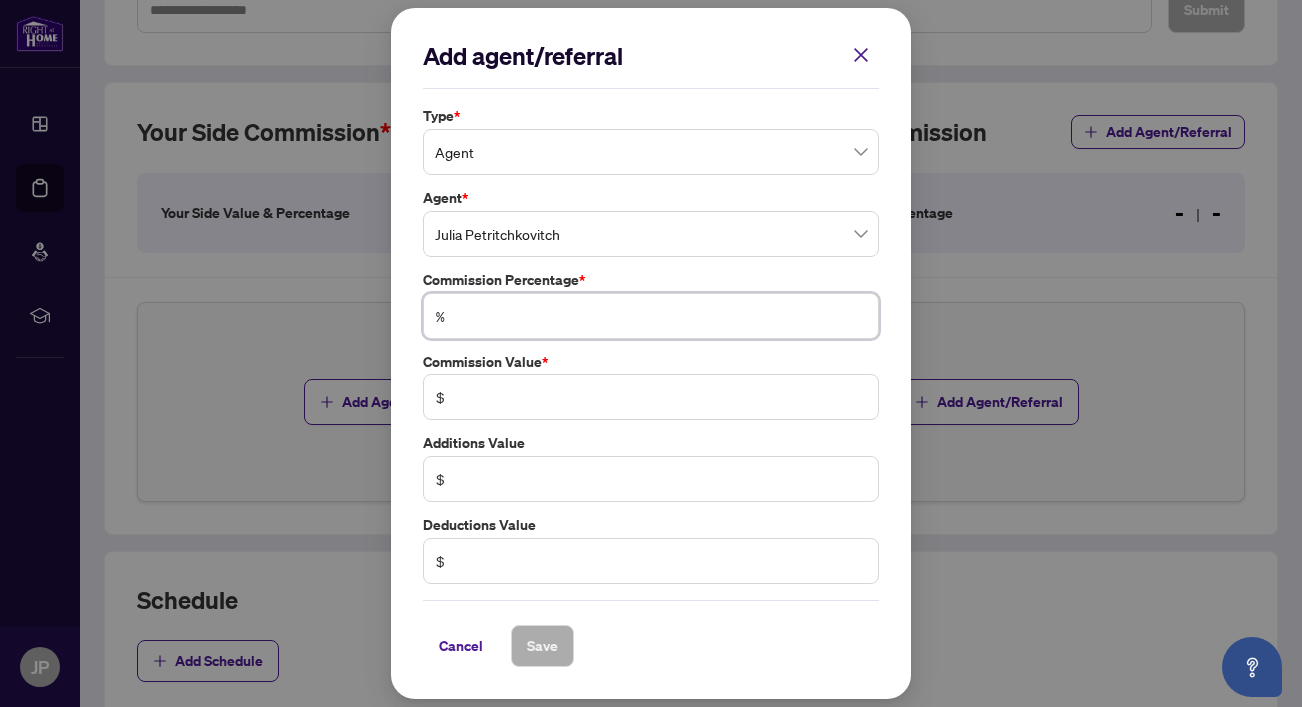 click at bounding box center (661, 316) 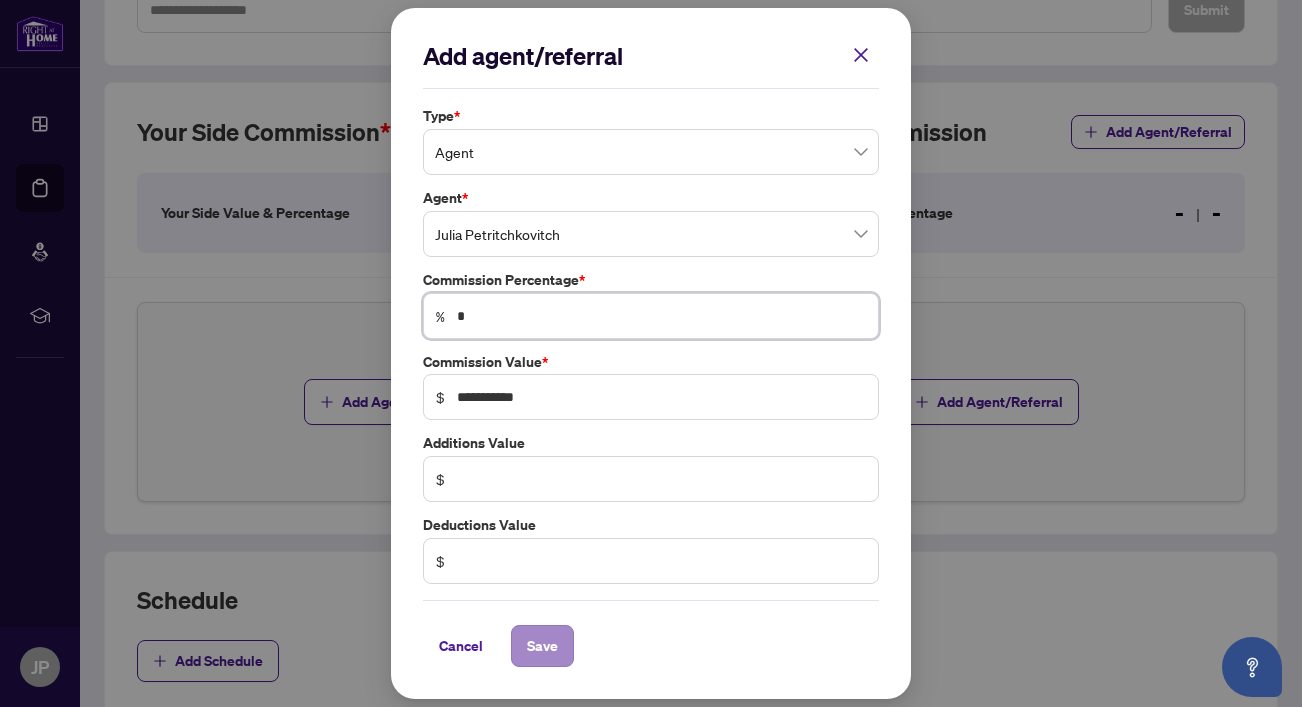 type on "*" 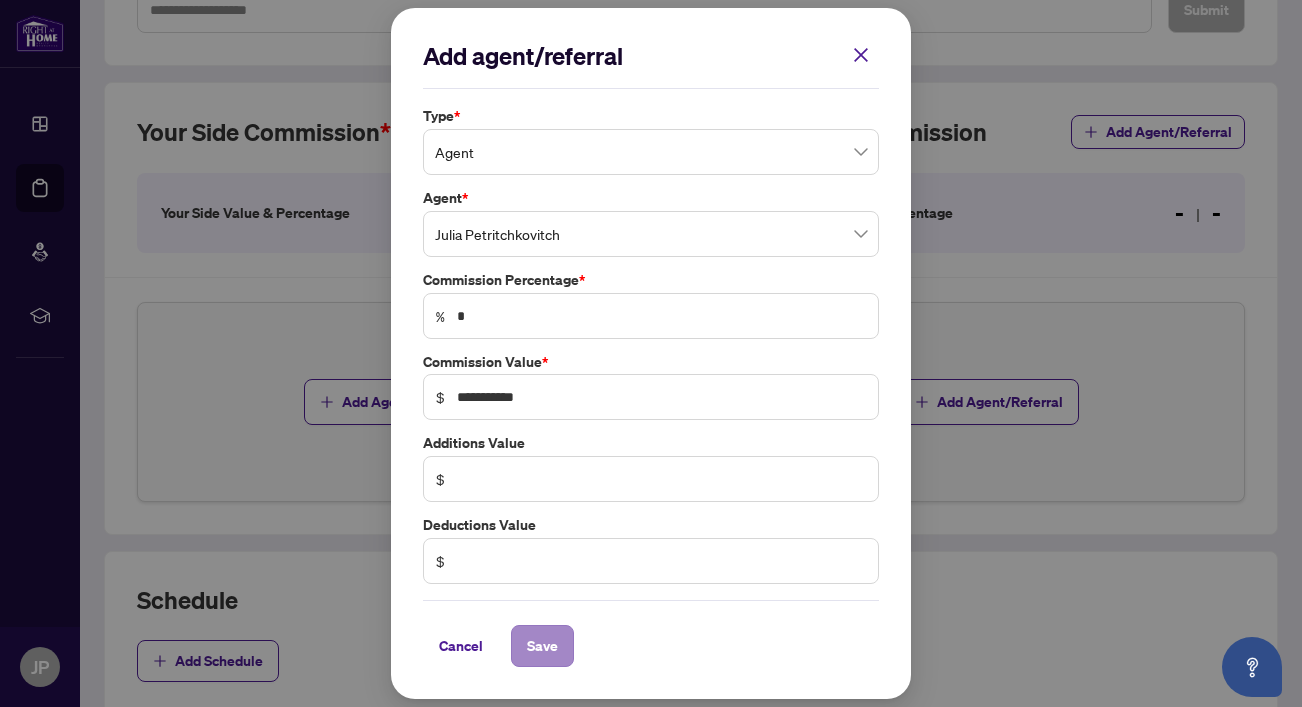 click on "Save" at bounding box center [542, 646] 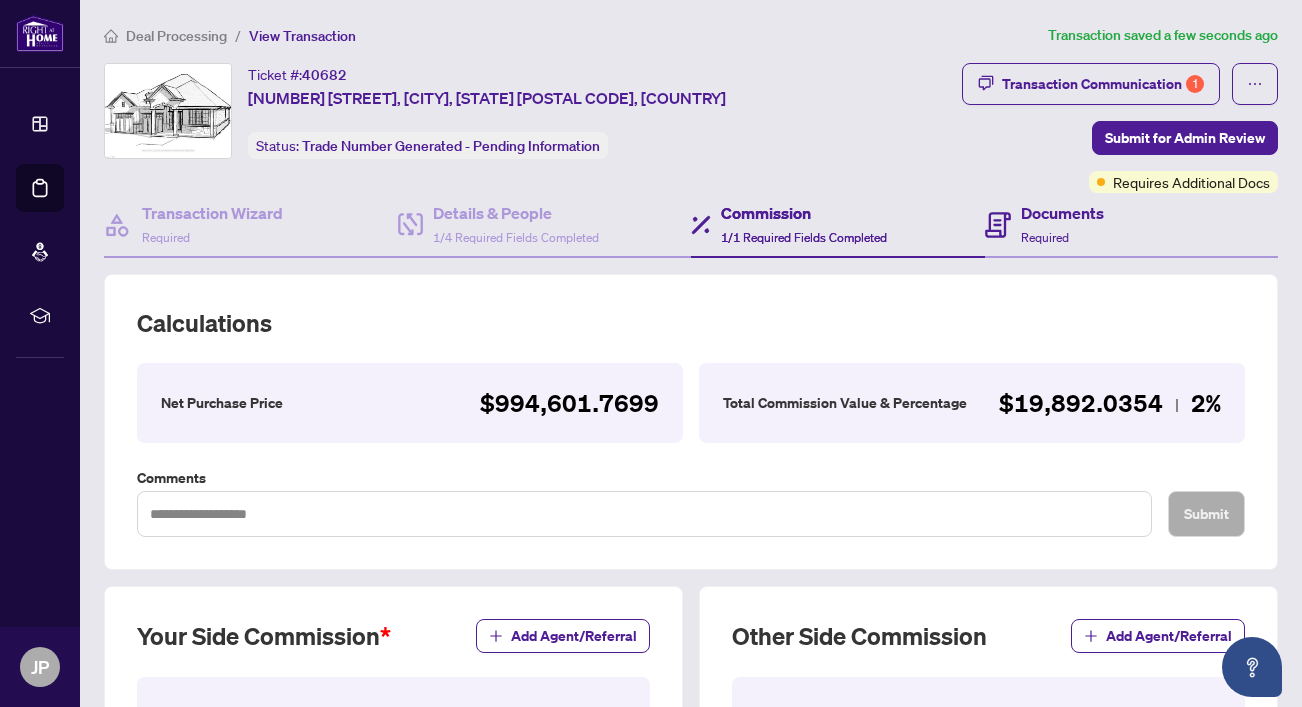 scroll, scrollTop: 0, scrollLeft: 0, axis: both 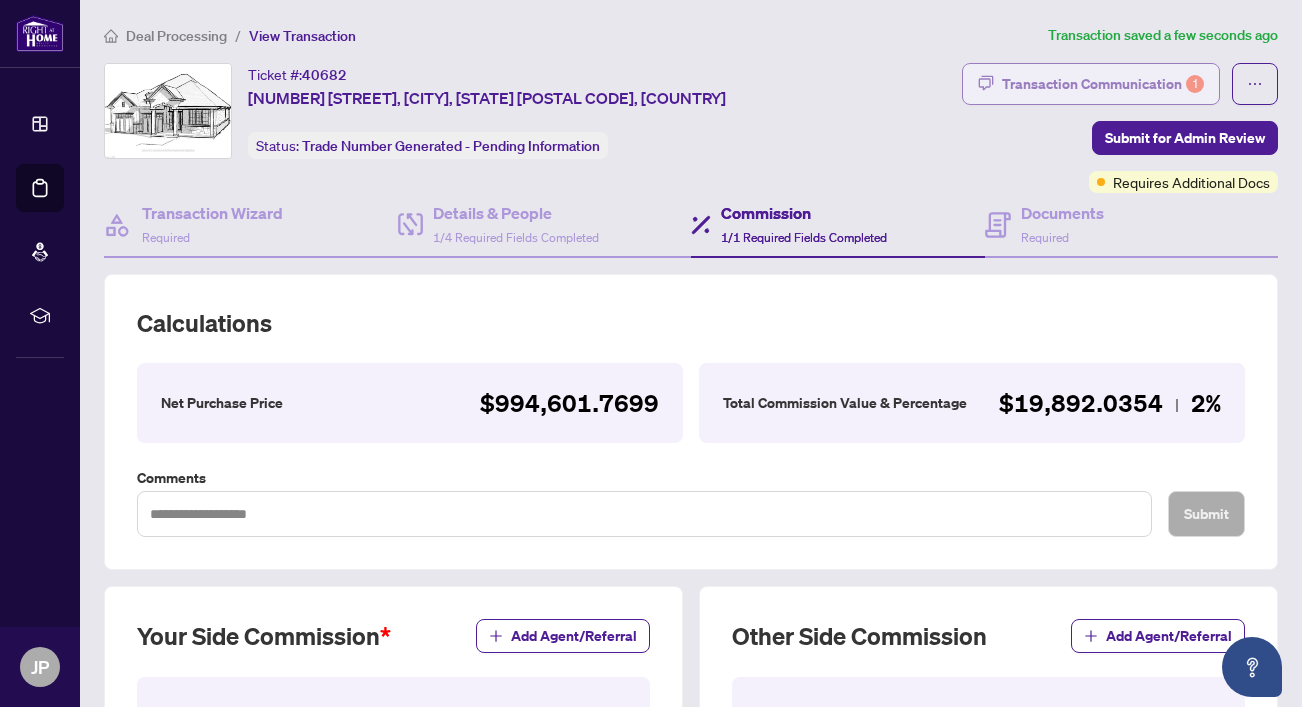 click on "Transaction Communication 1" at bounding box center [1103, 84] 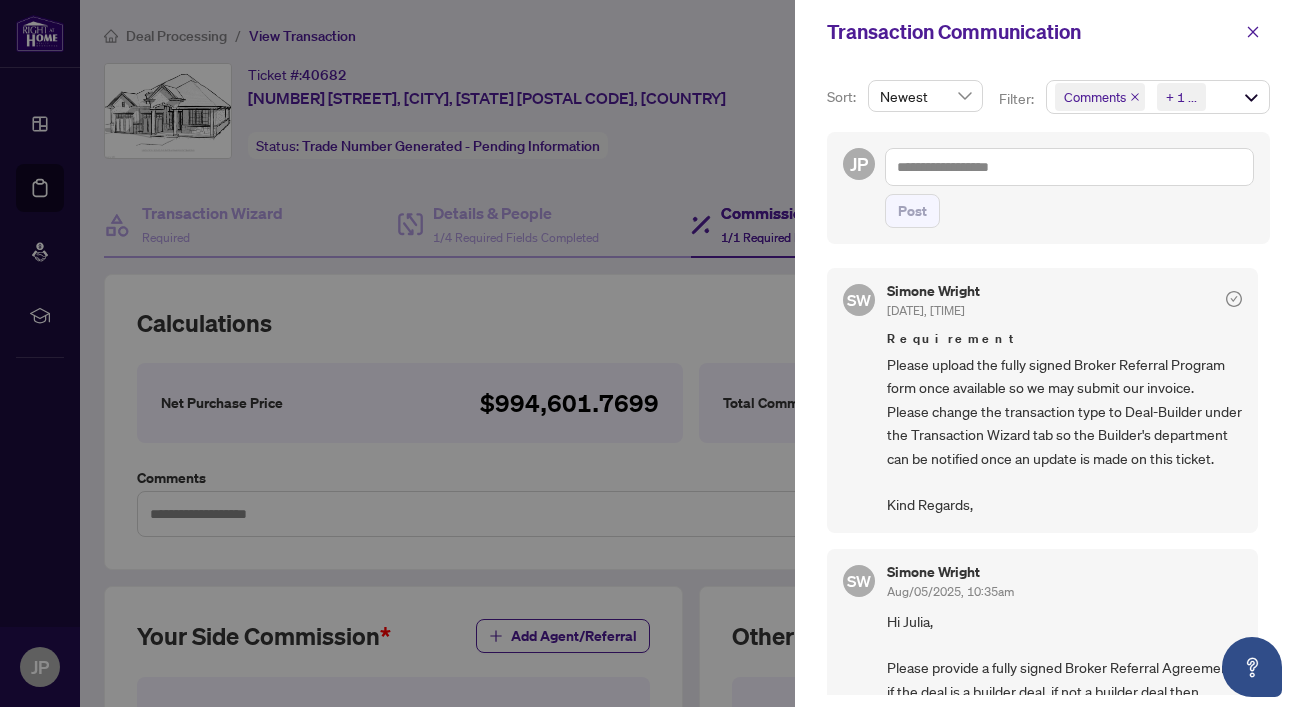 scroll, scrollTop: 0, scrollLeft: 0, axis: both 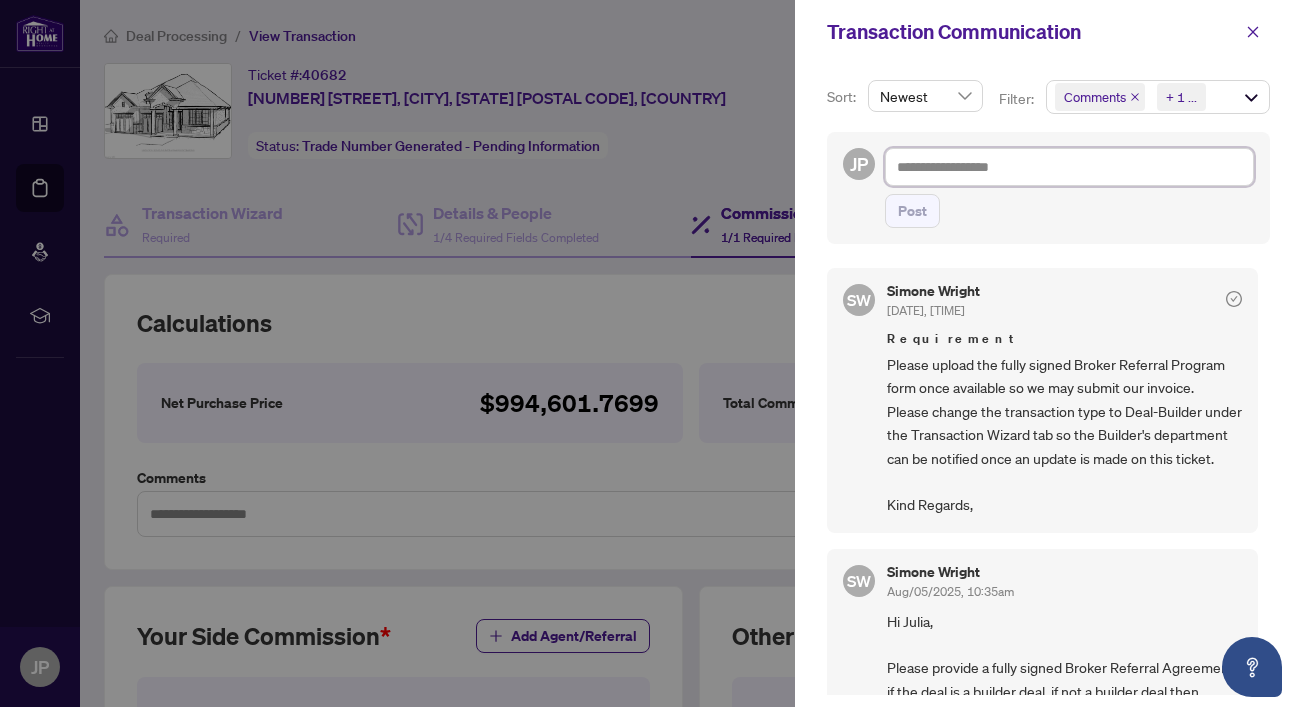 click at bounding box center (1069, 167) 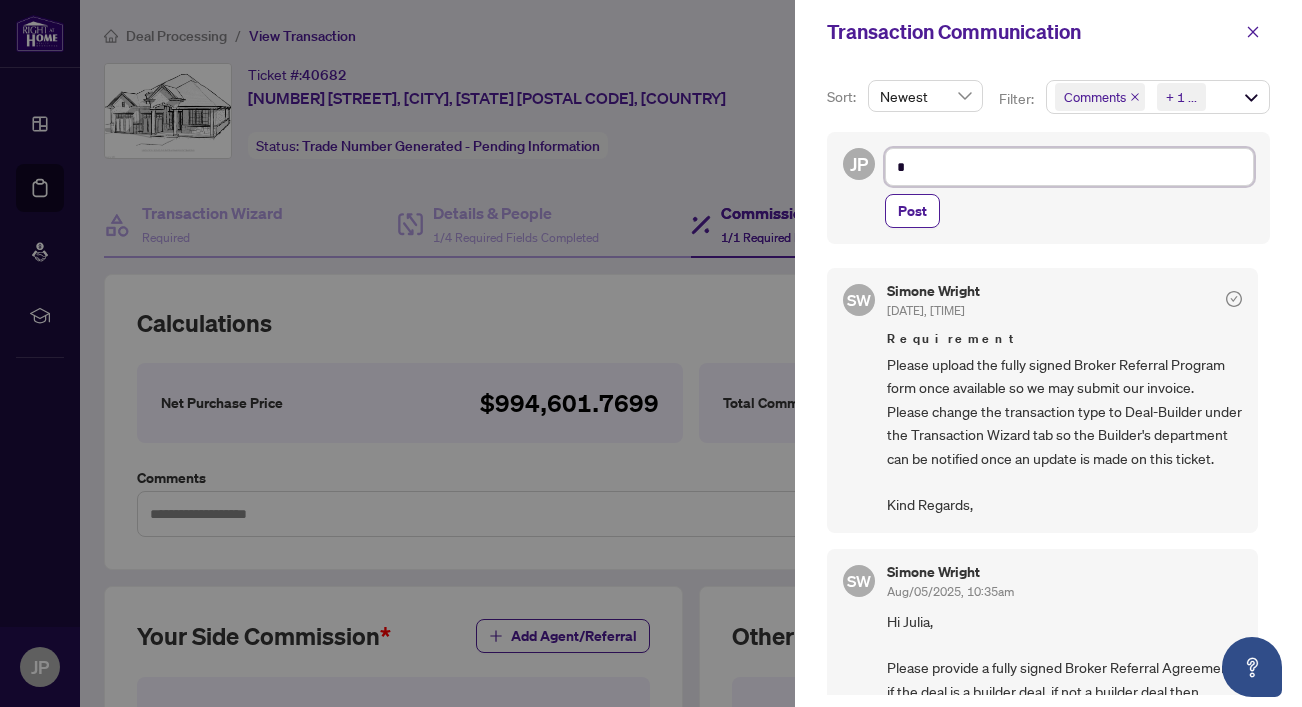type on "*" 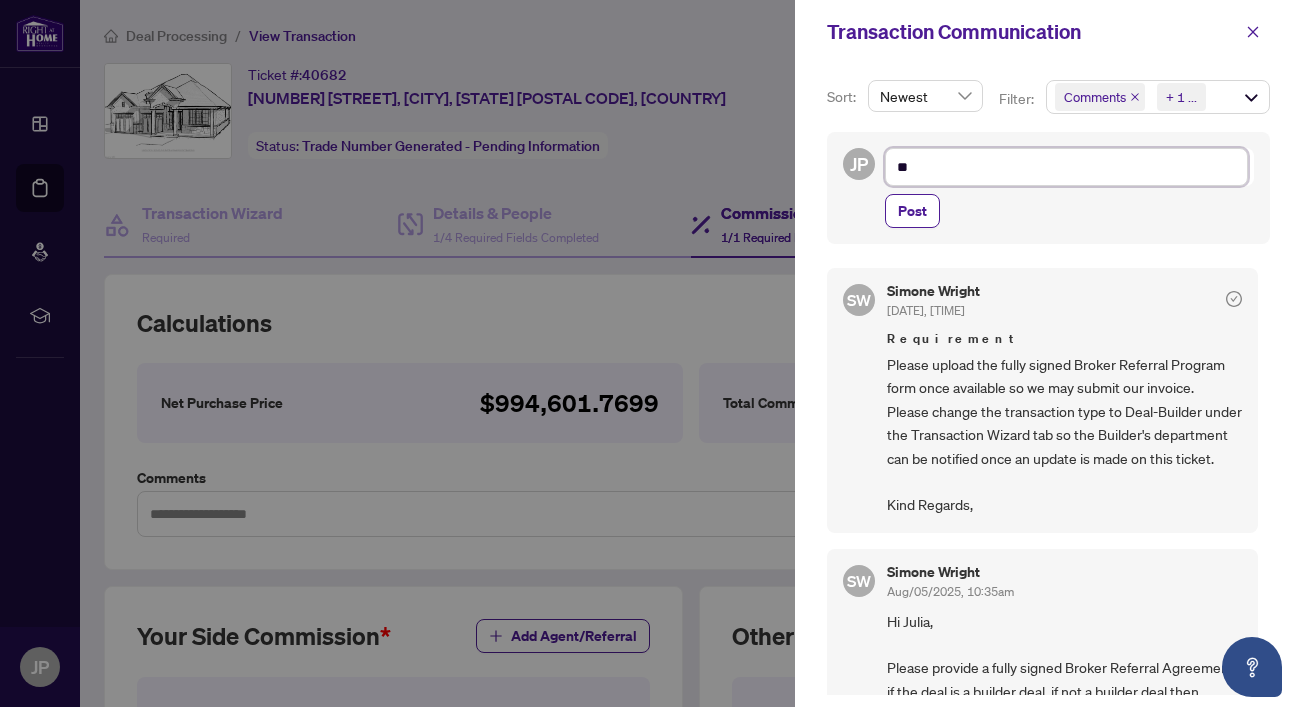 type on "***" 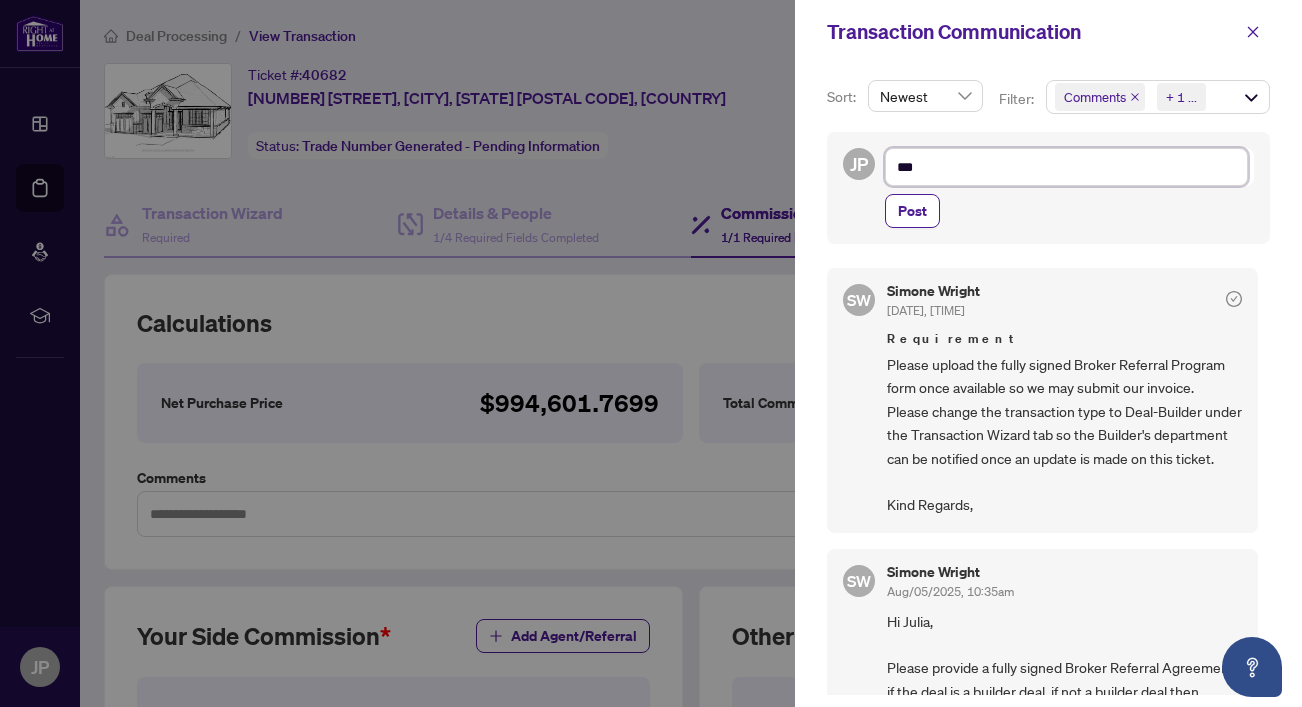 type on "****" 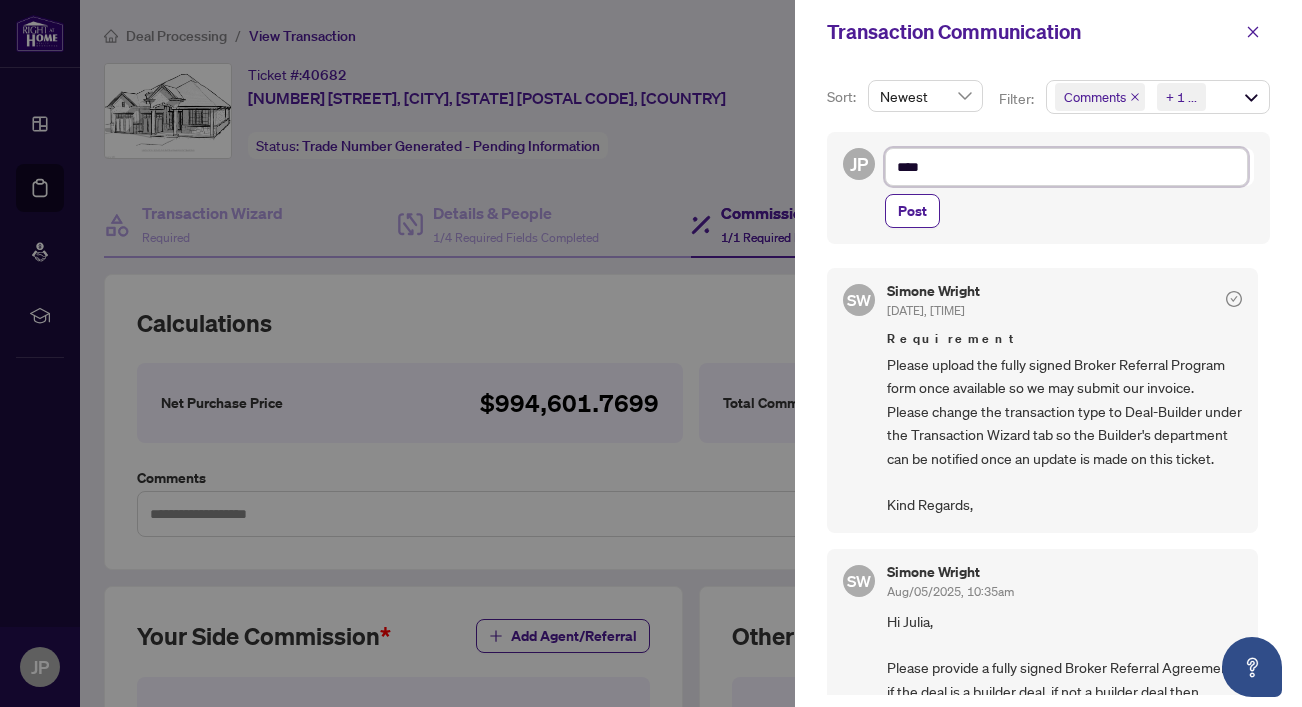 type on "*****" 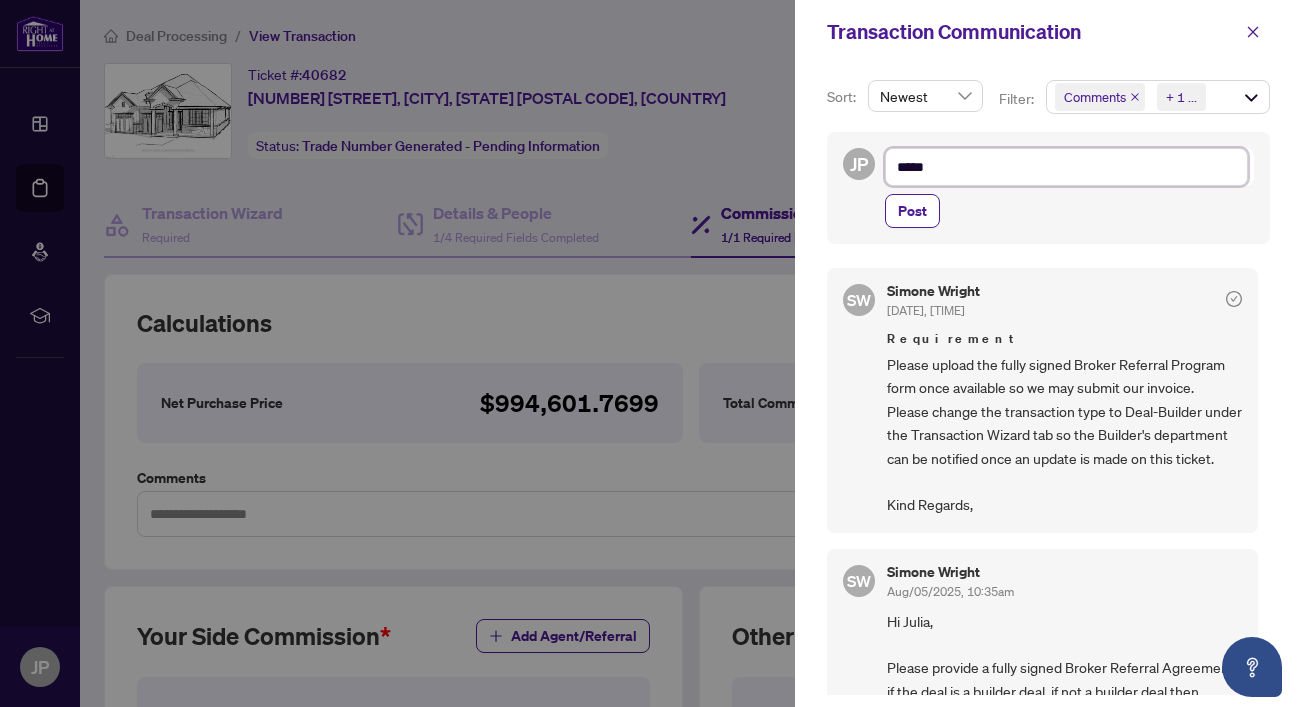 type on "******" 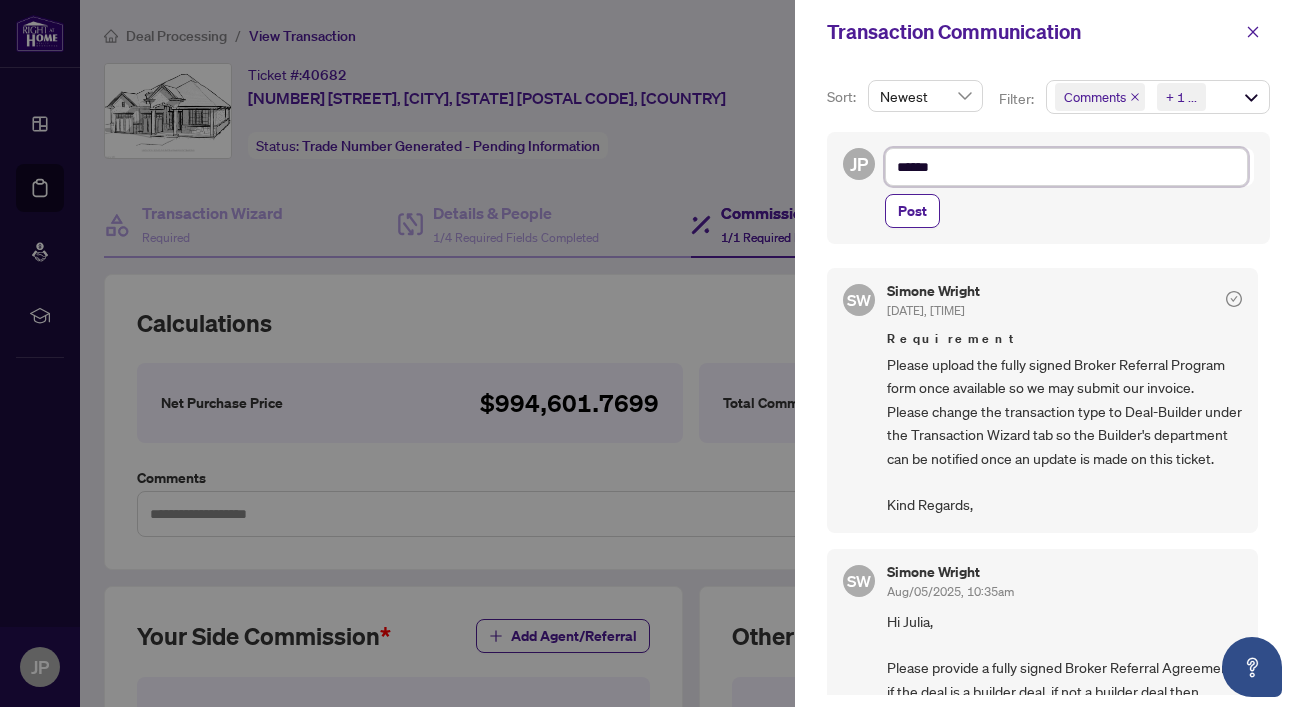 type on "*******" 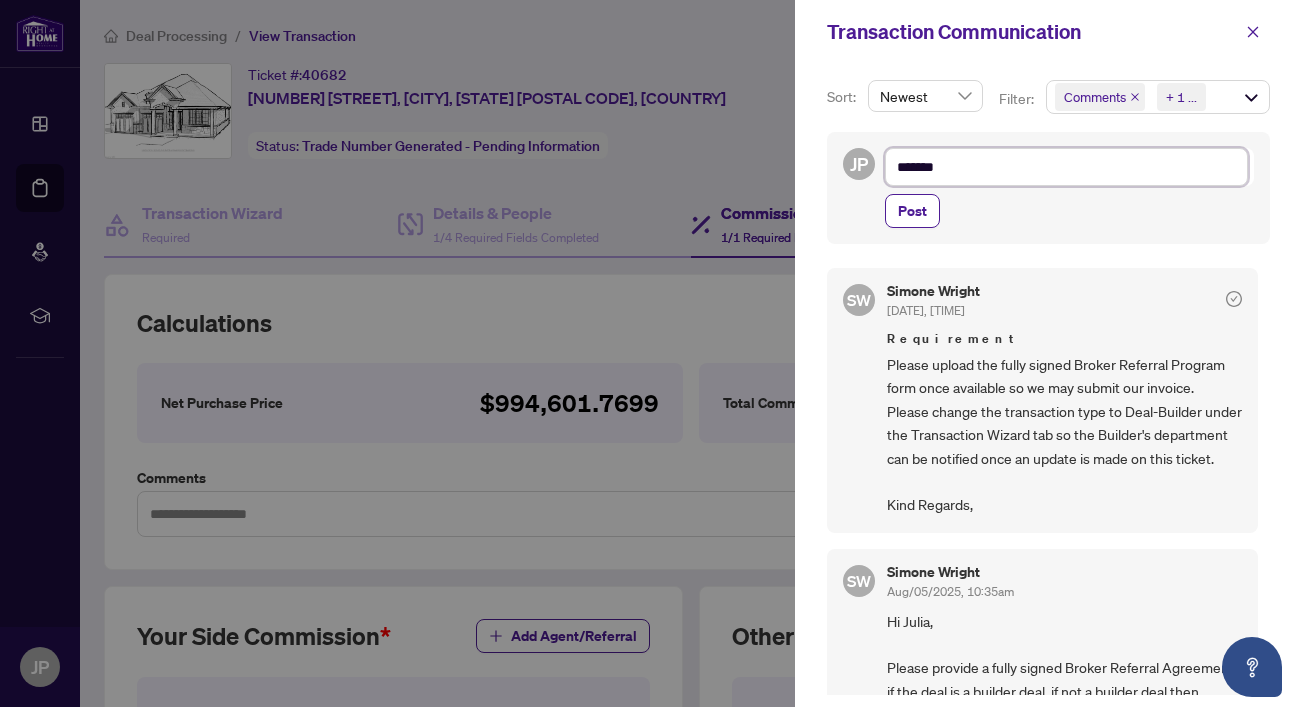 type on "*******" 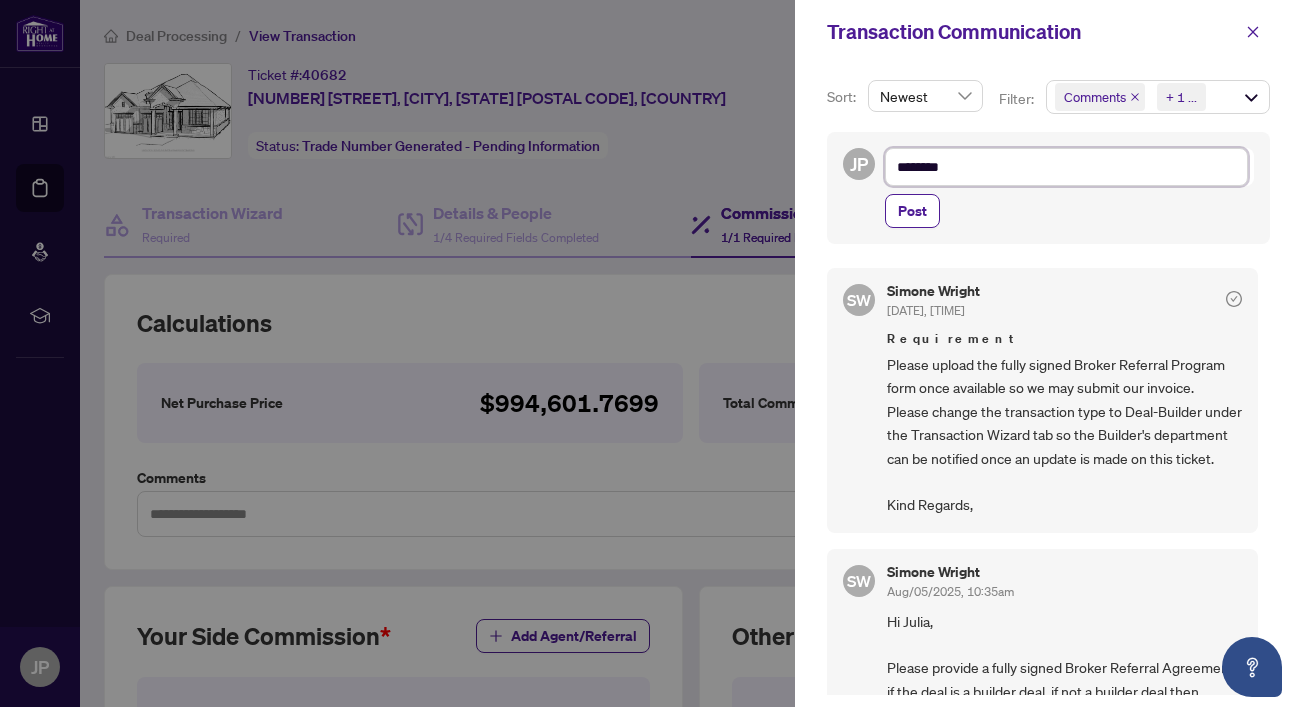 type on "*********" 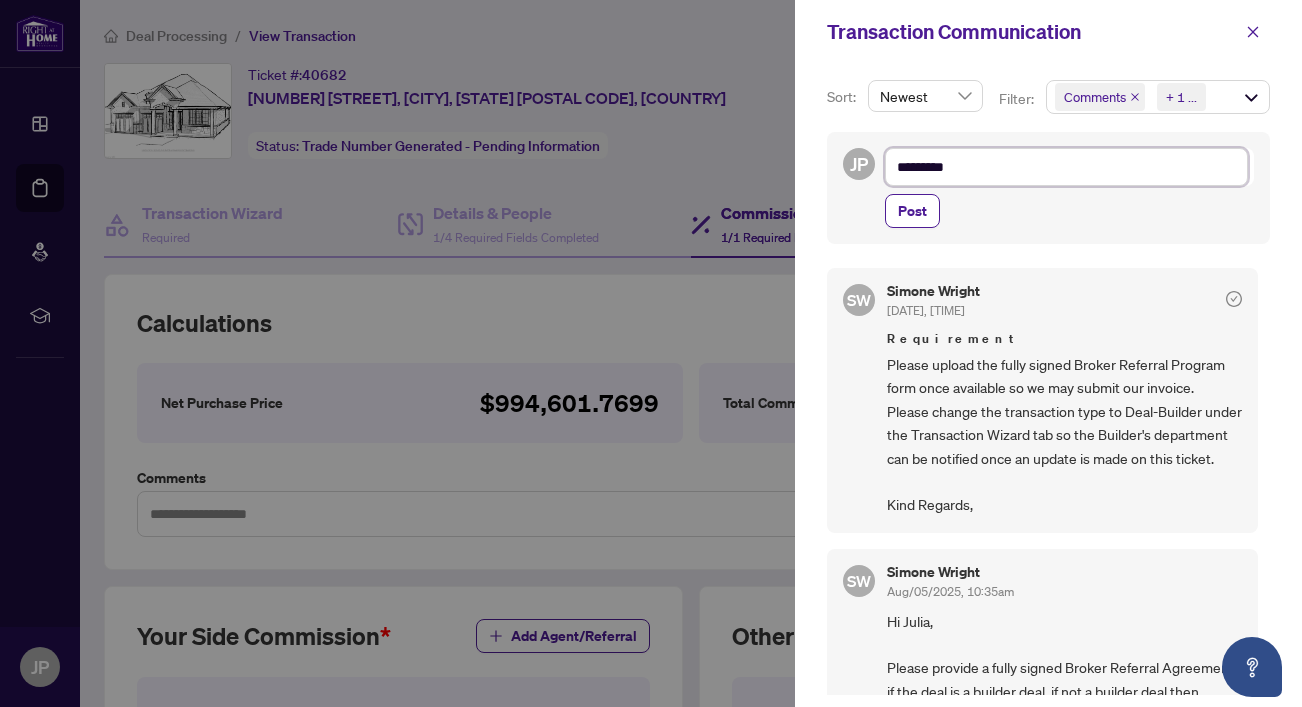type on "**********" 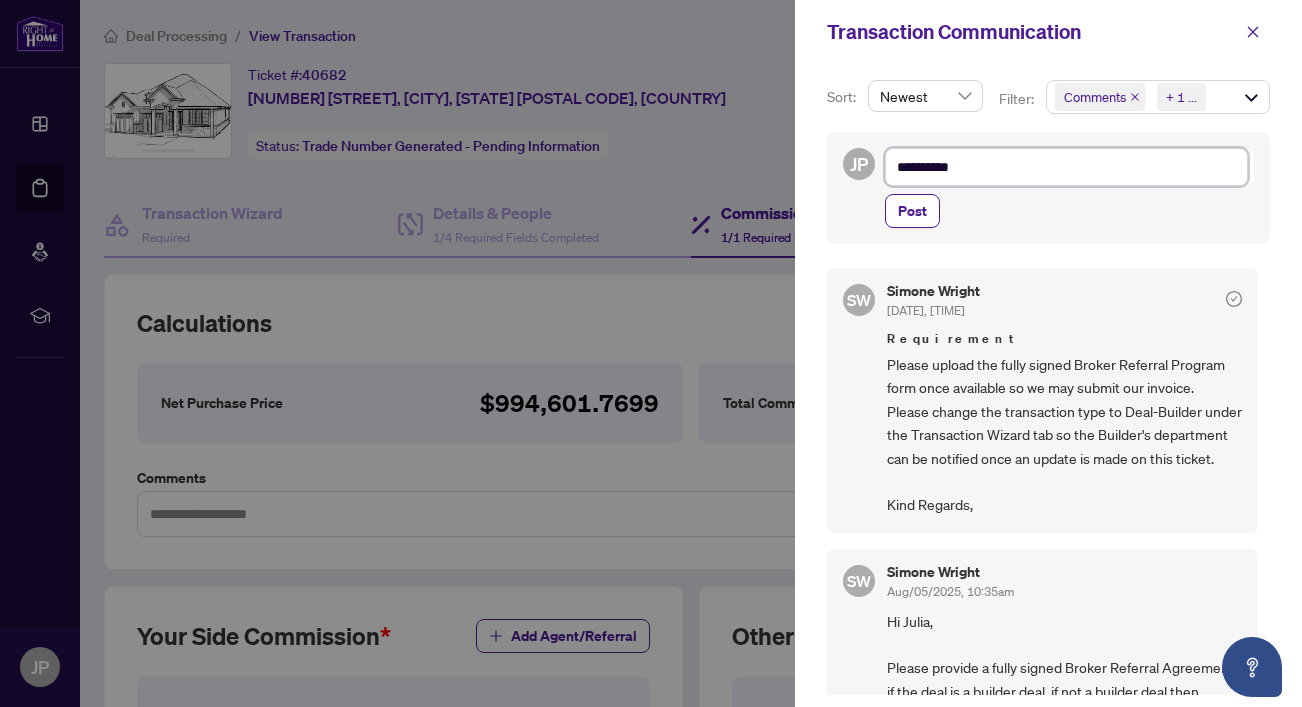type on "**********" 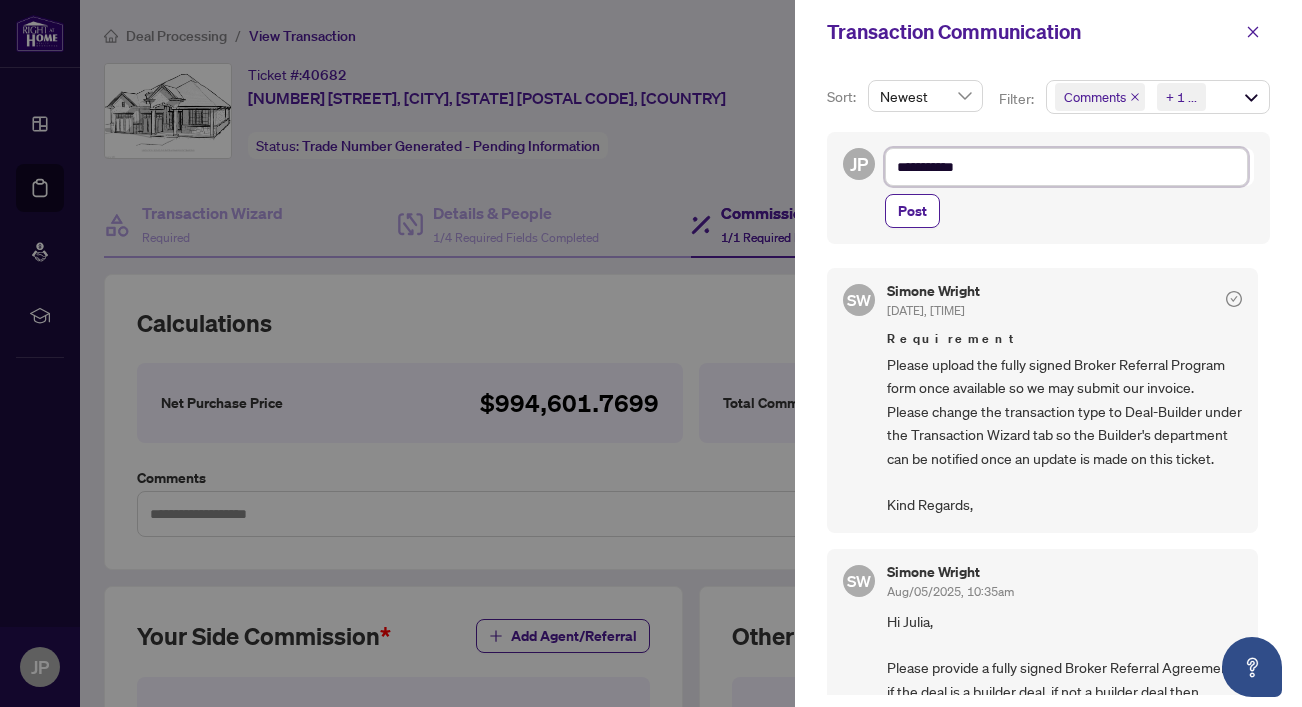 type on "**********" 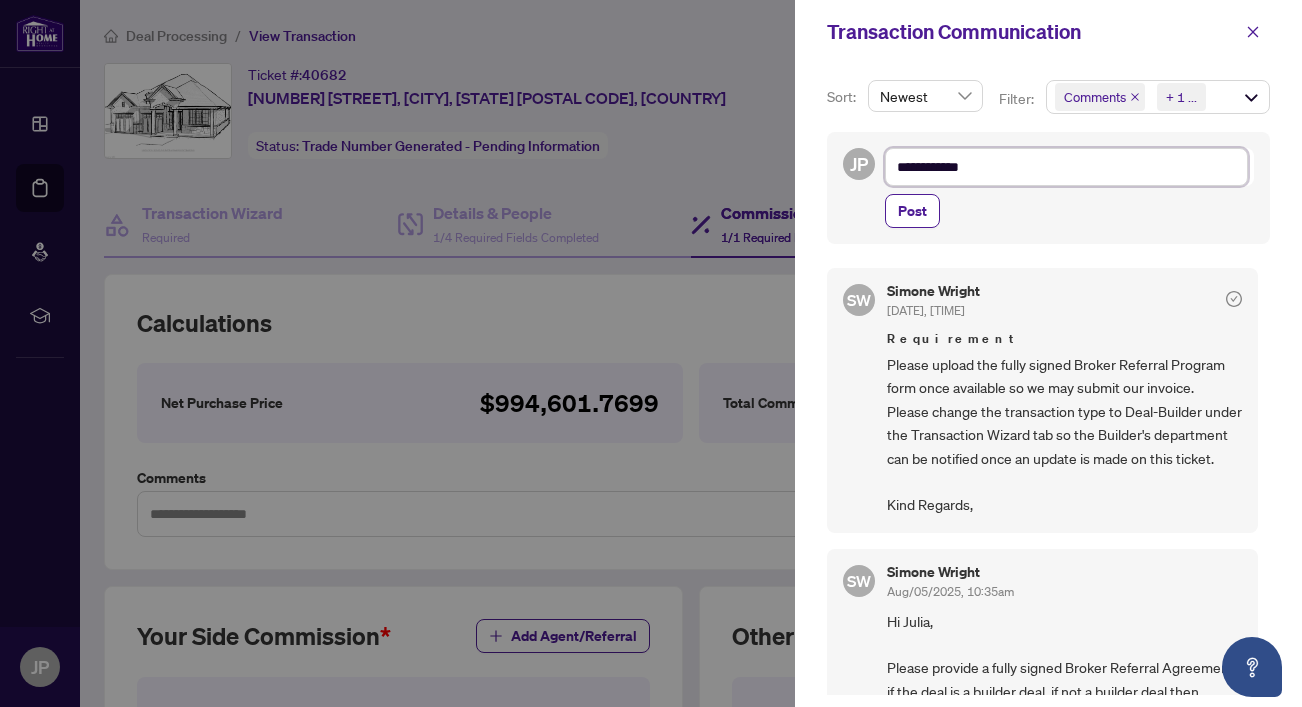 type on "**********" 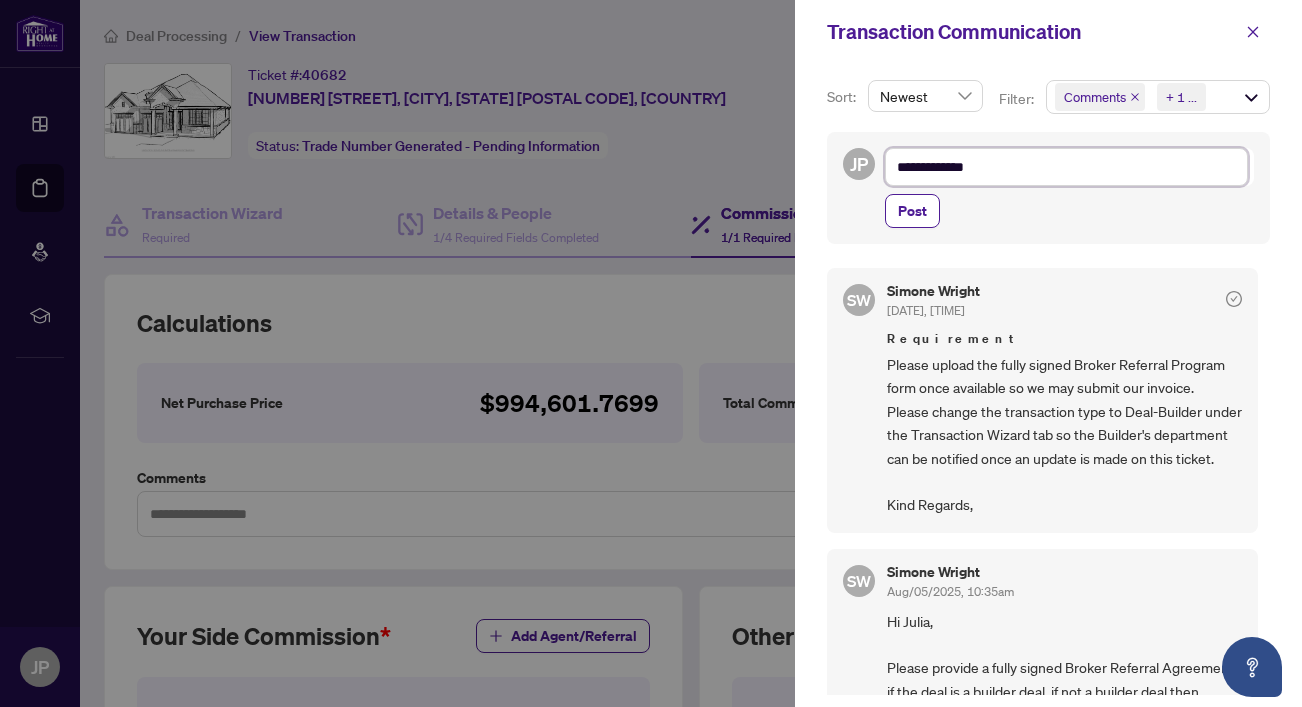 type on "**********" 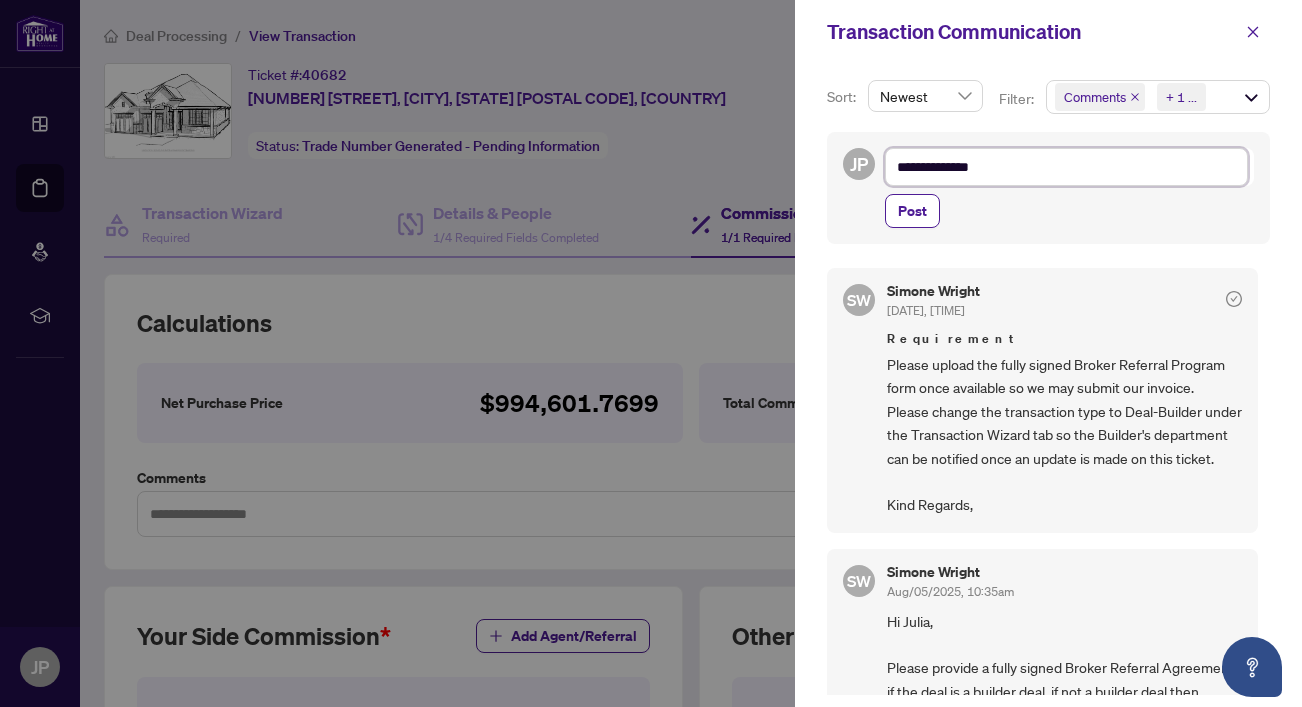 type on "**********" 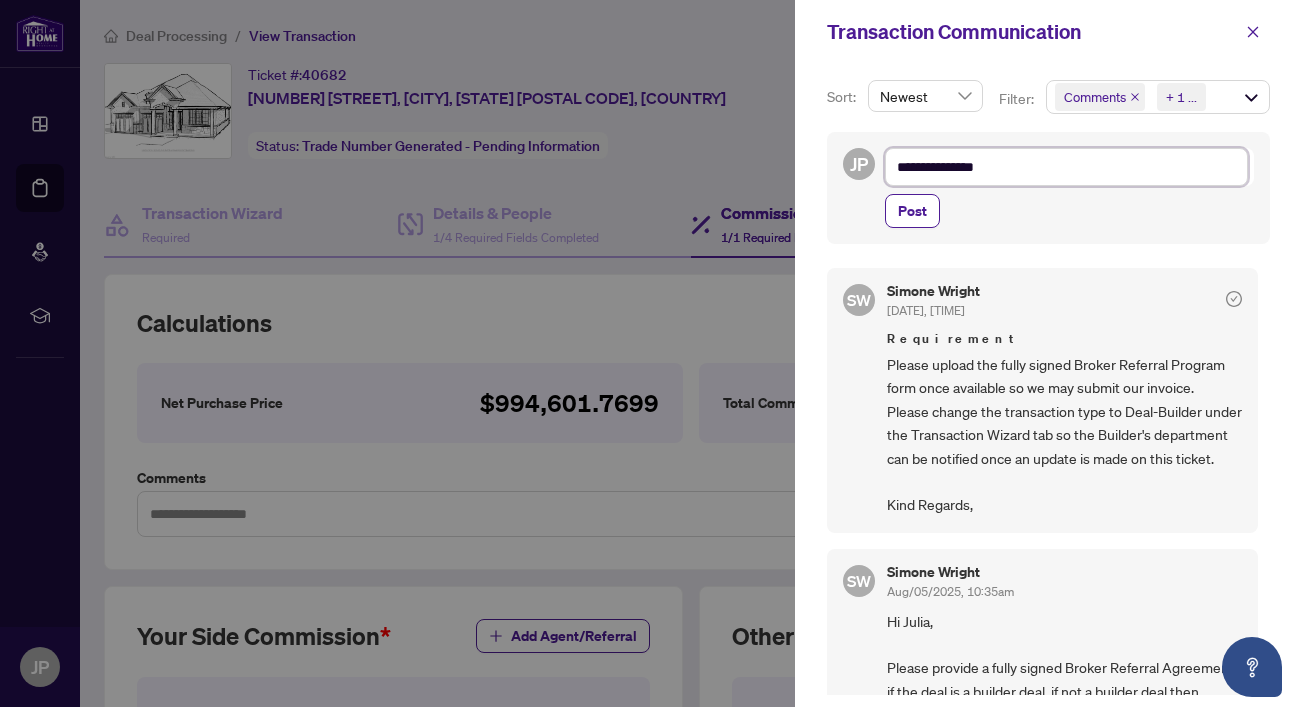 type on "**********" 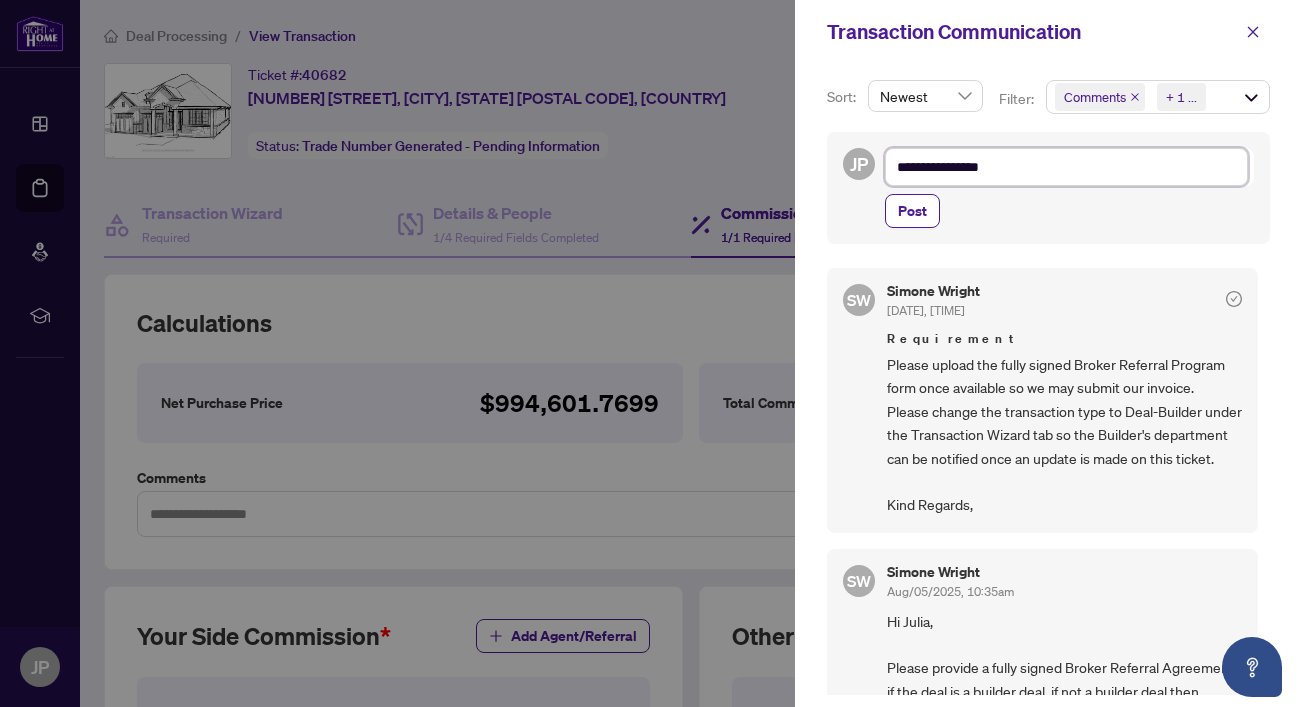 type on "**********" 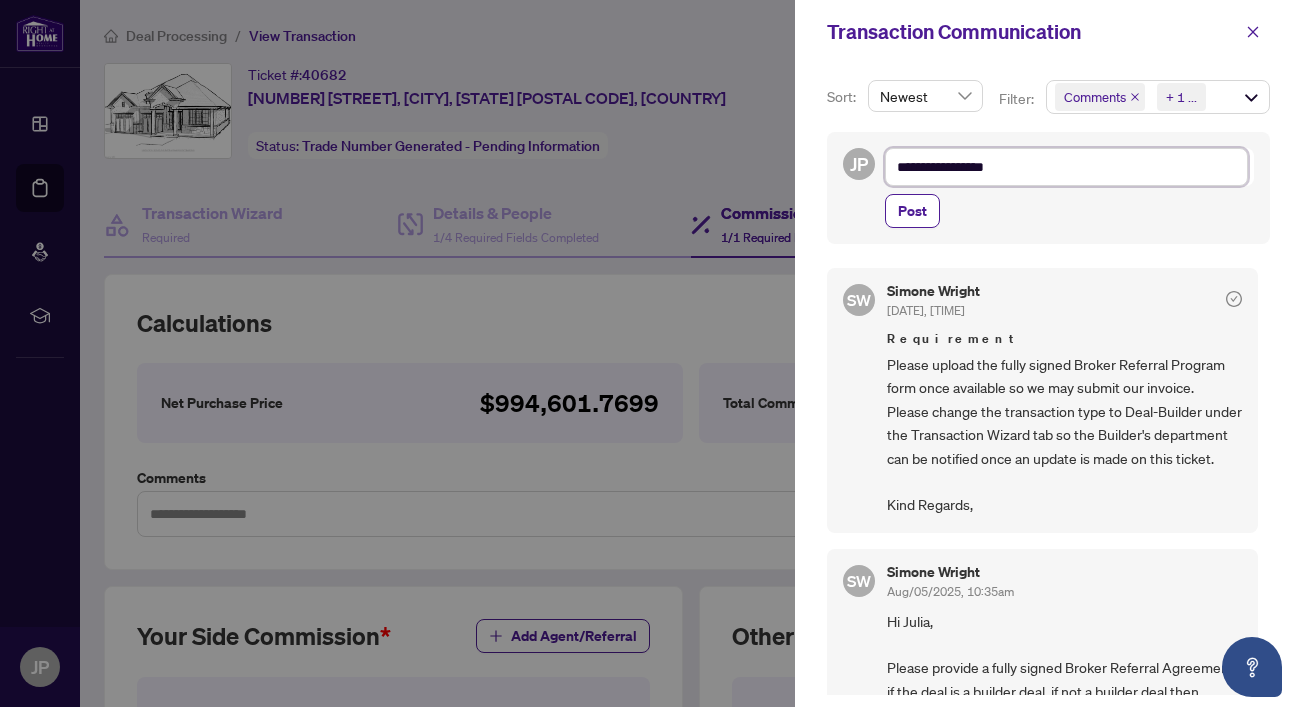 type on "**********" 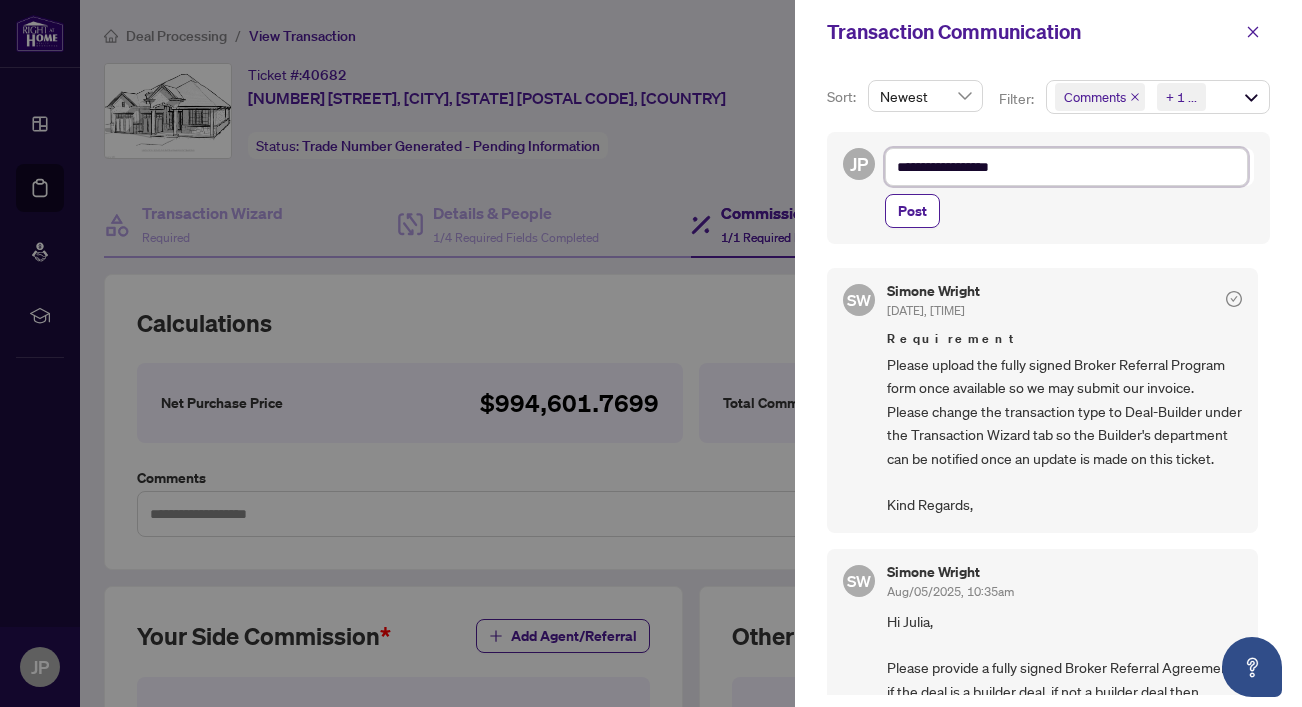 type on "**********" 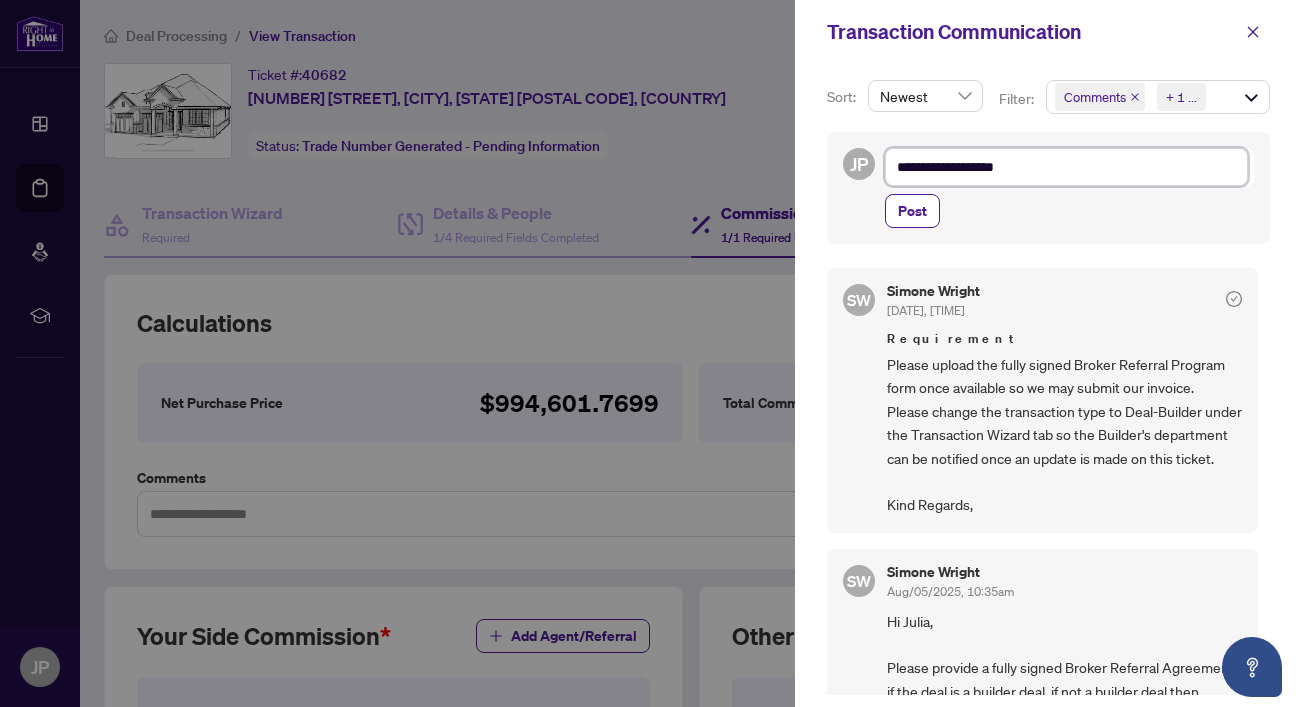 type on "**********" 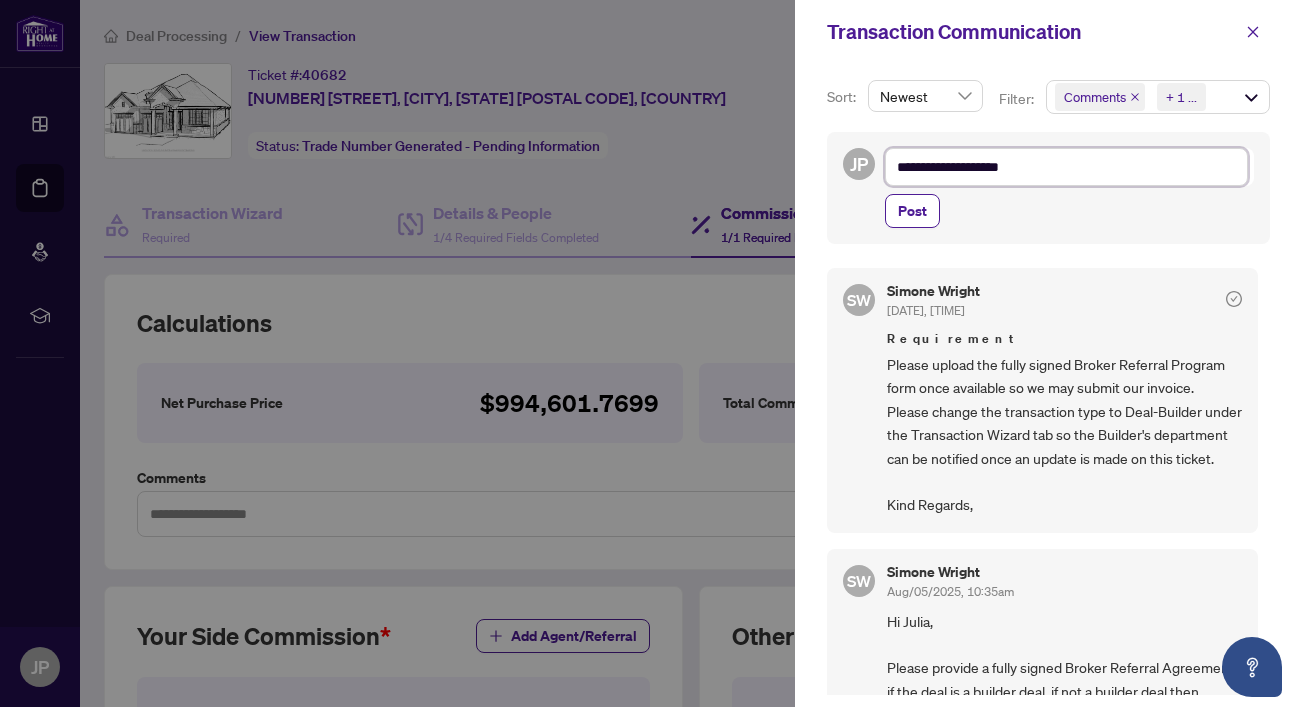 type on "**********" 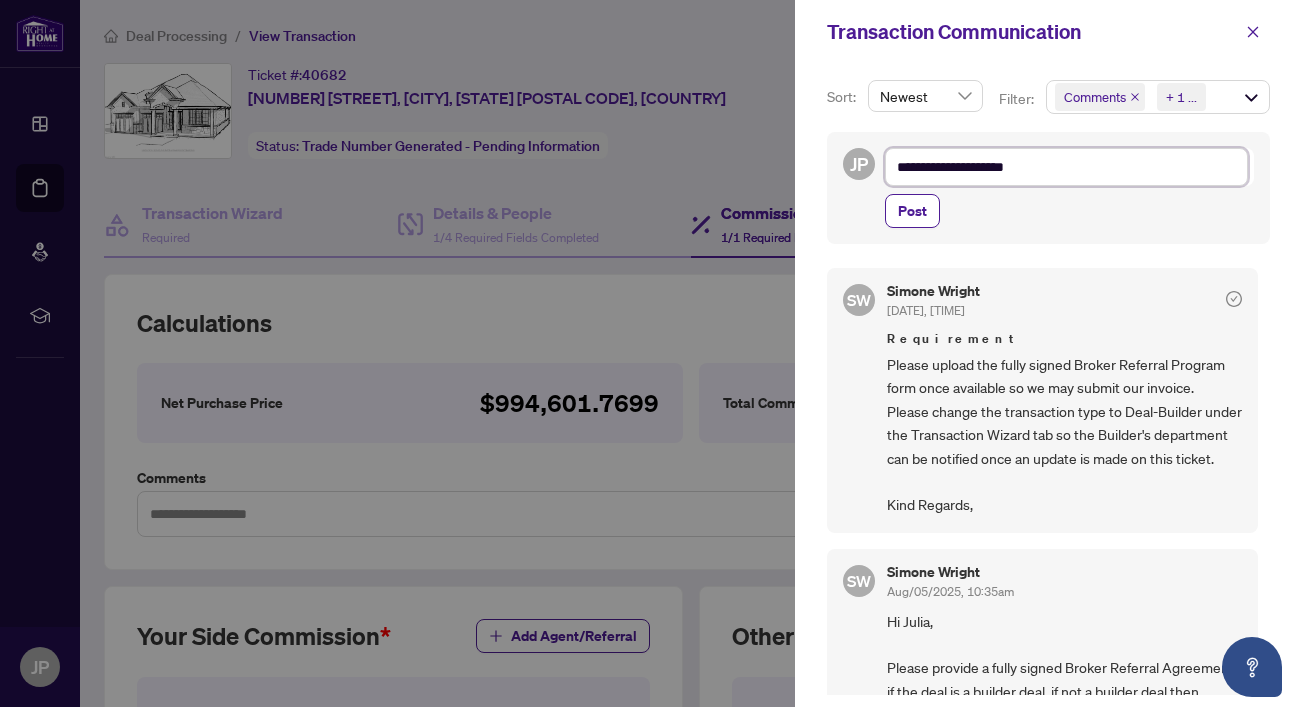 type on "**********" 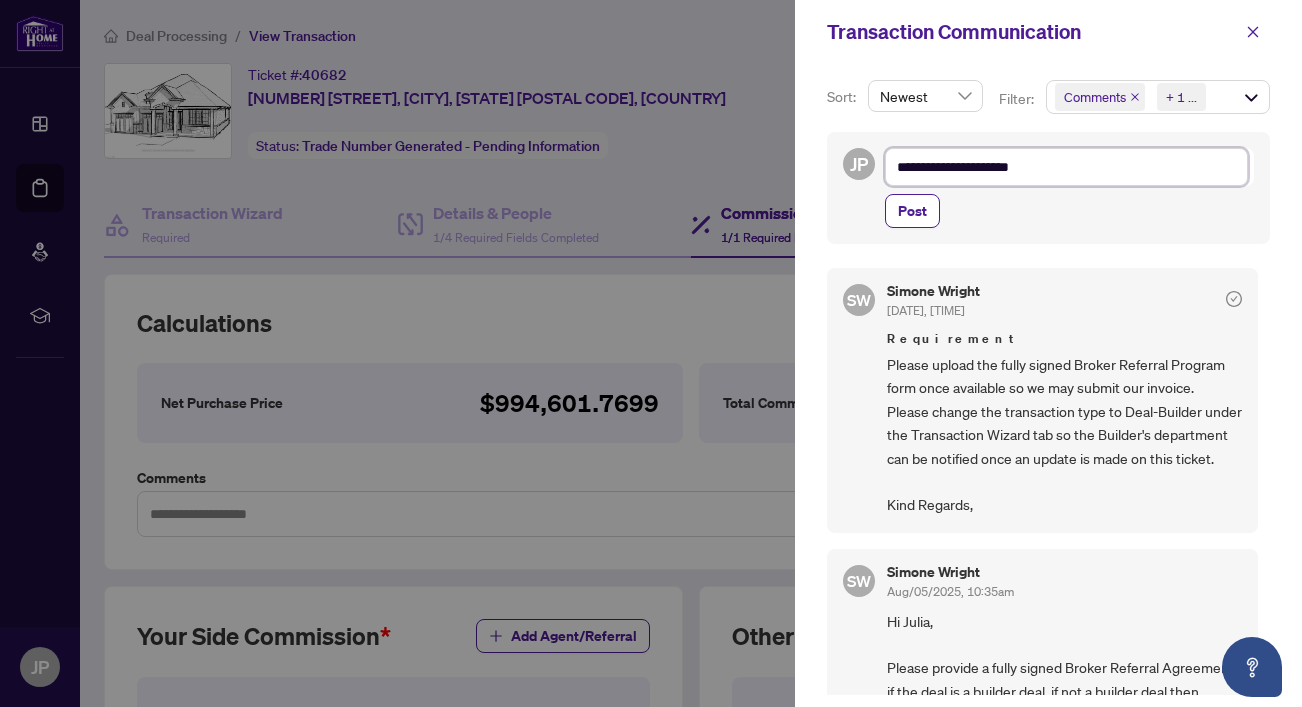 type on "**********" 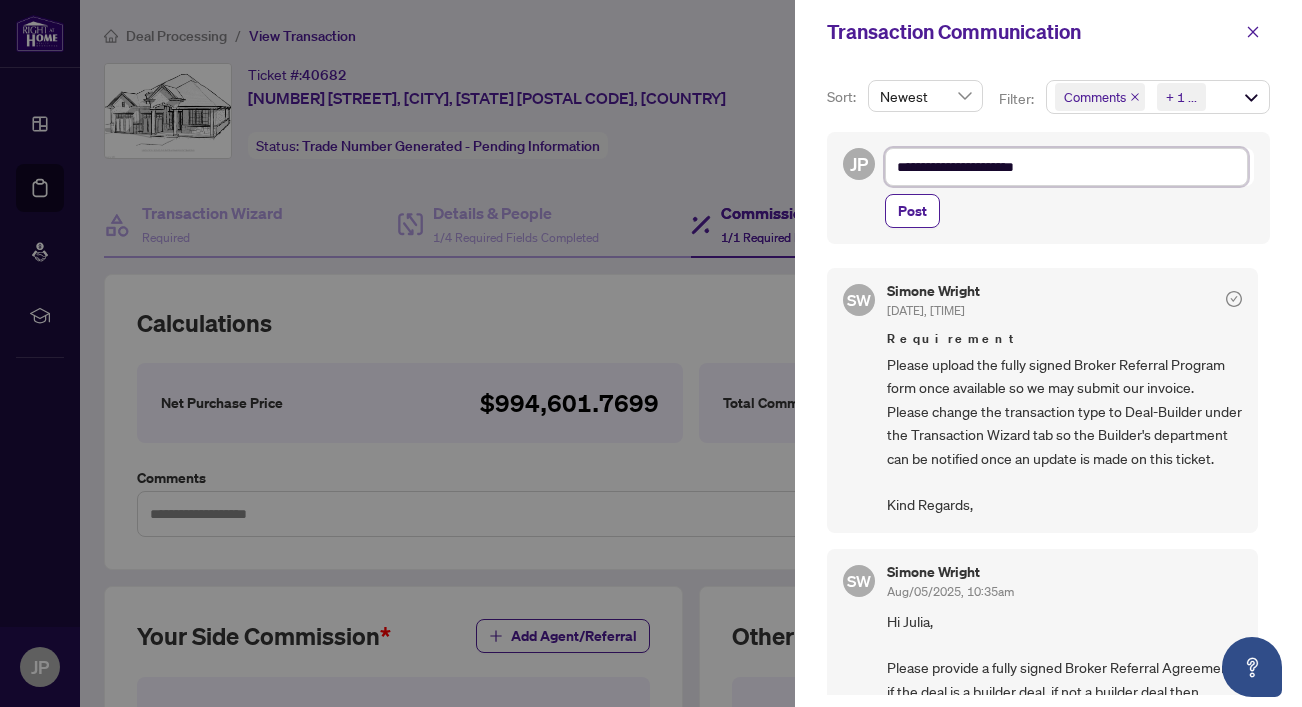 type on "**********" 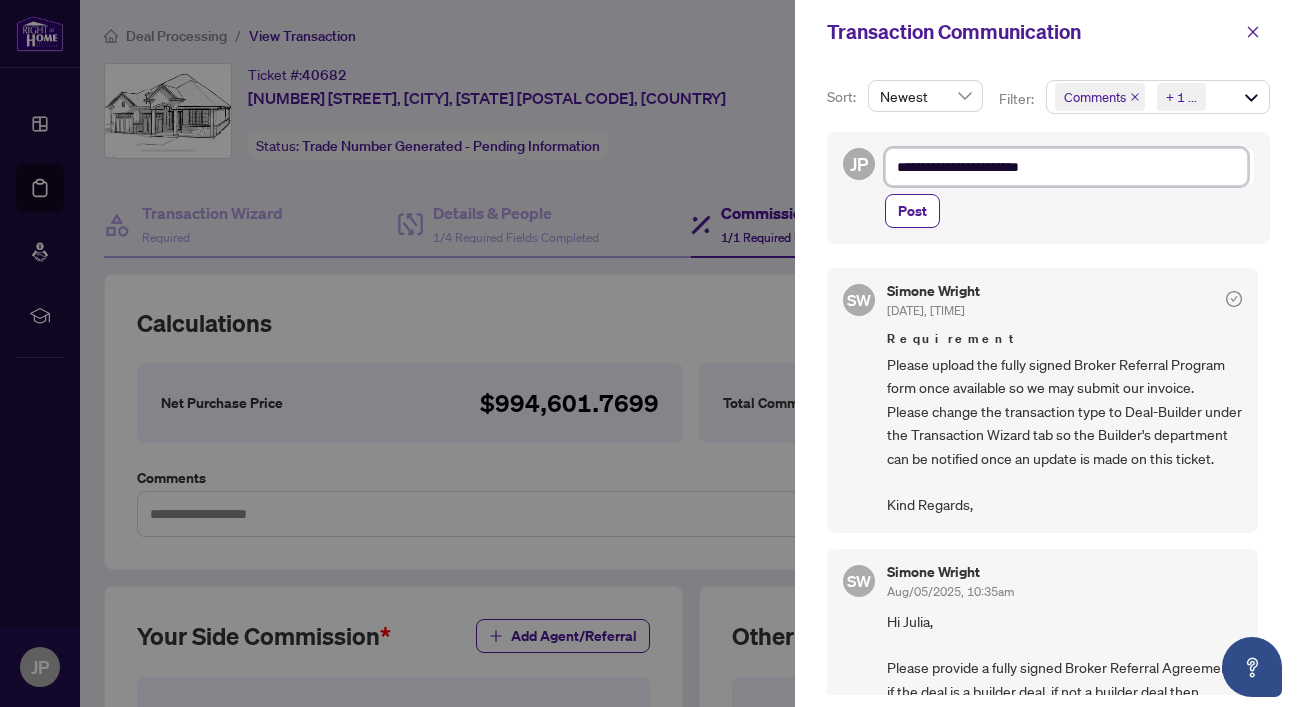 type on "**********" 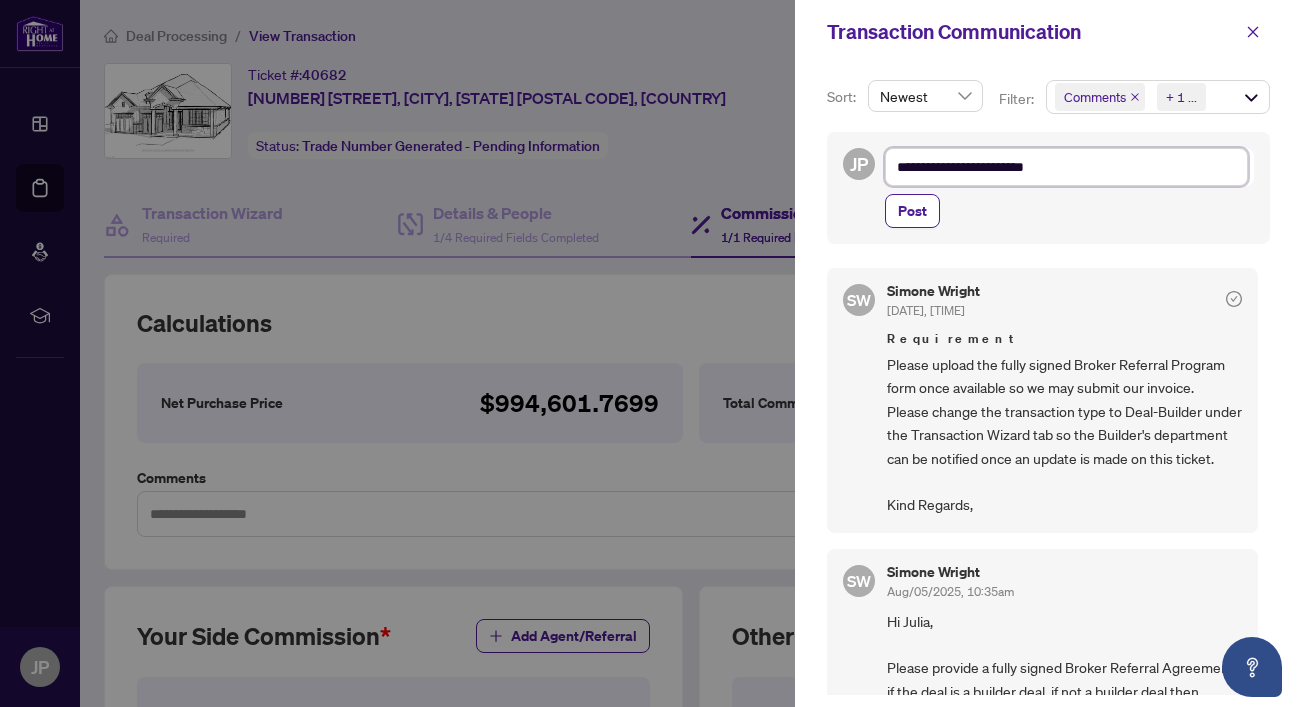 type on "**********" 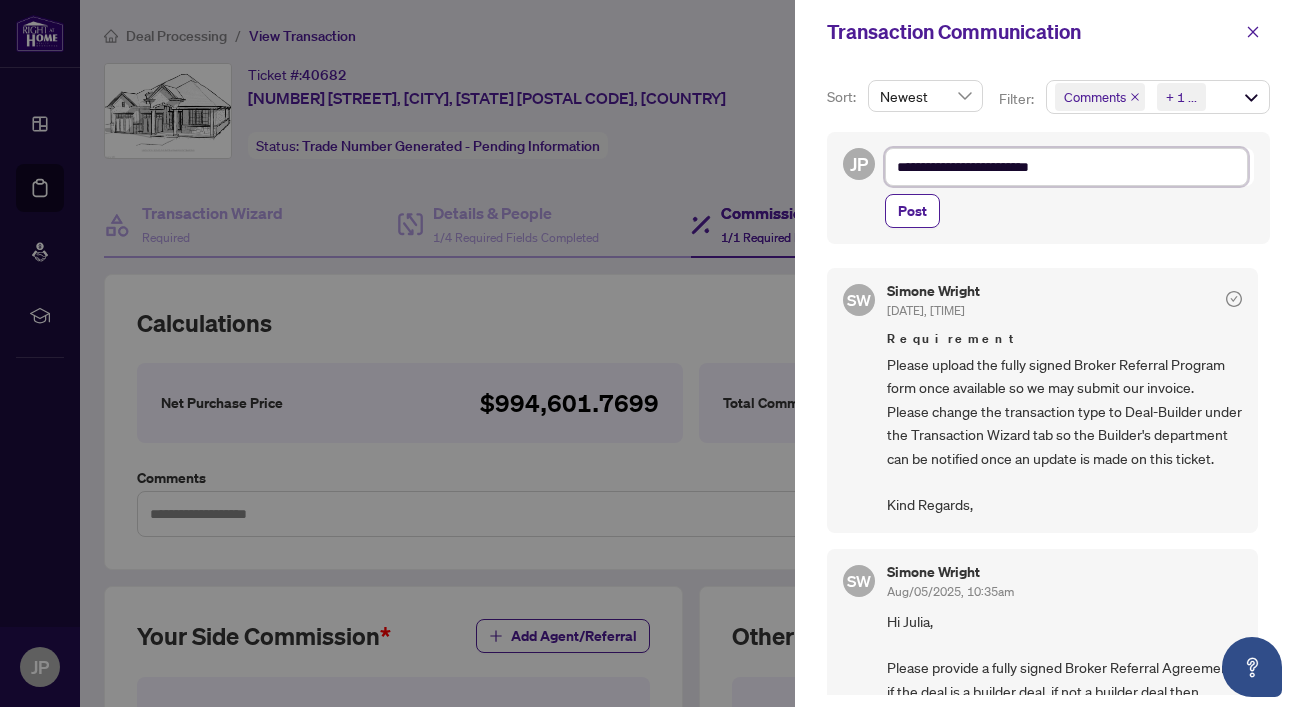 type on "**********" 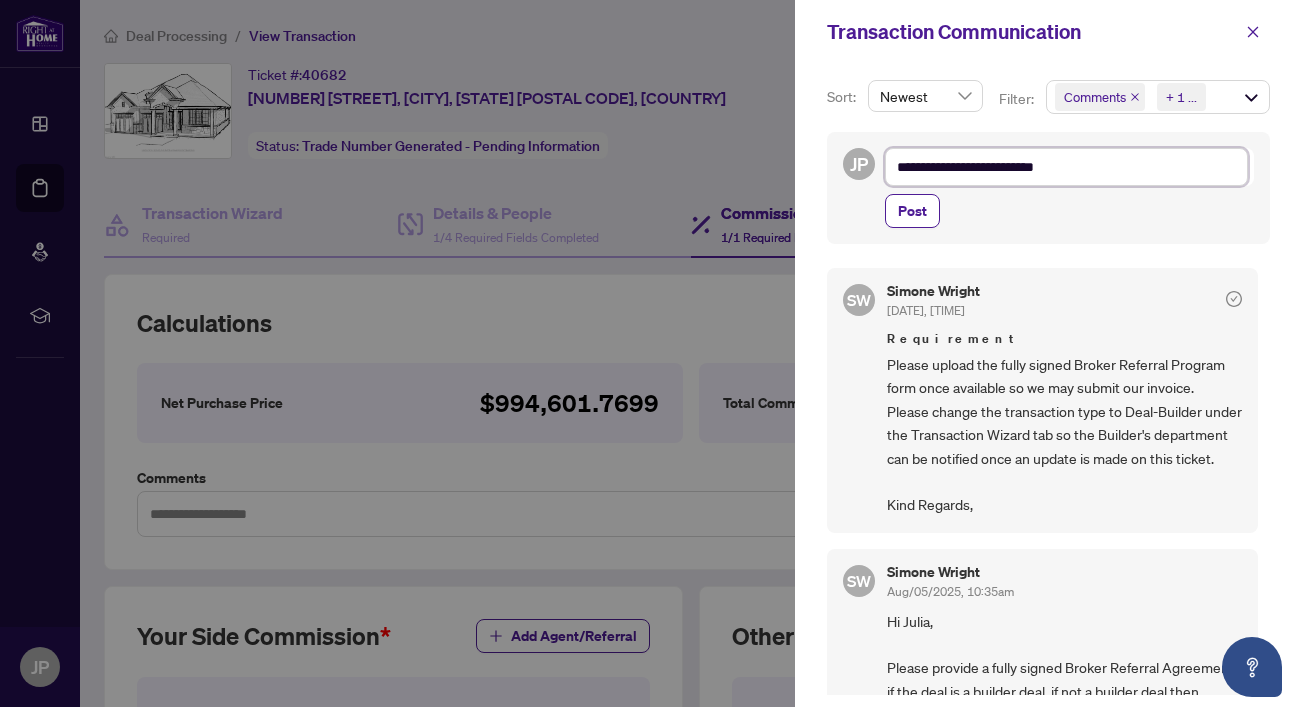 type on "**********" 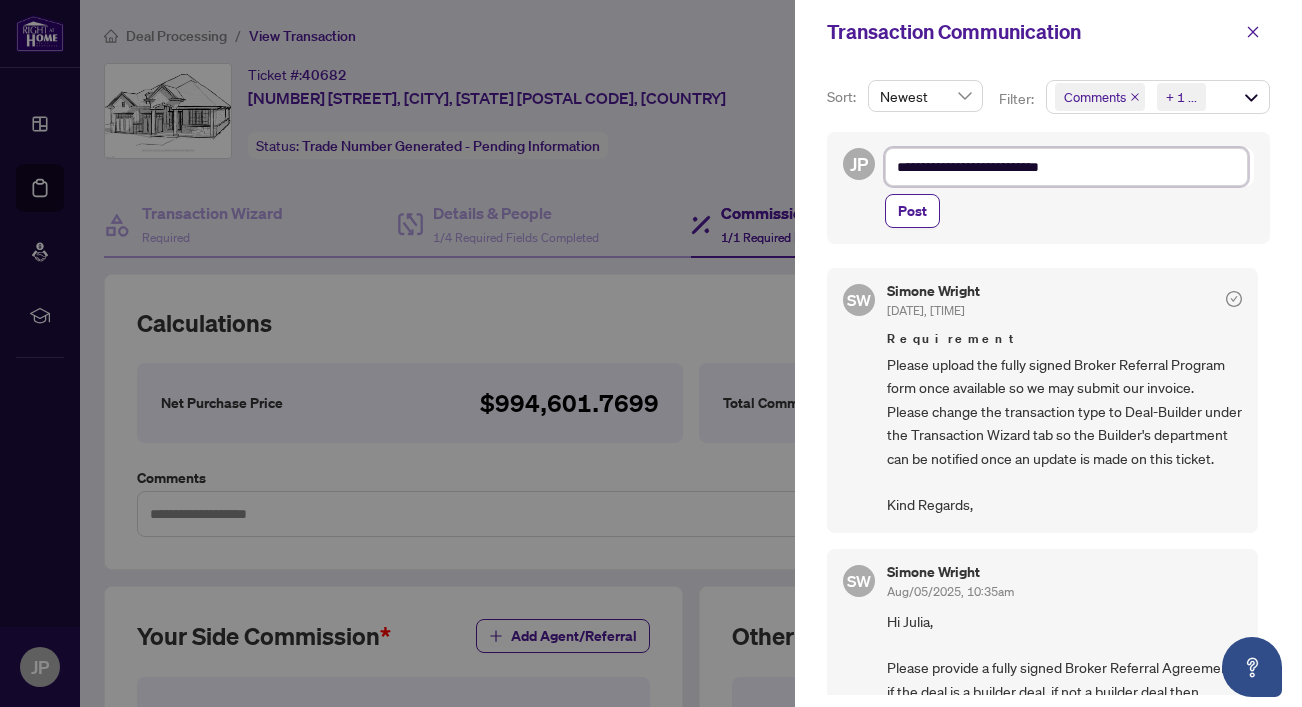 type on "**********" 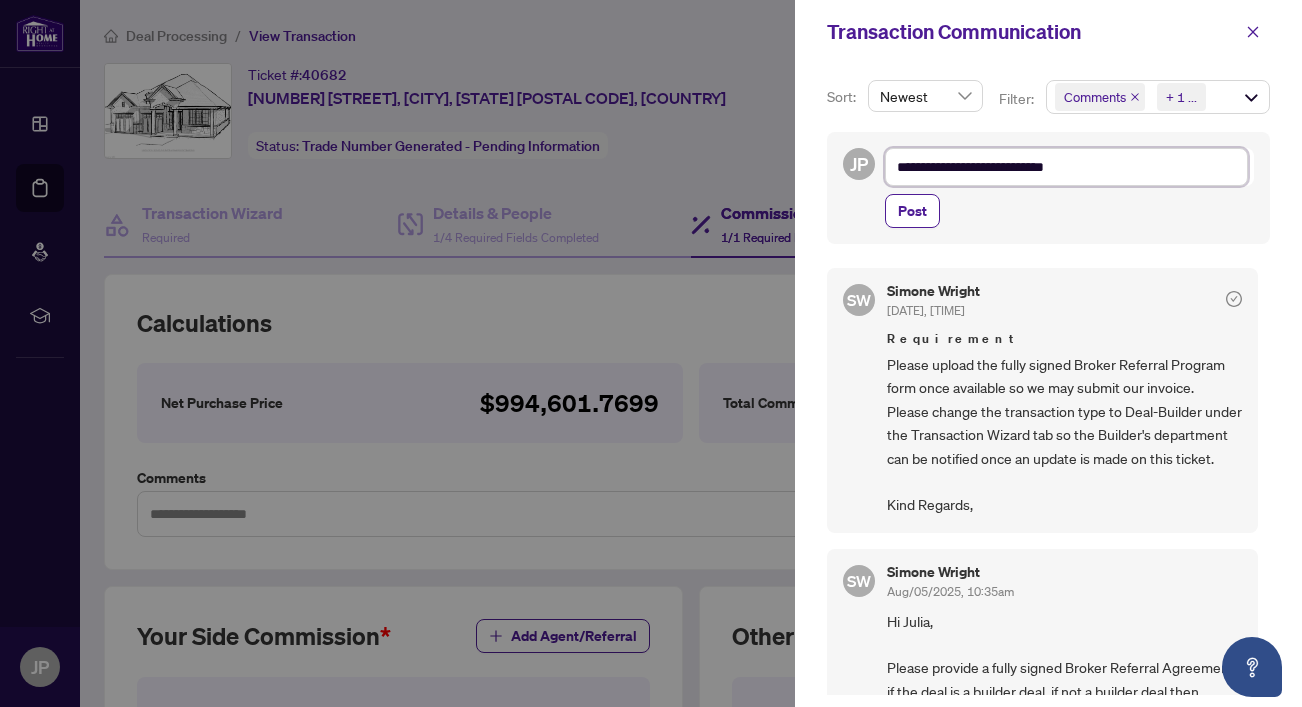 type on "**********" 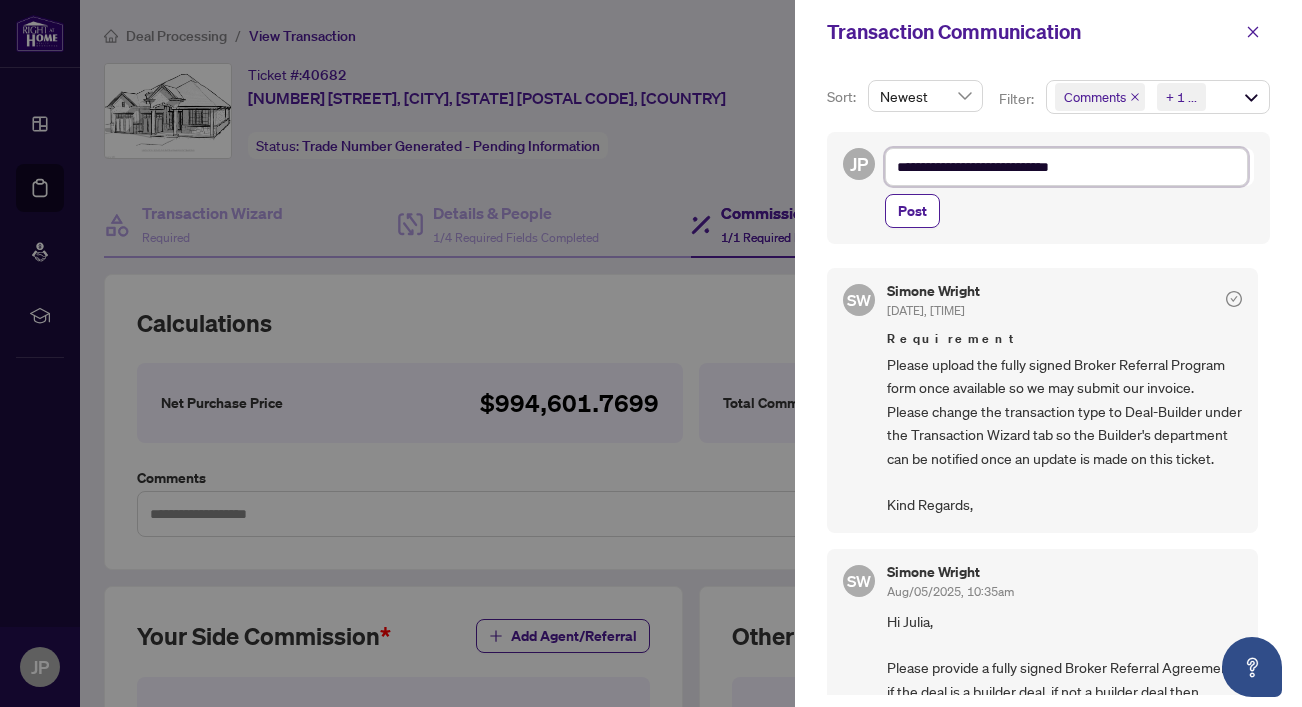 type on "**********" 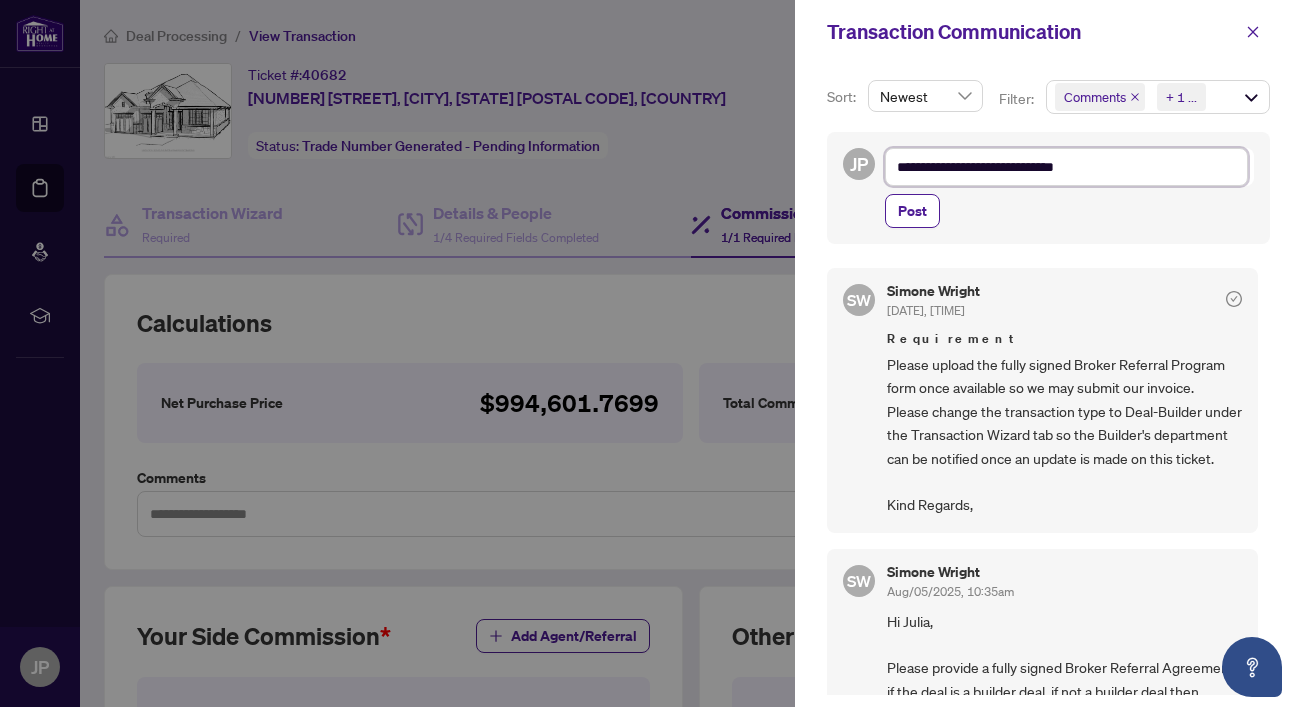 type on "**********" 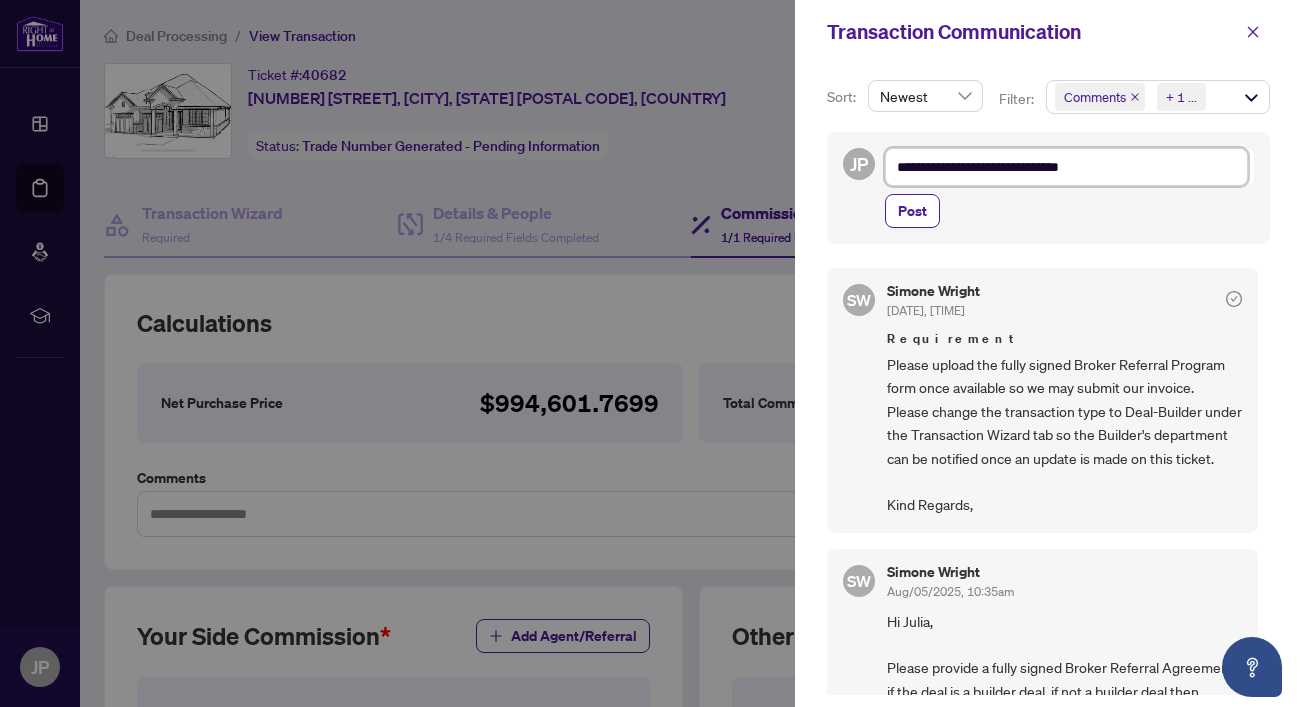 type on "**********" 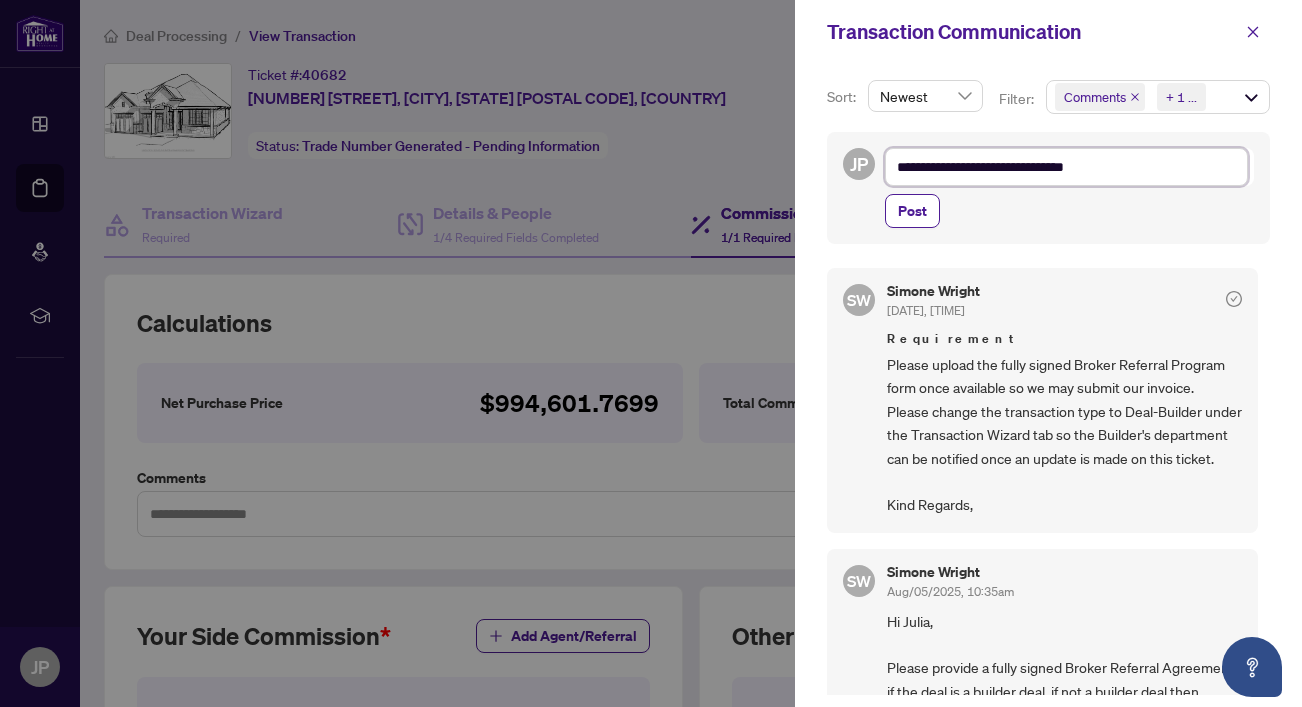 type on "**********" 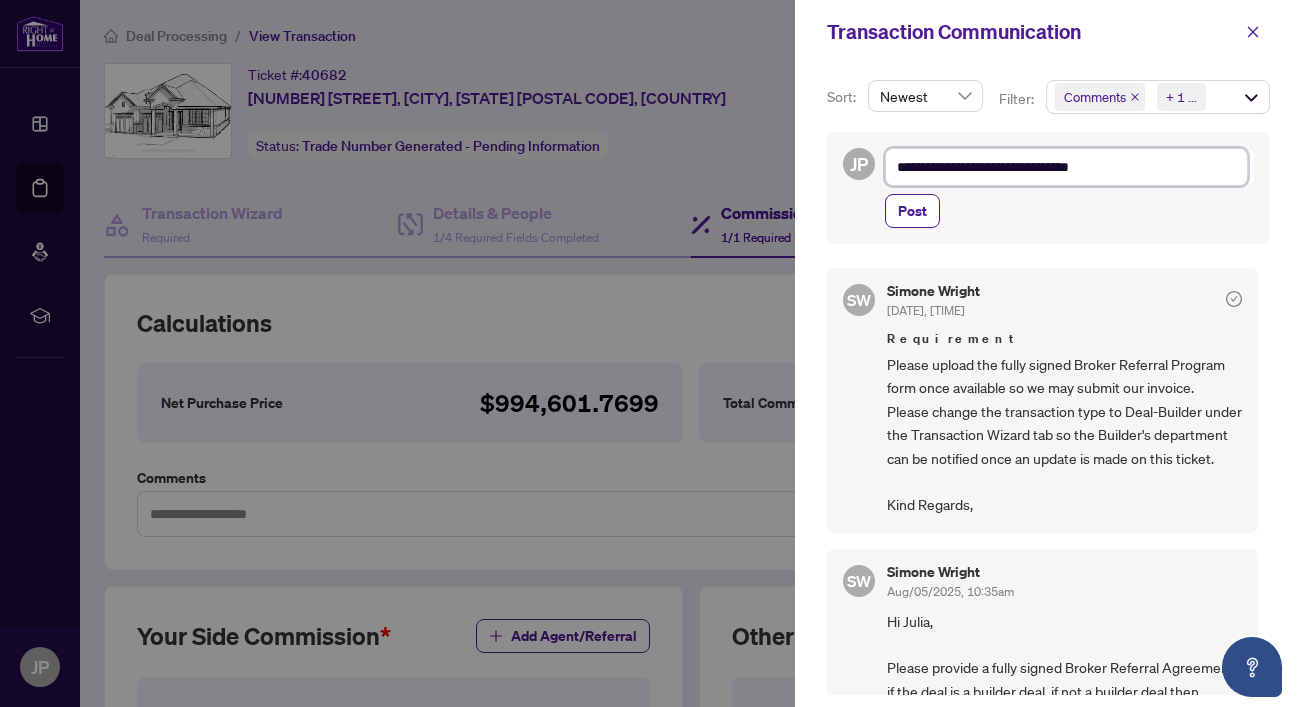 type on "**********" 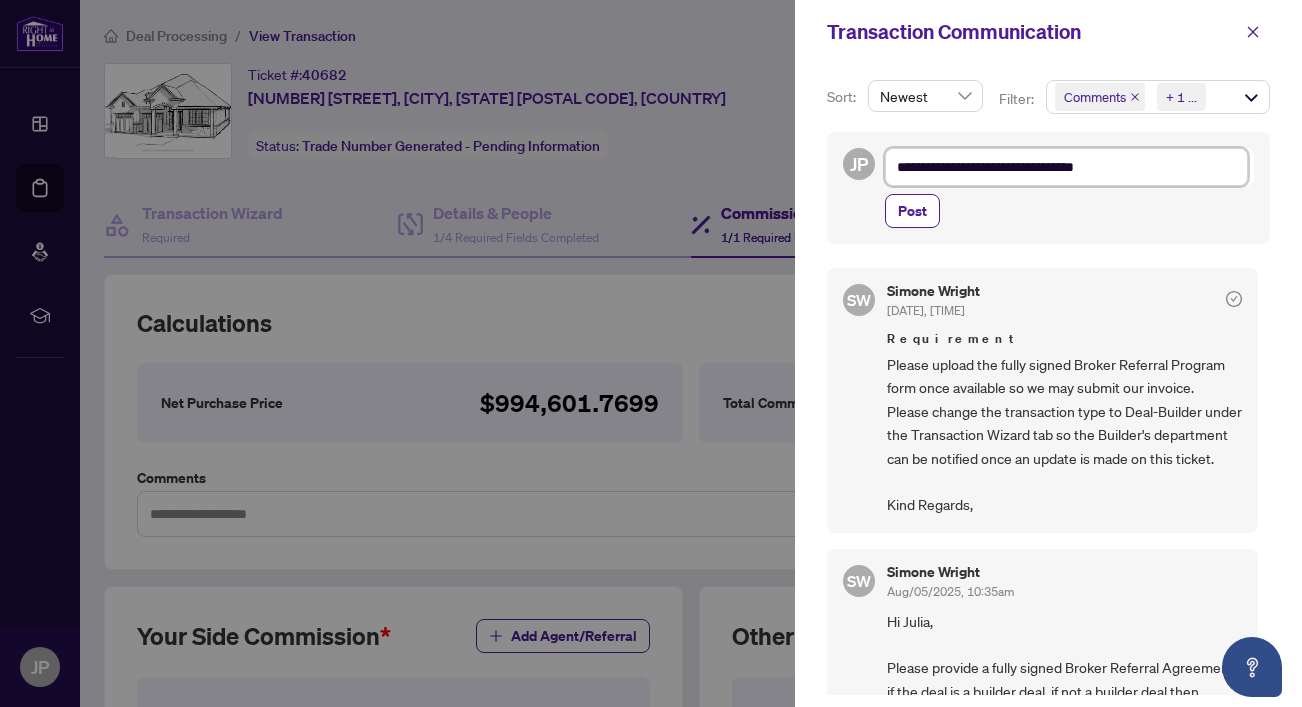 type on "**********" 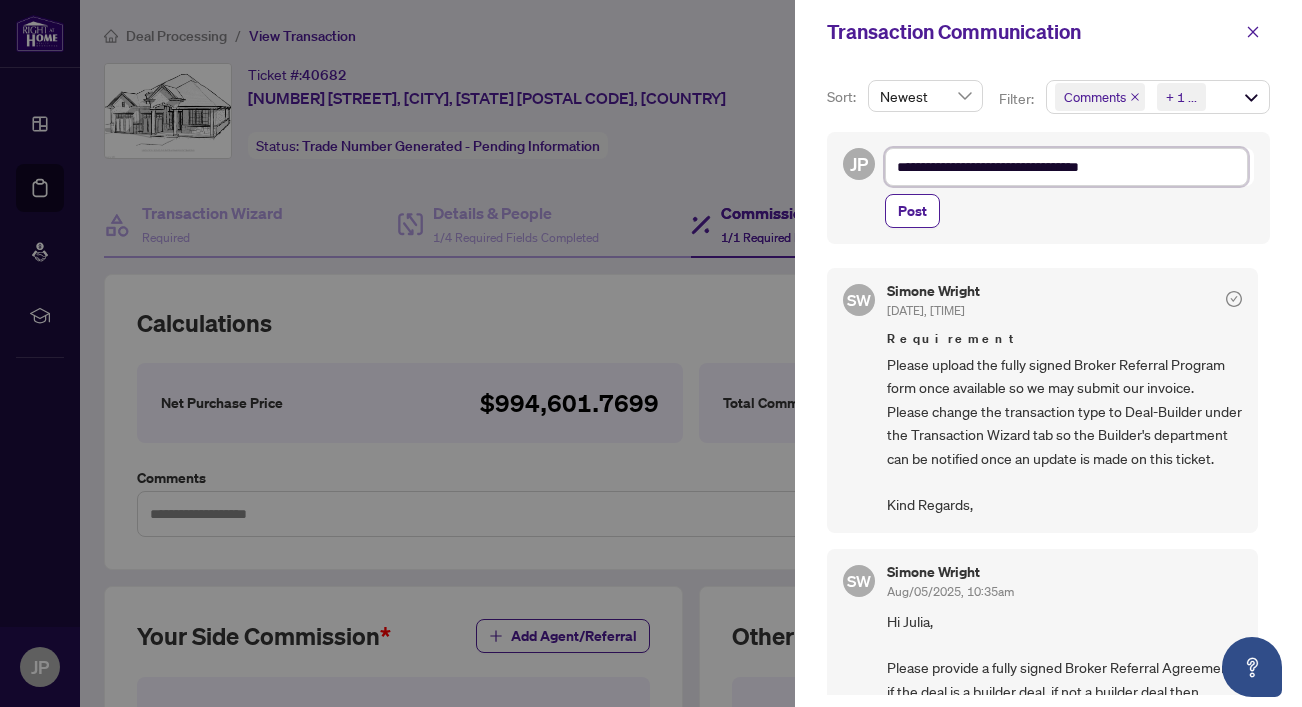 type on "**********" 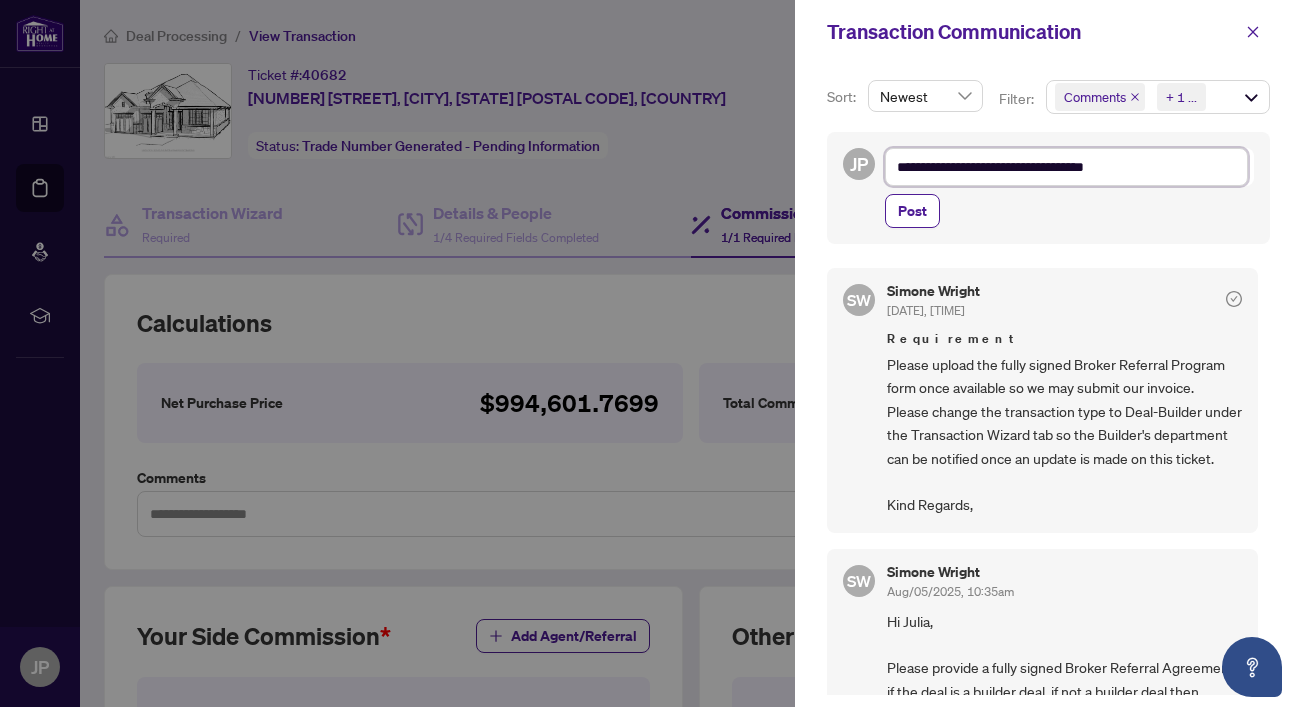 type on "**********" 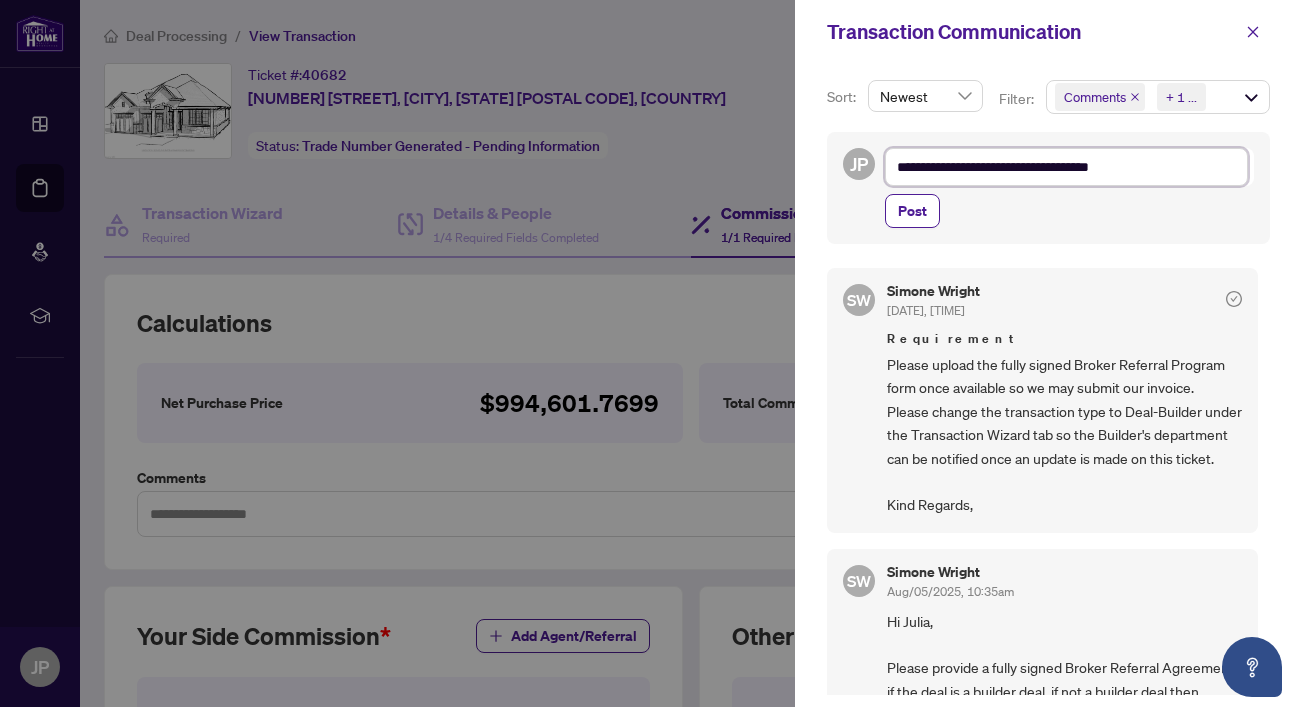 type on "**********" 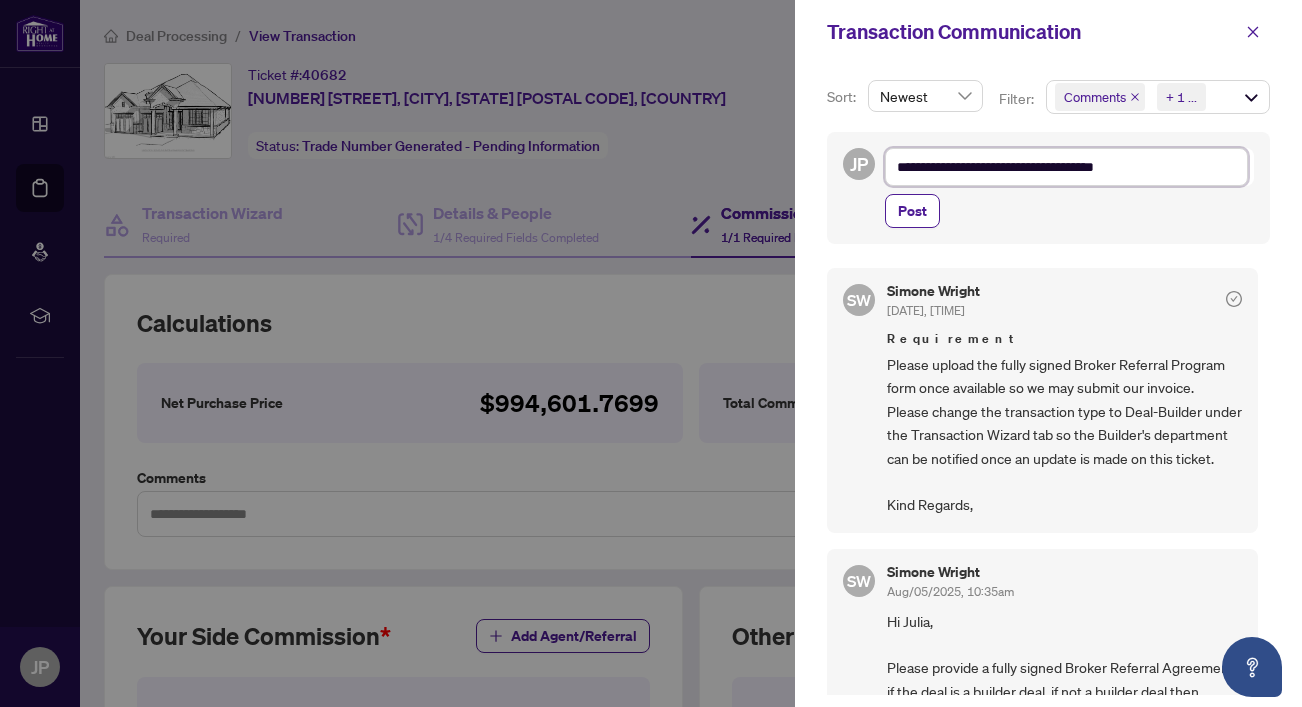 type on "**********" 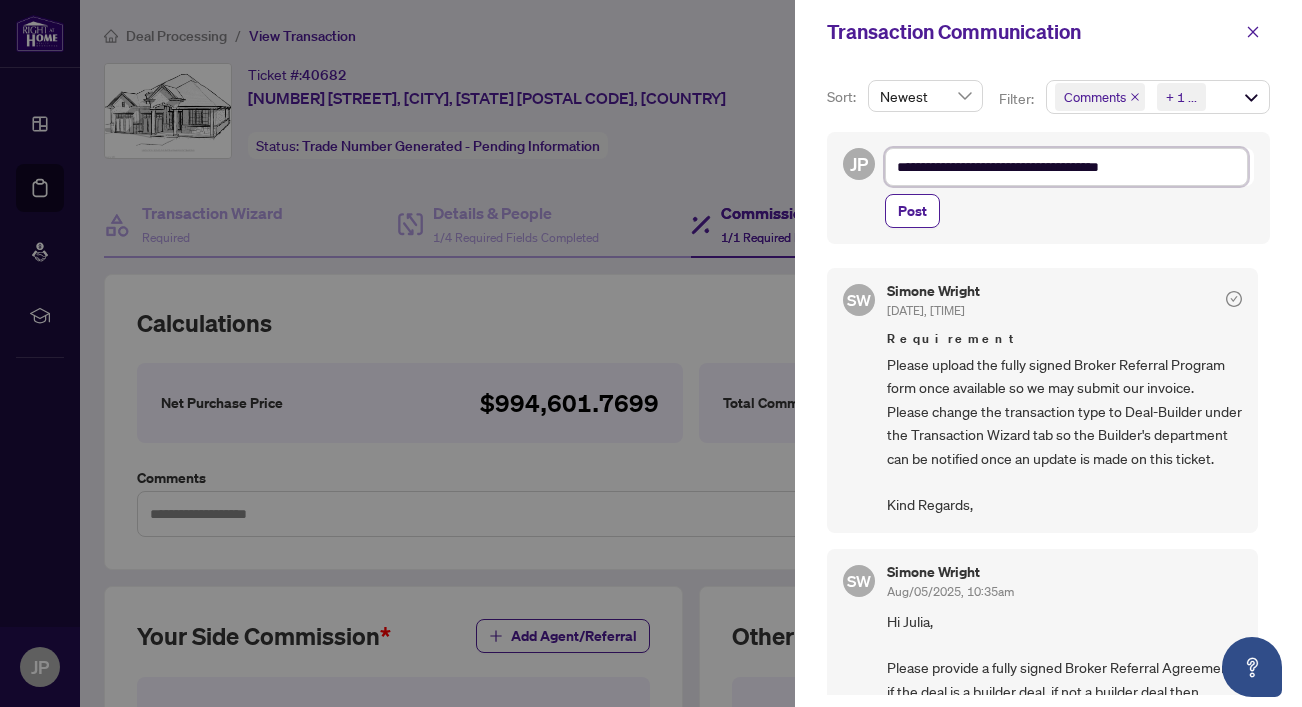 type on "**********" 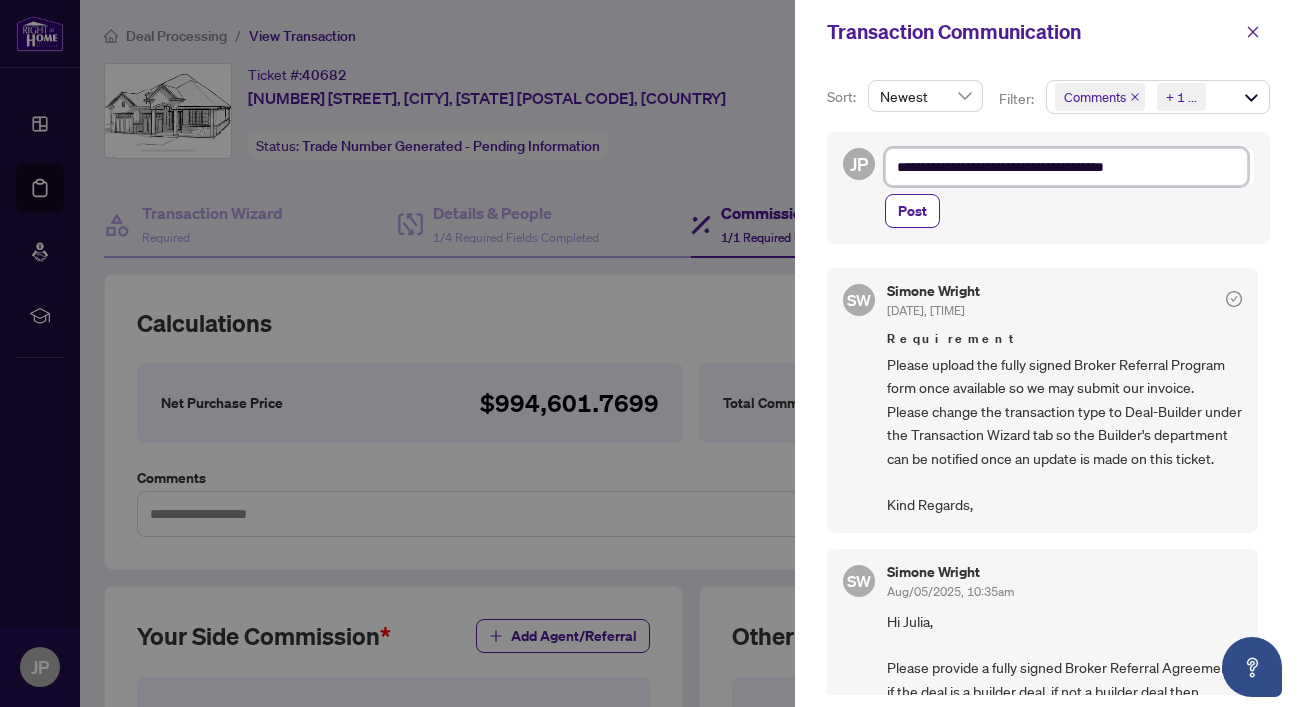 type on "**********" 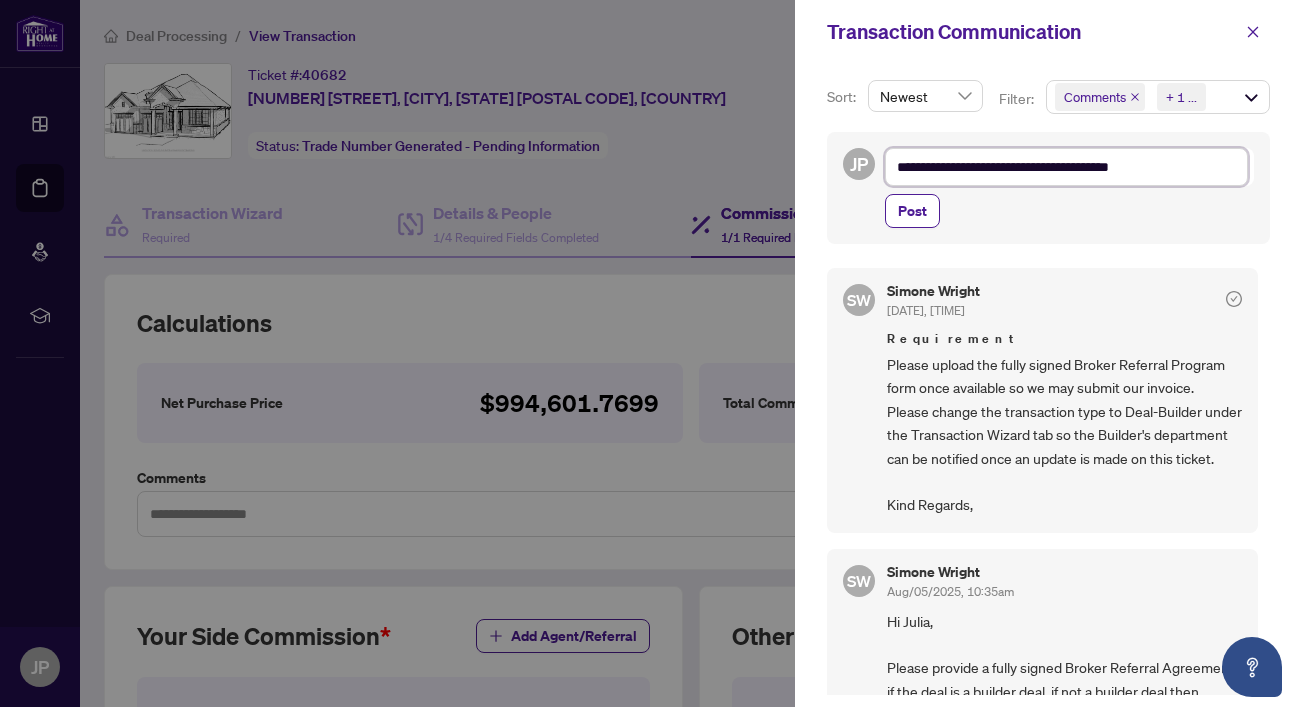 type on "**********" 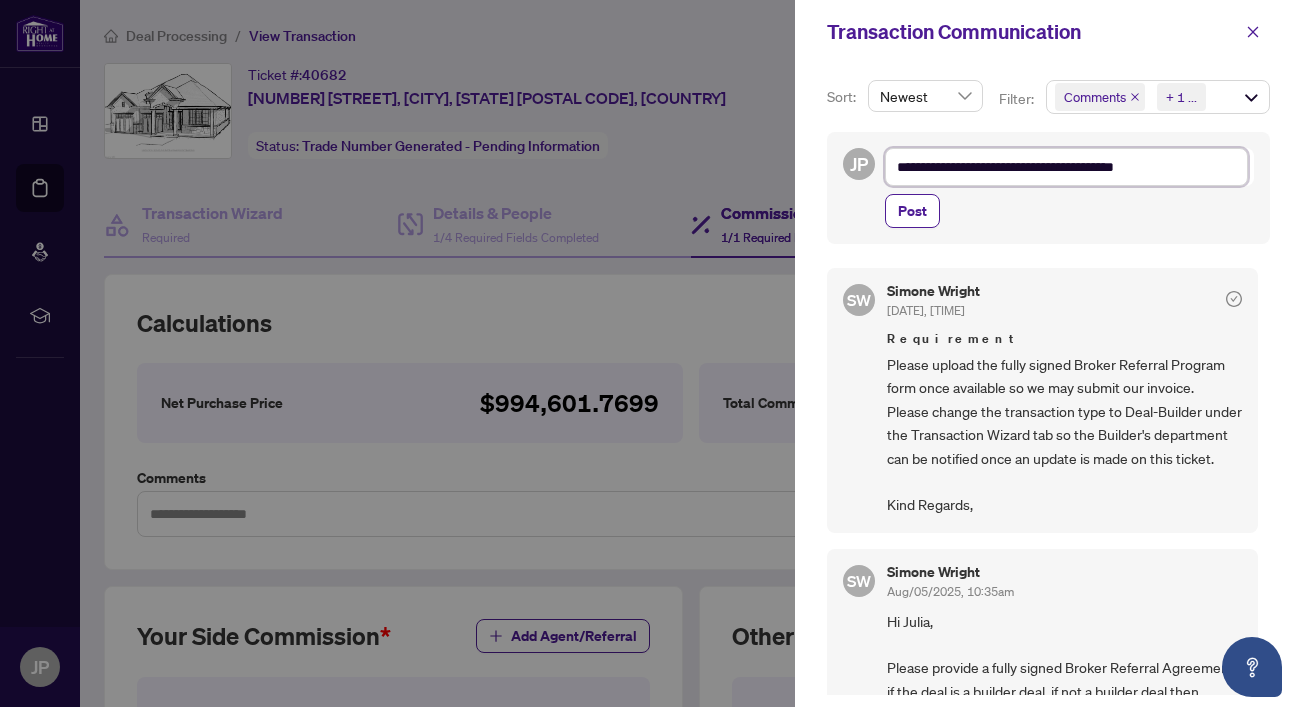 type on "**********" 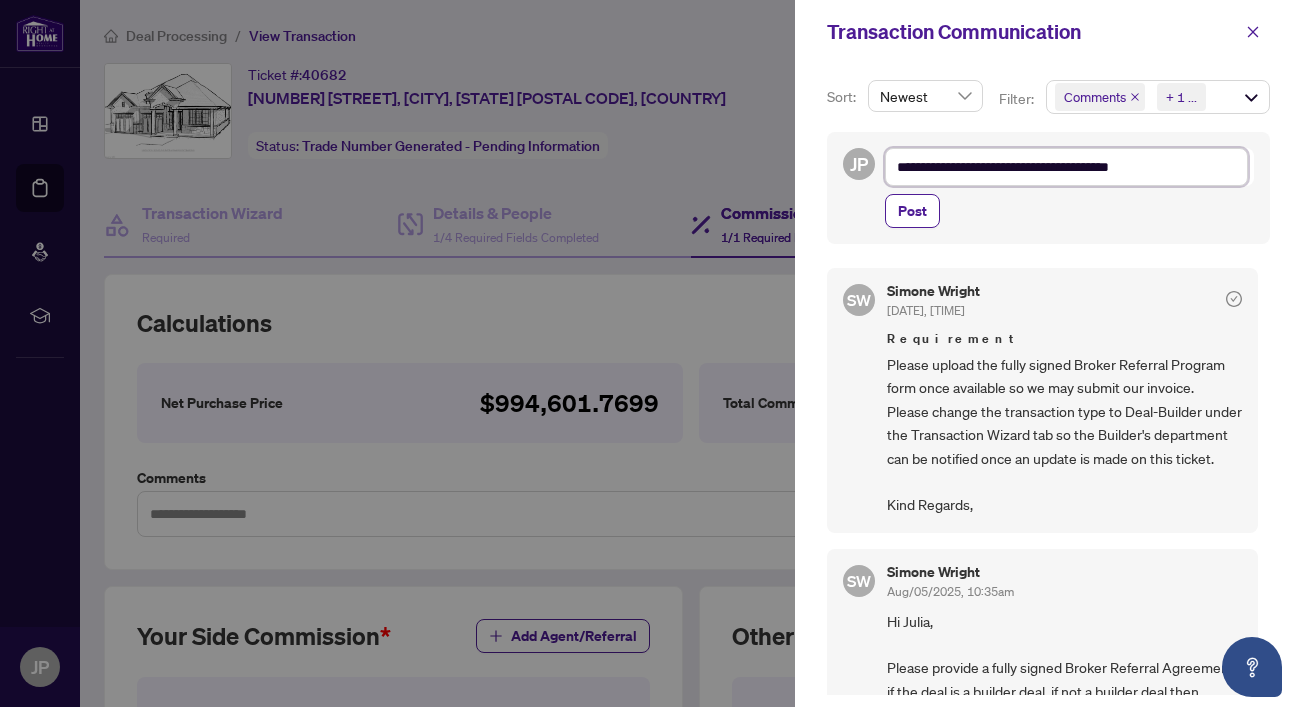 type on "**********" 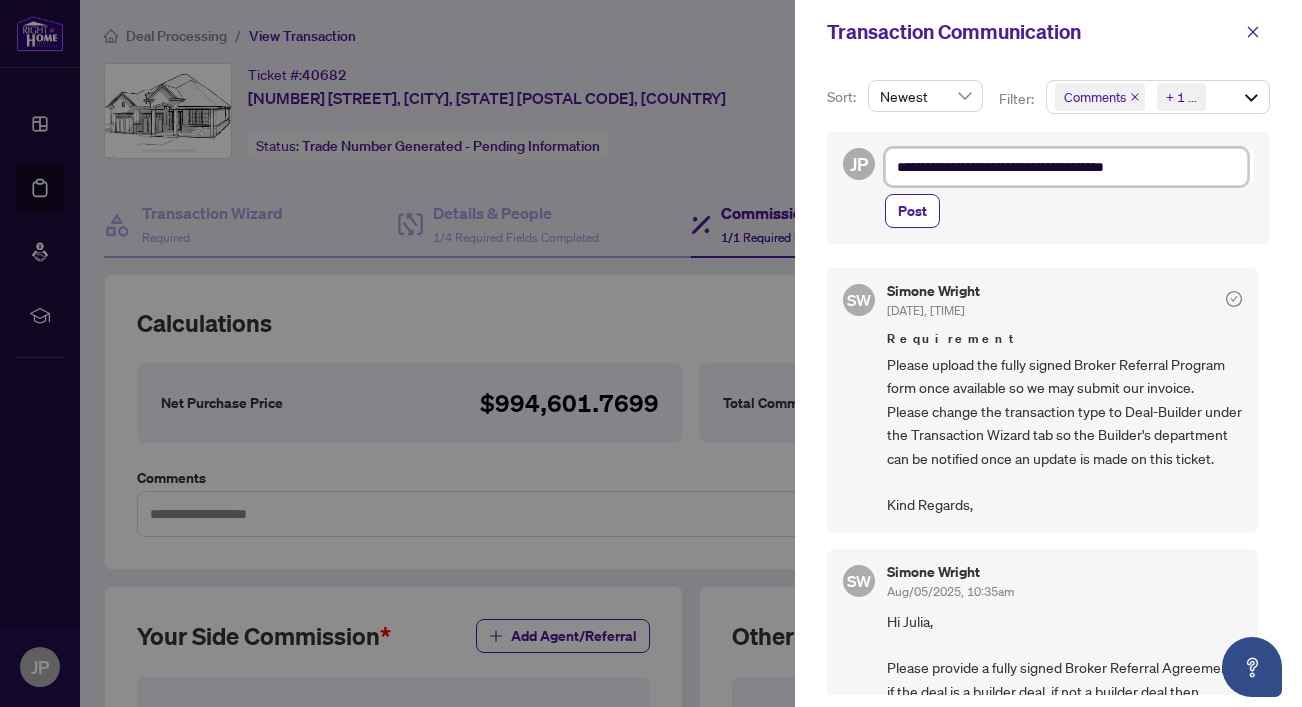 type on "**********" 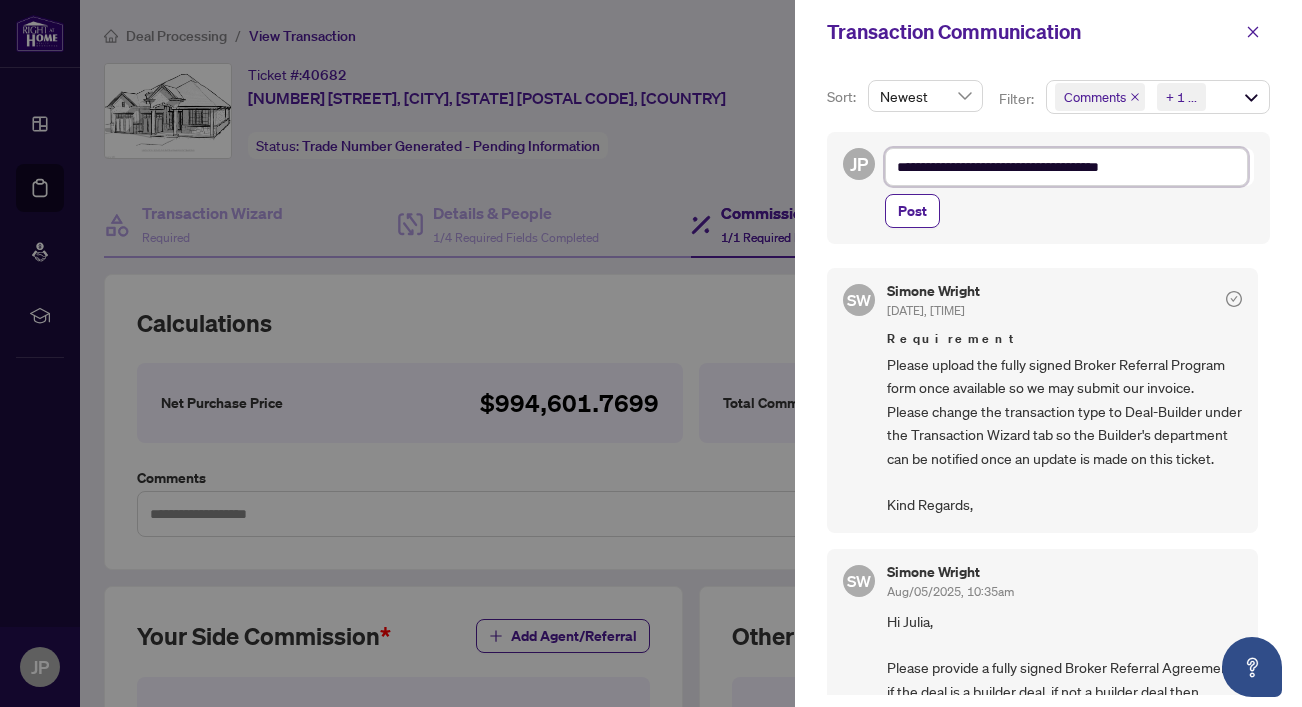 type on "**********" 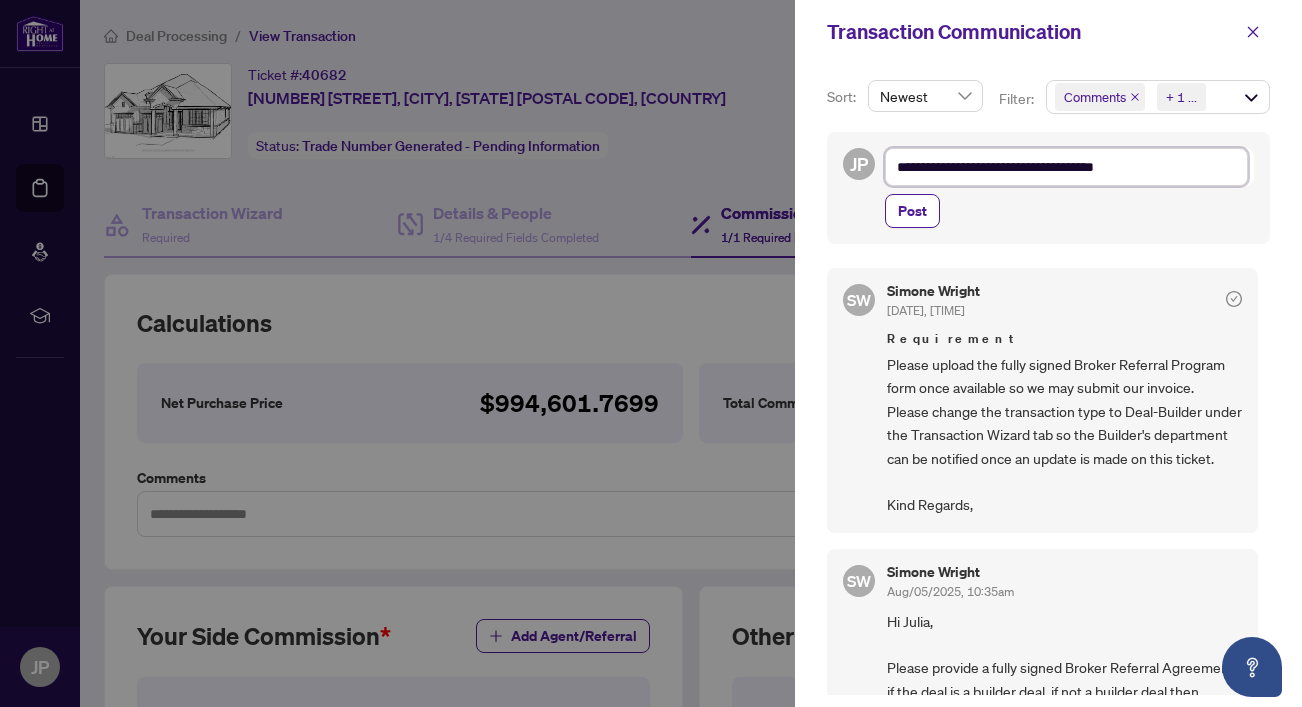 type on "**********" 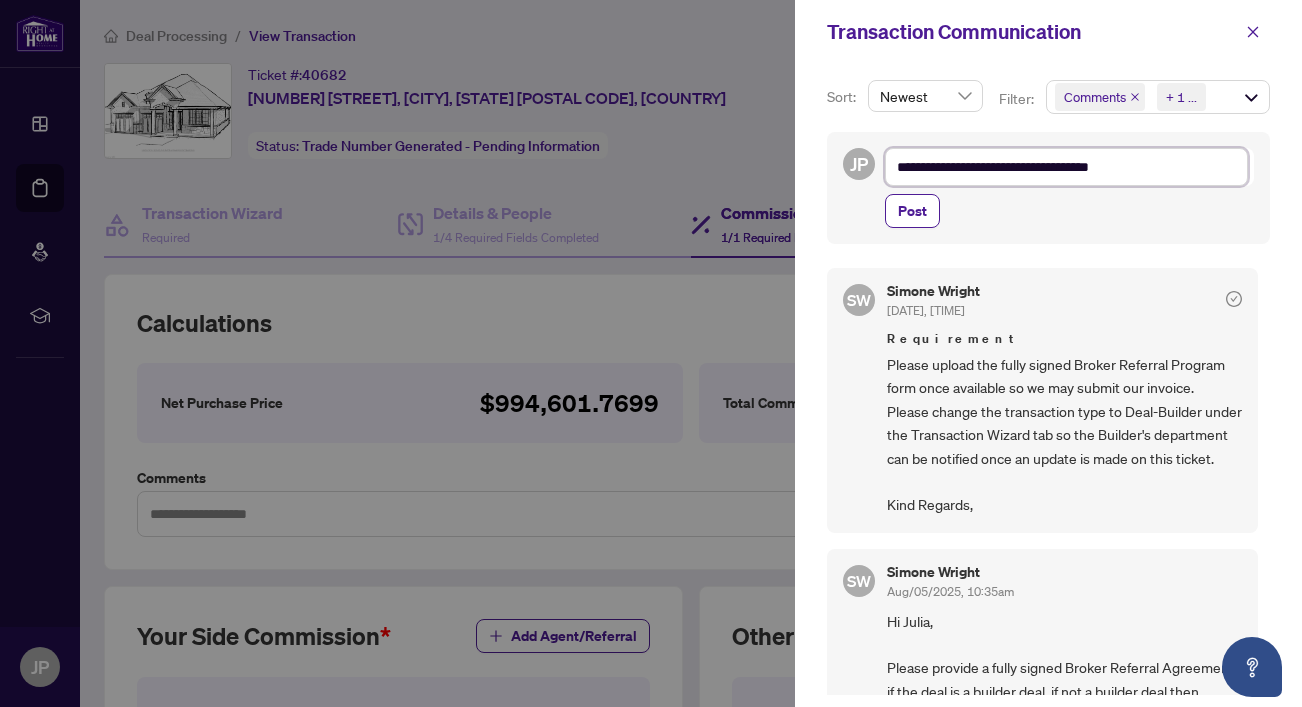 type on "**********" 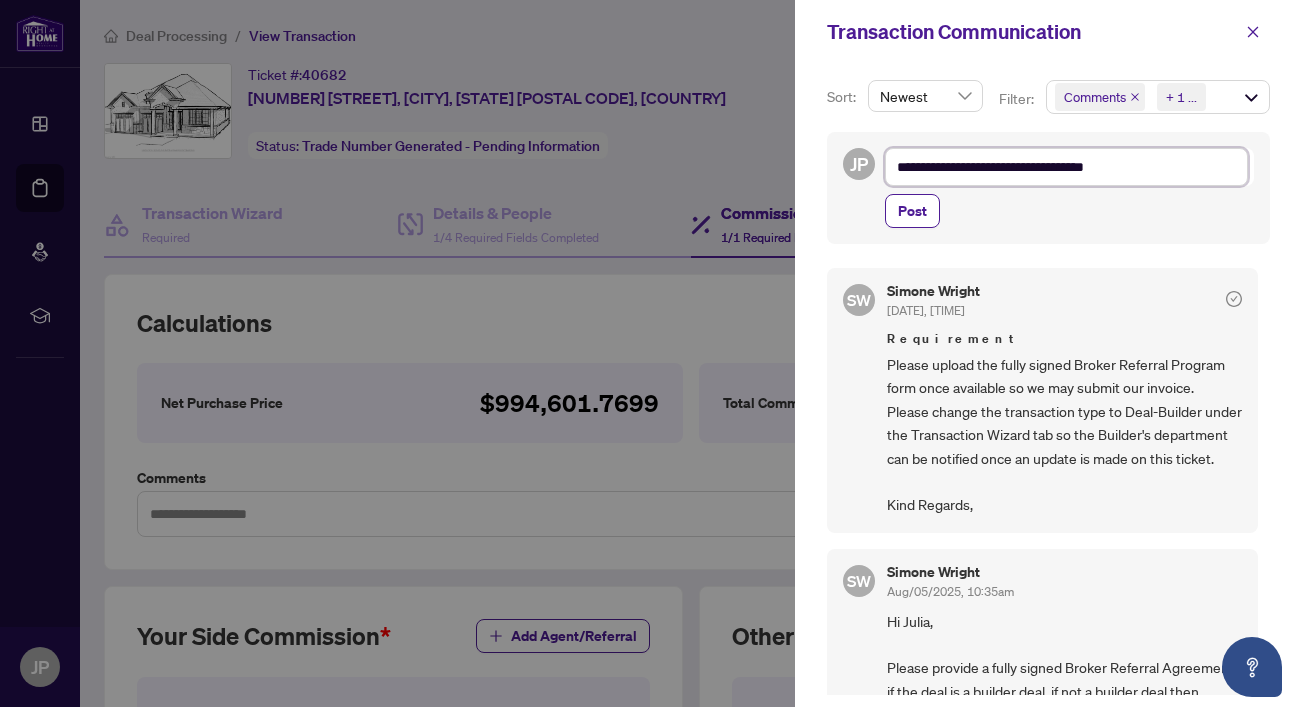 type on "**********" 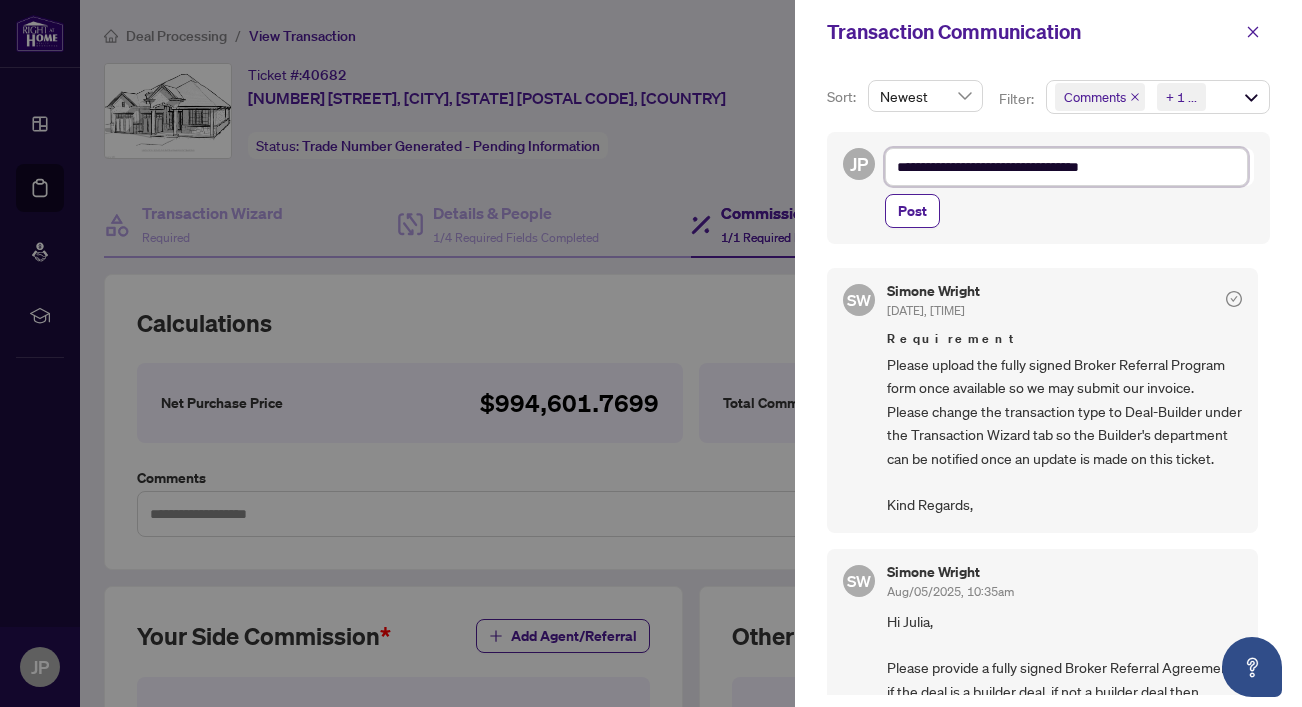 type on "**********" 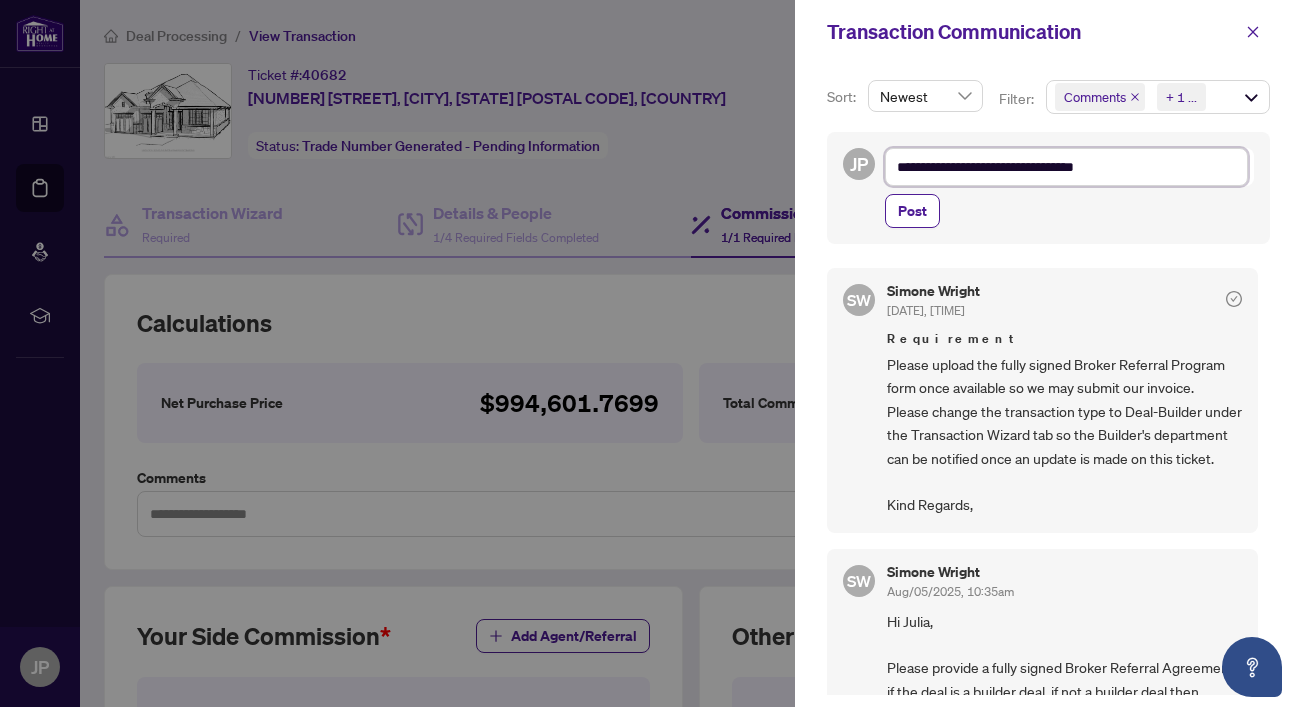 type on "**********" 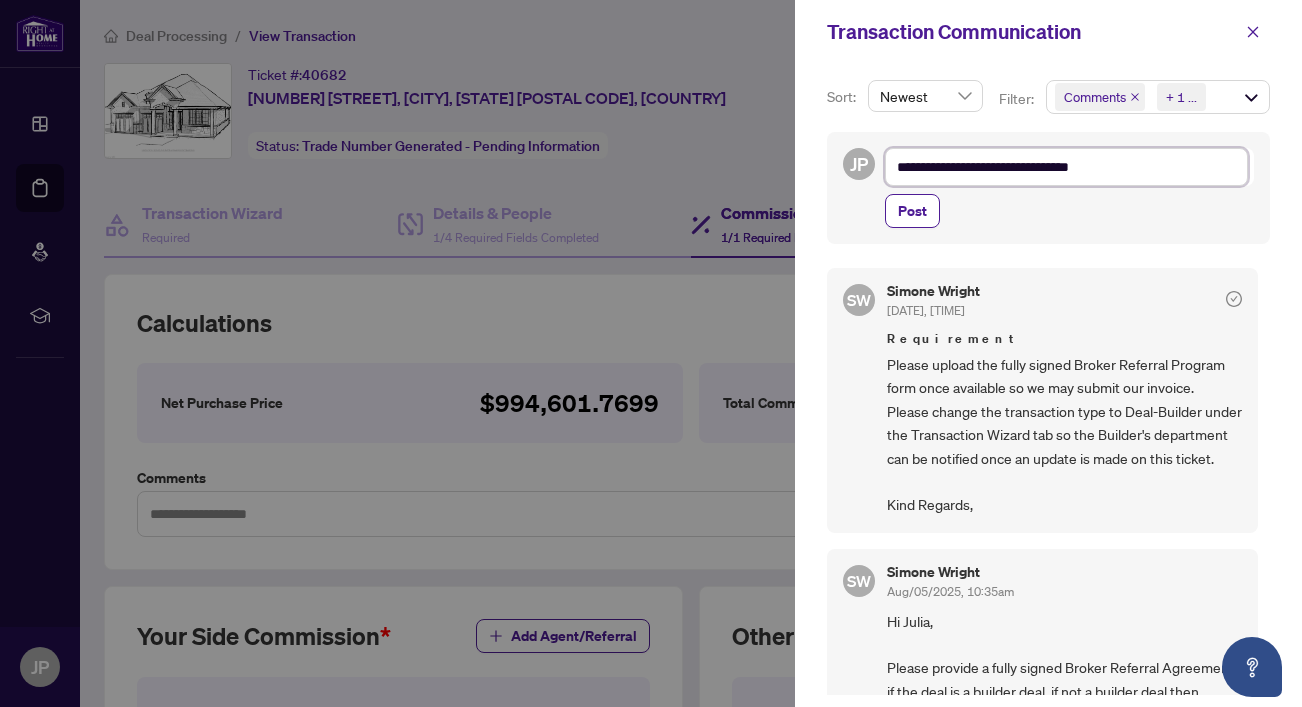 type on "**********" 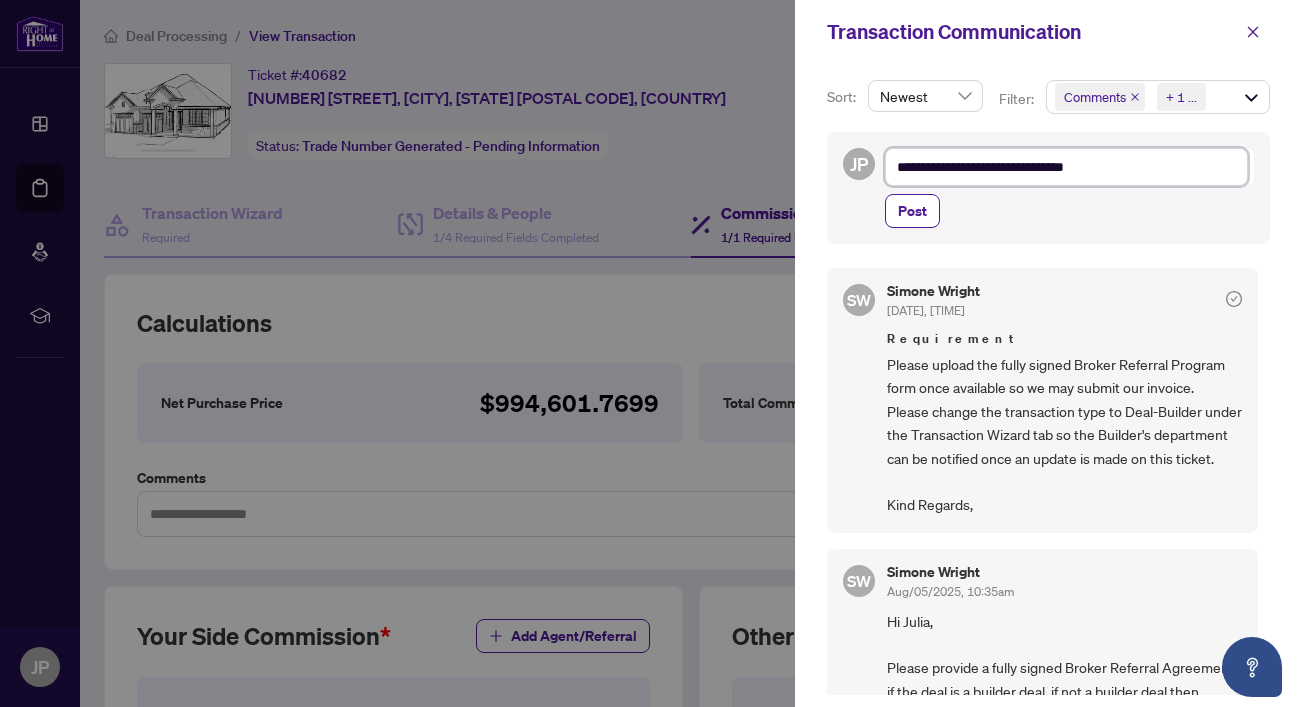 type on "**********" 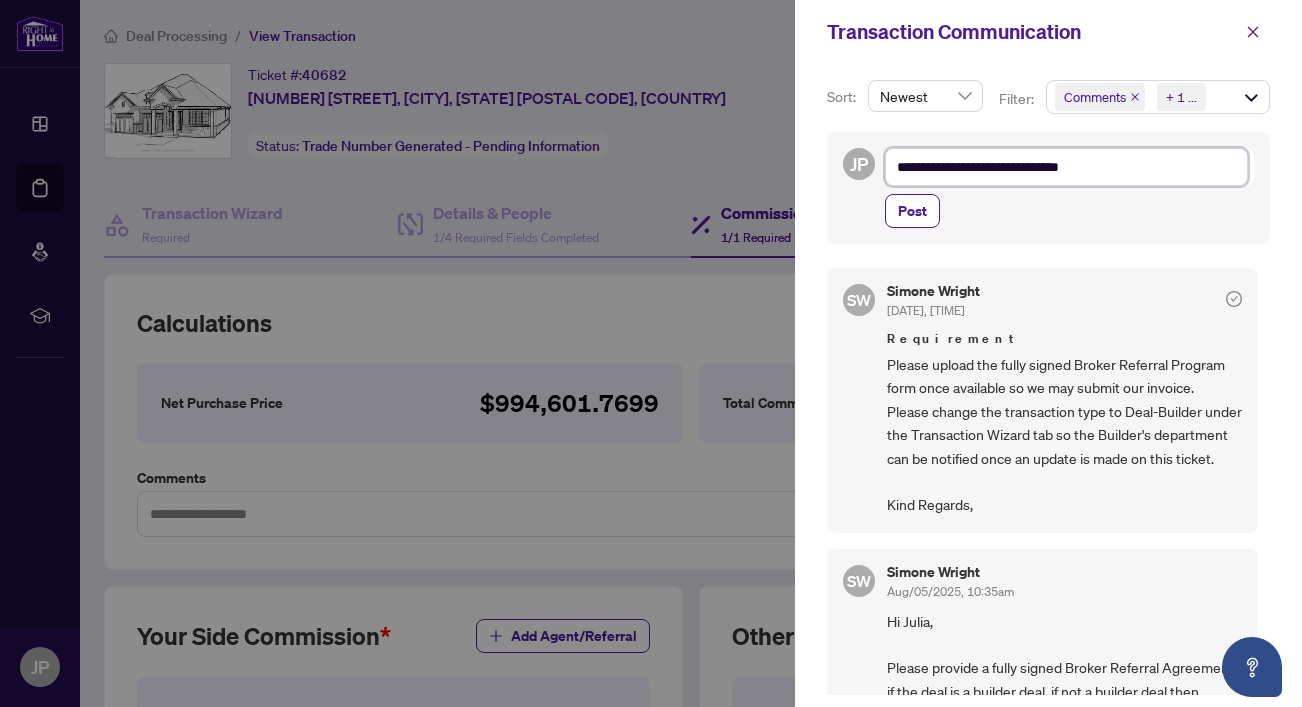 type on "**********" 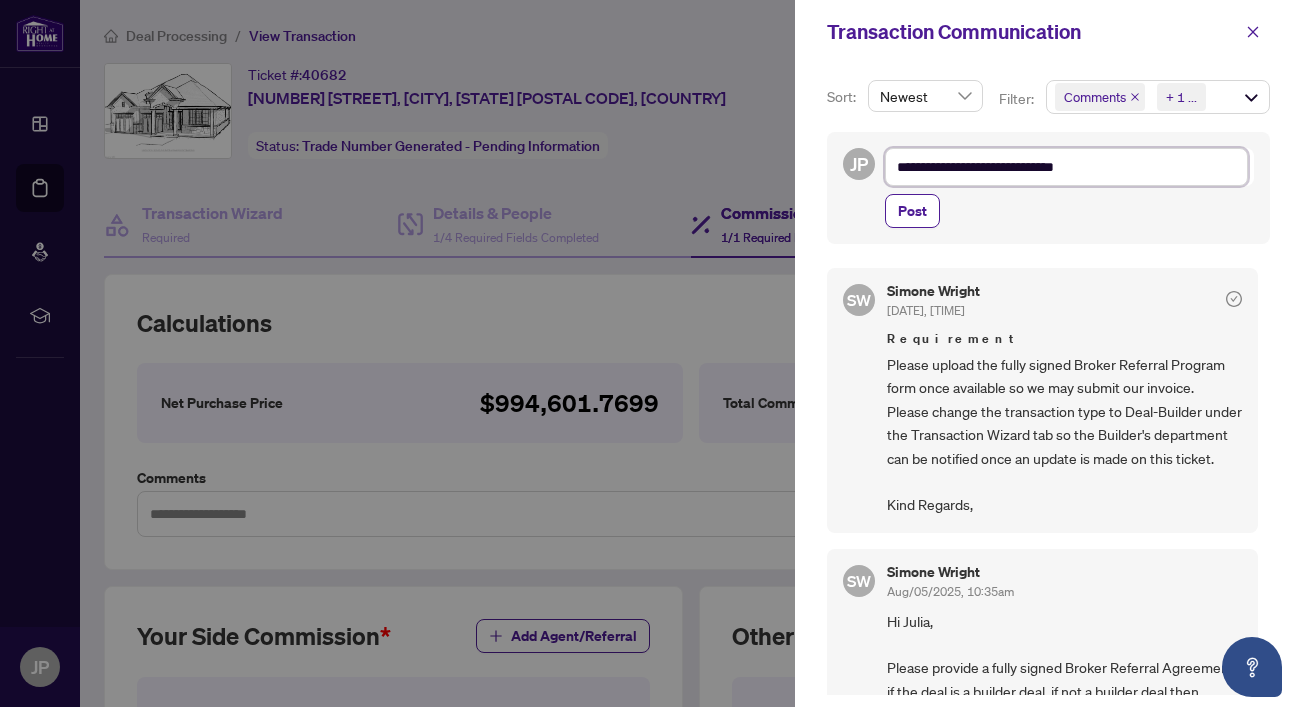 type on "**********" 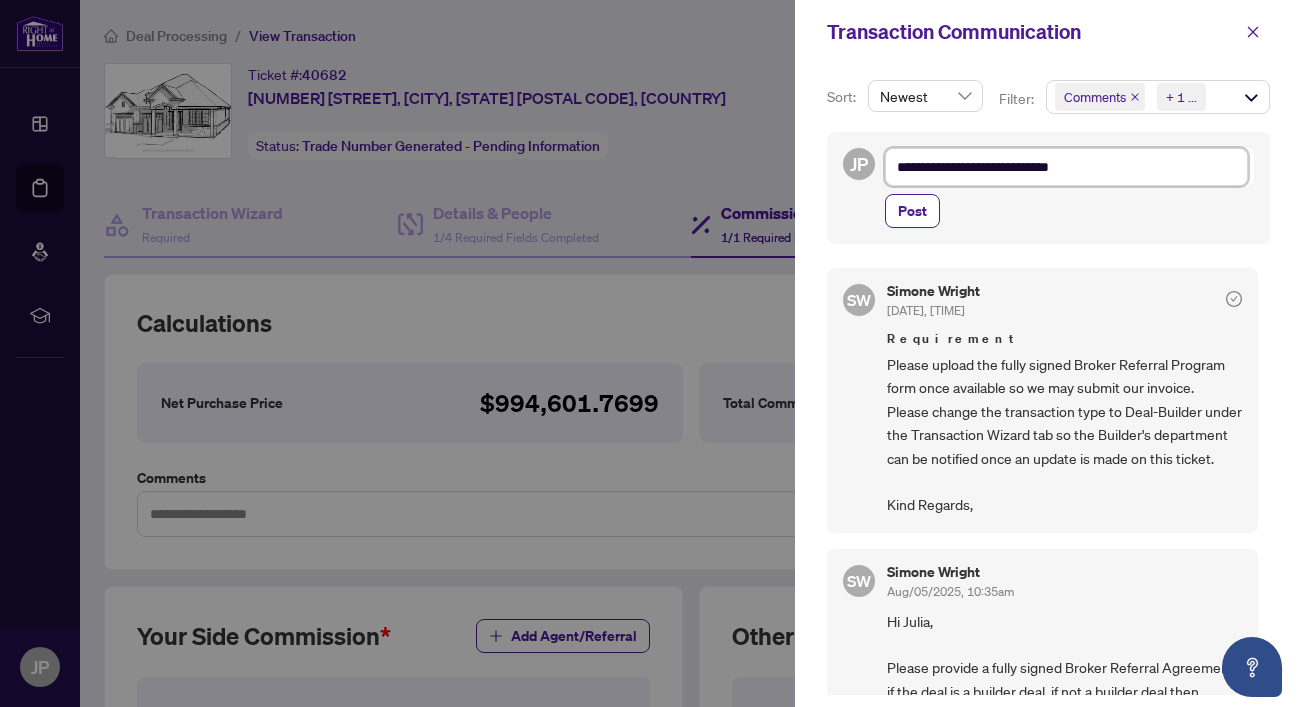 type on "**********" 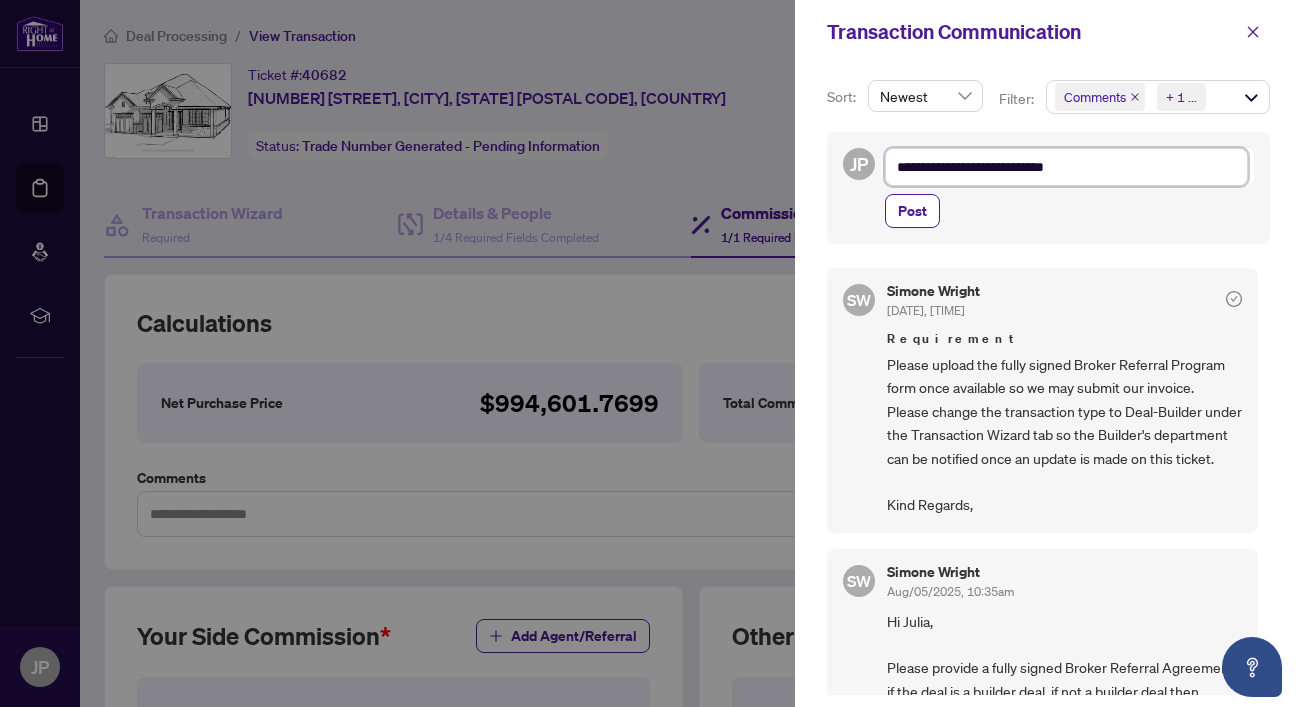type on "**********" 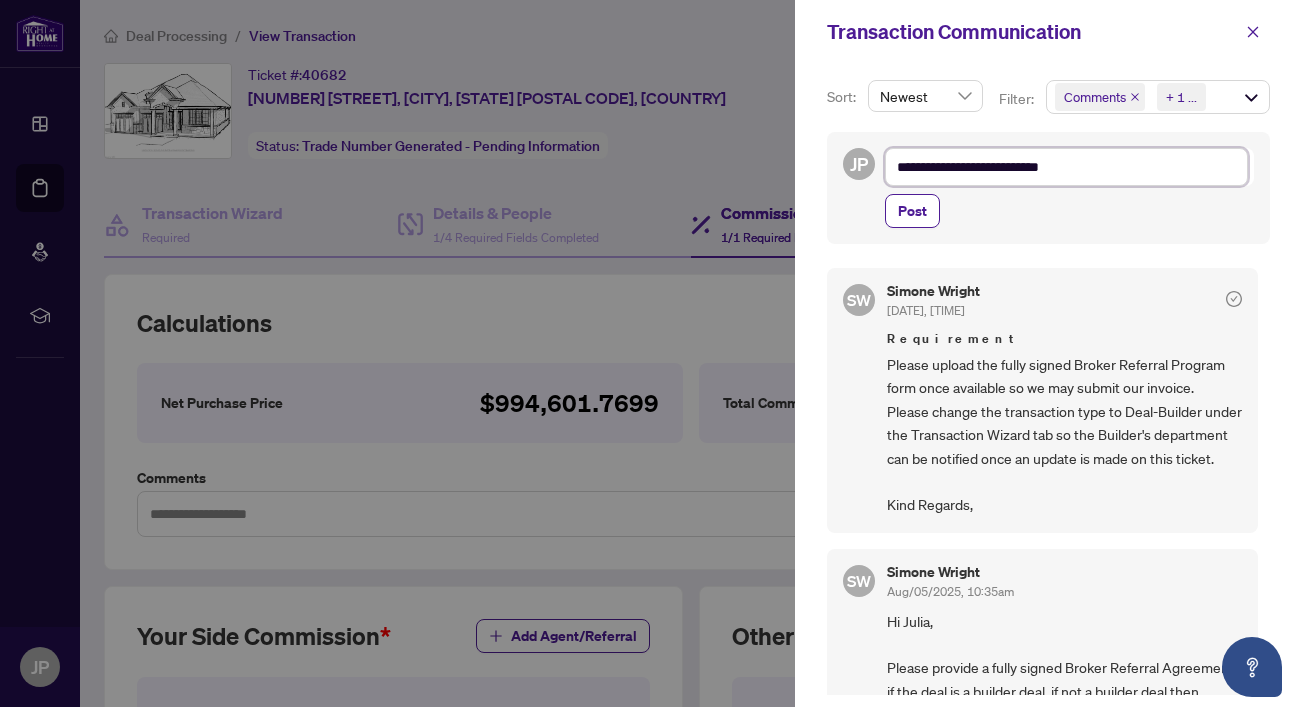 type on "**********" 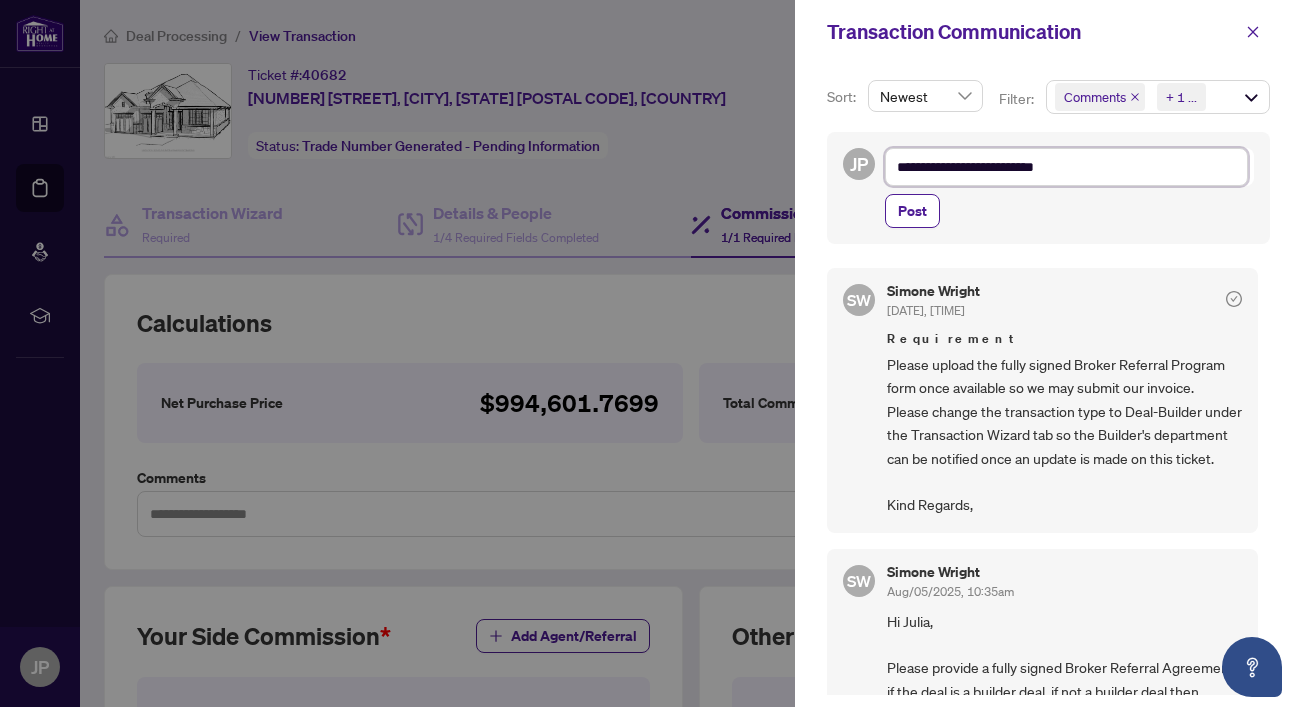 type on "**********" 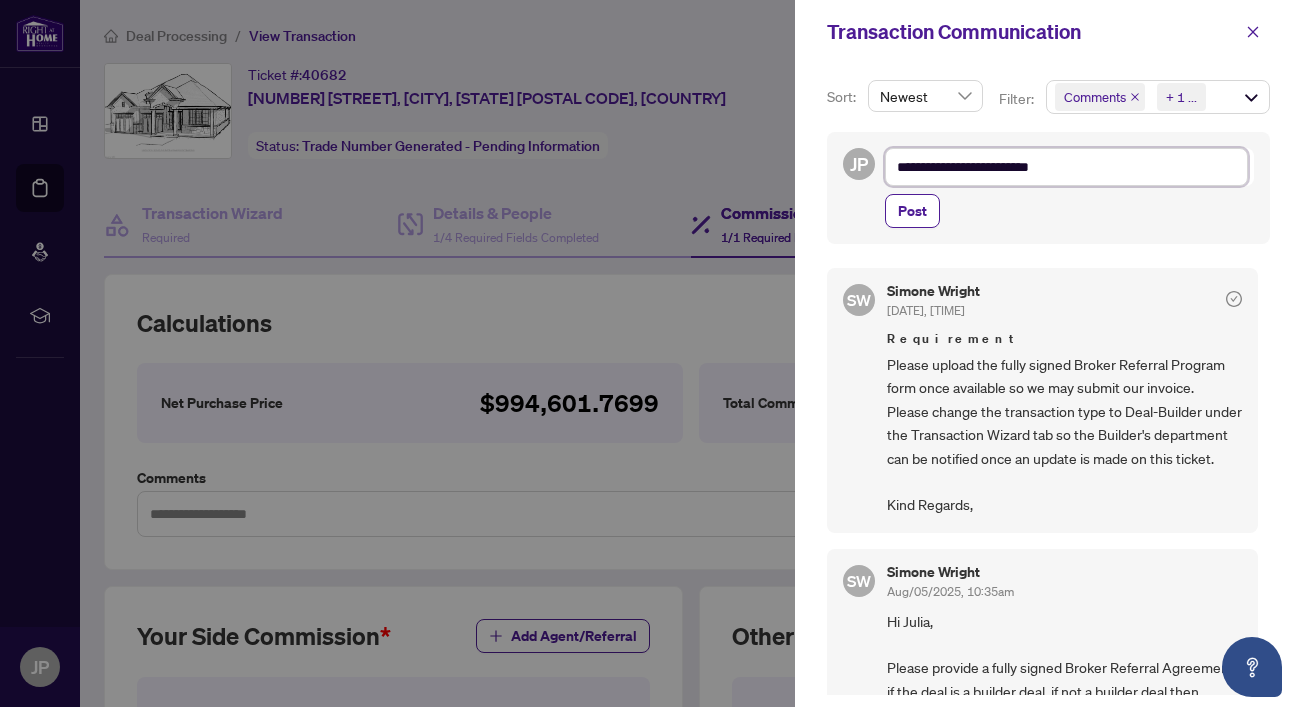 type on "**********" 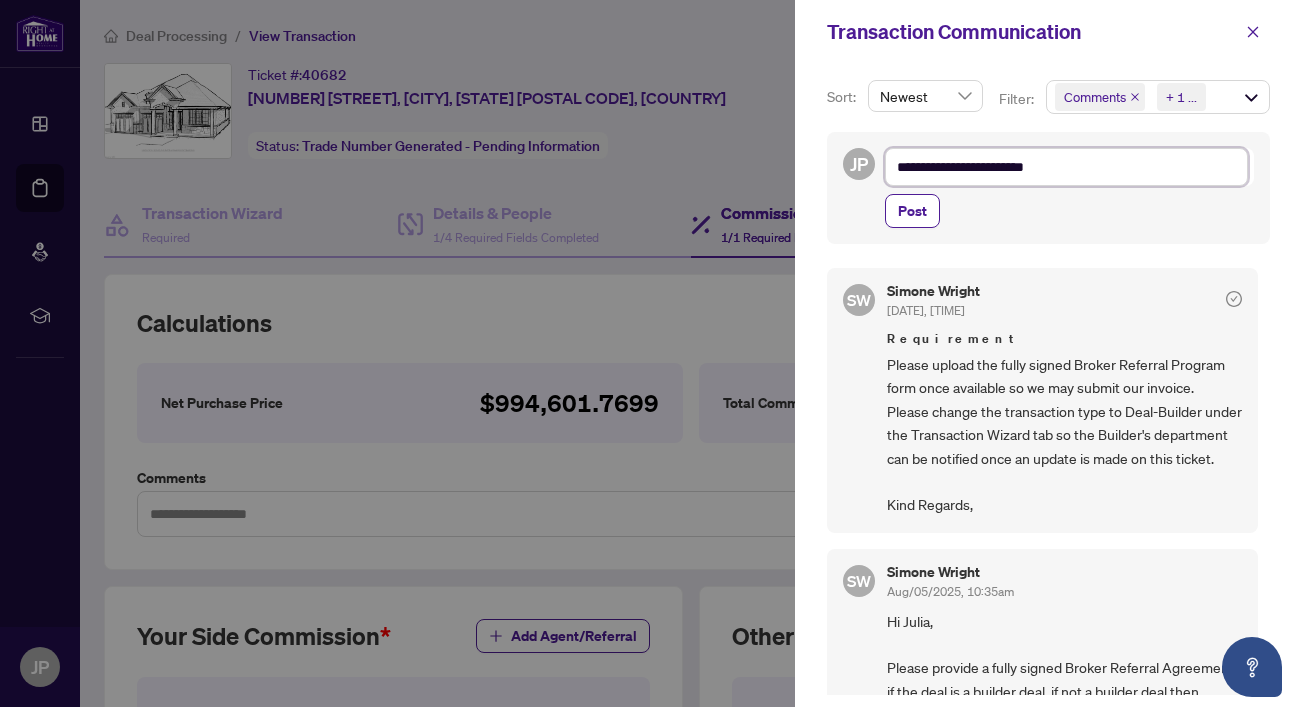 type on "**********" 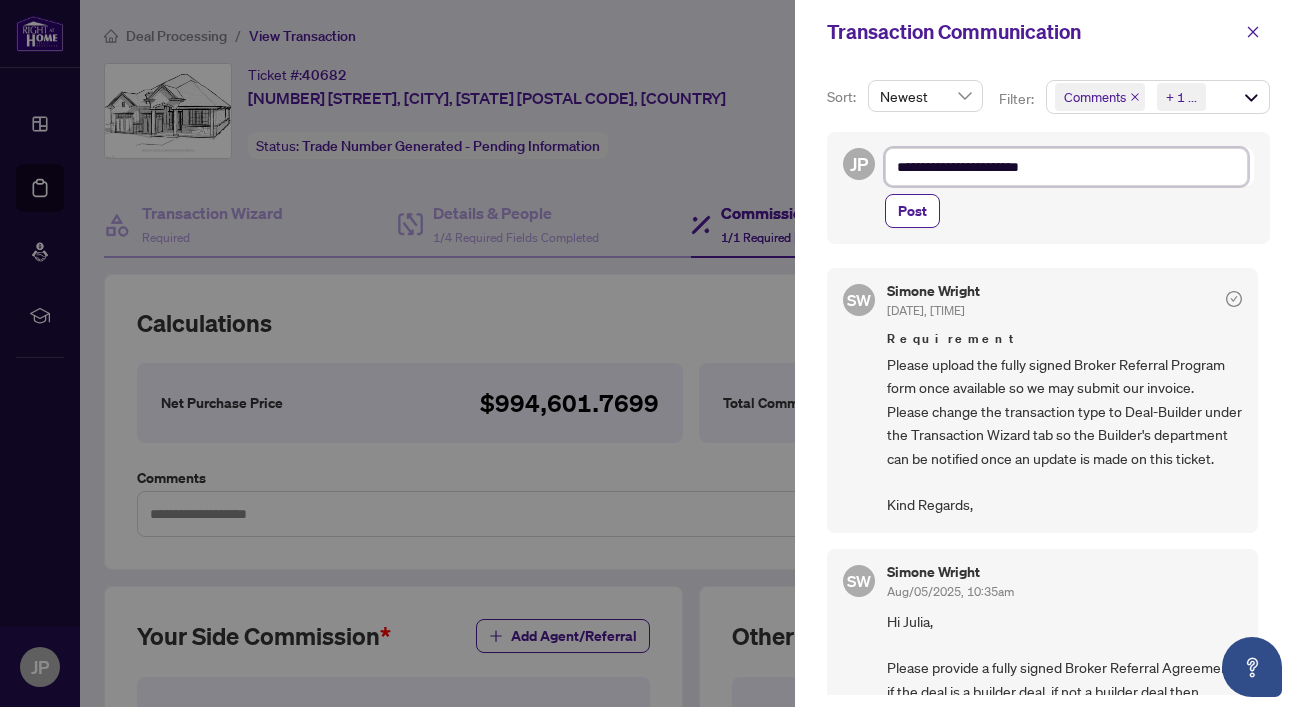 type on "**********" 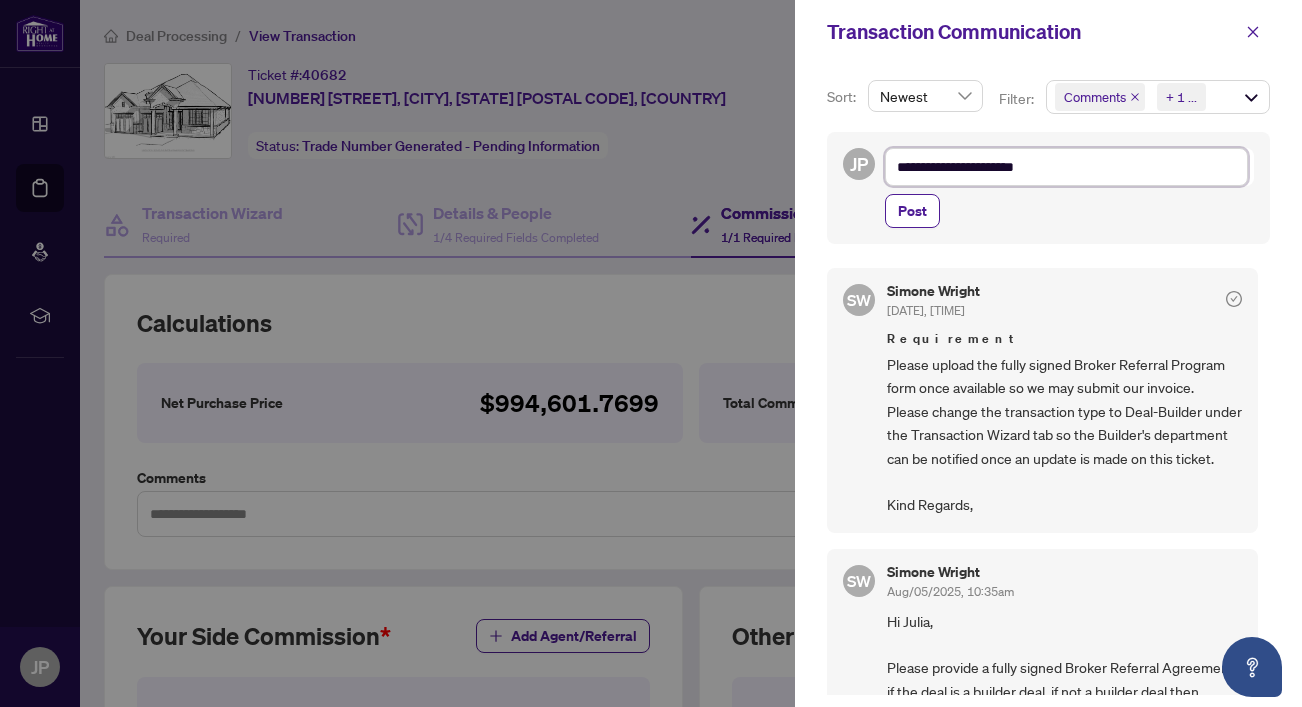type on "**********" 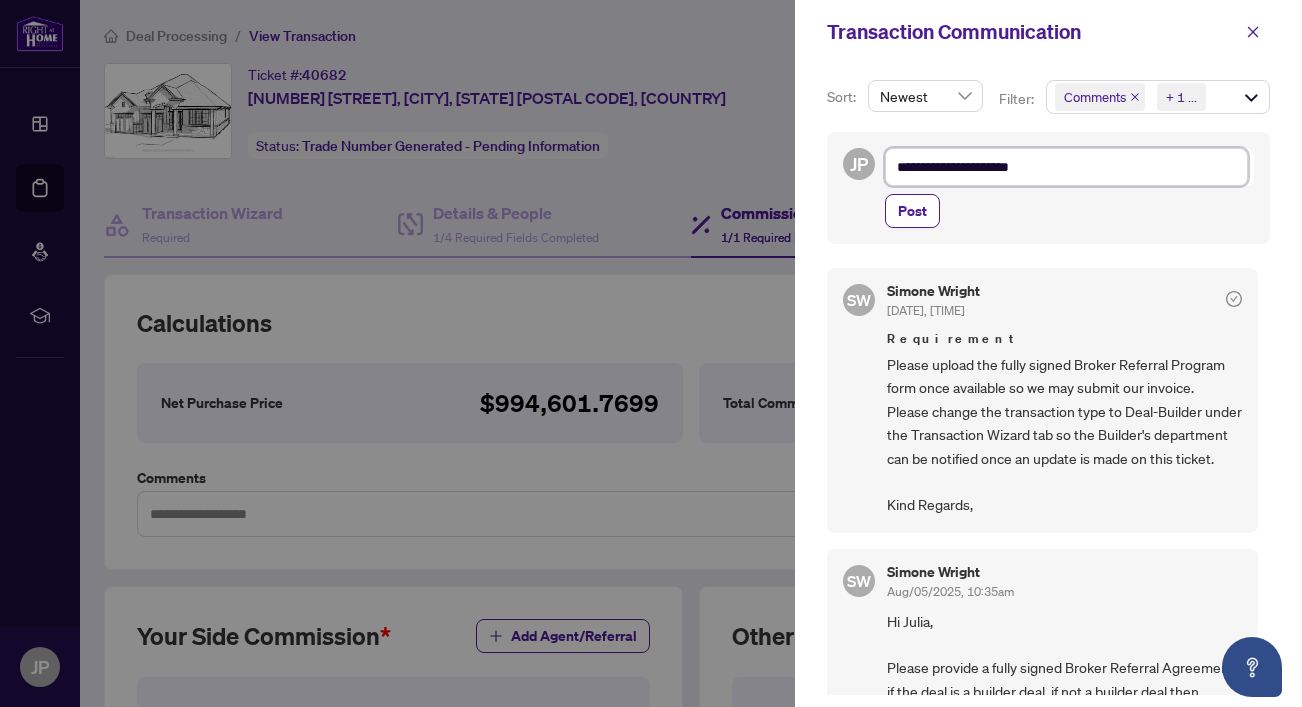 type on "**********" 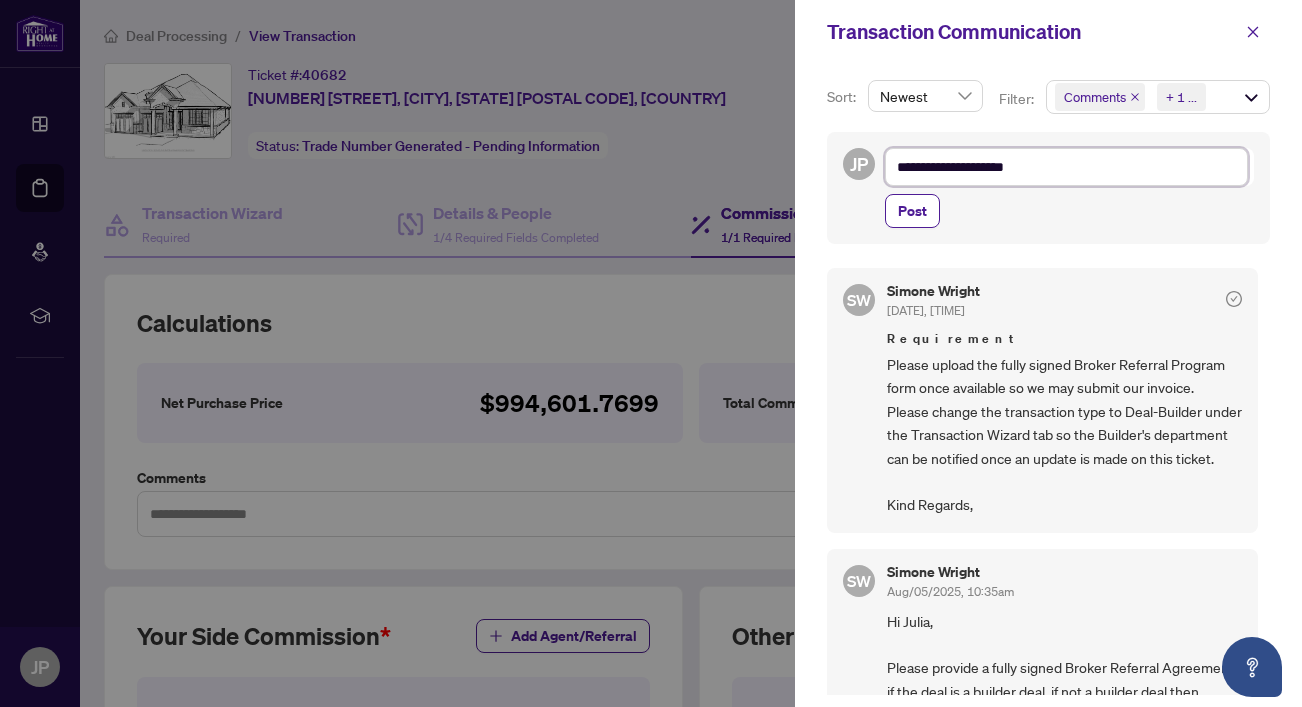 type on "**********" 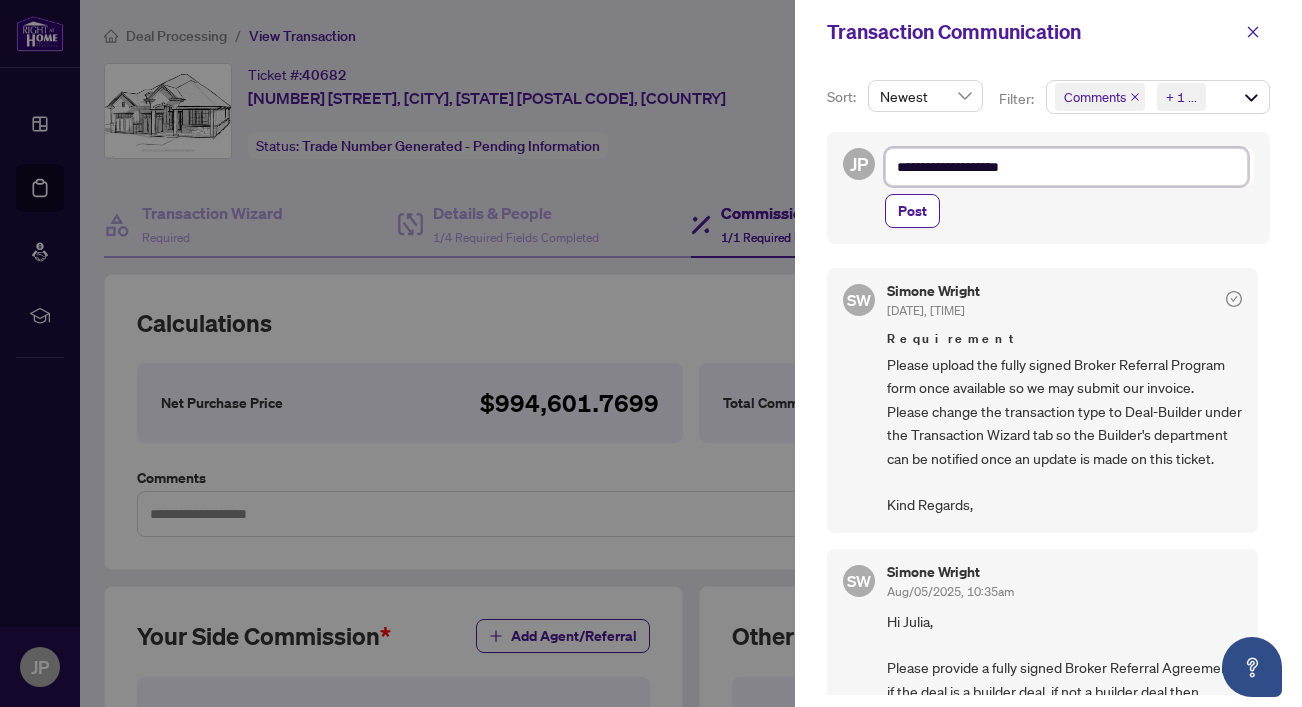 type on "**********" 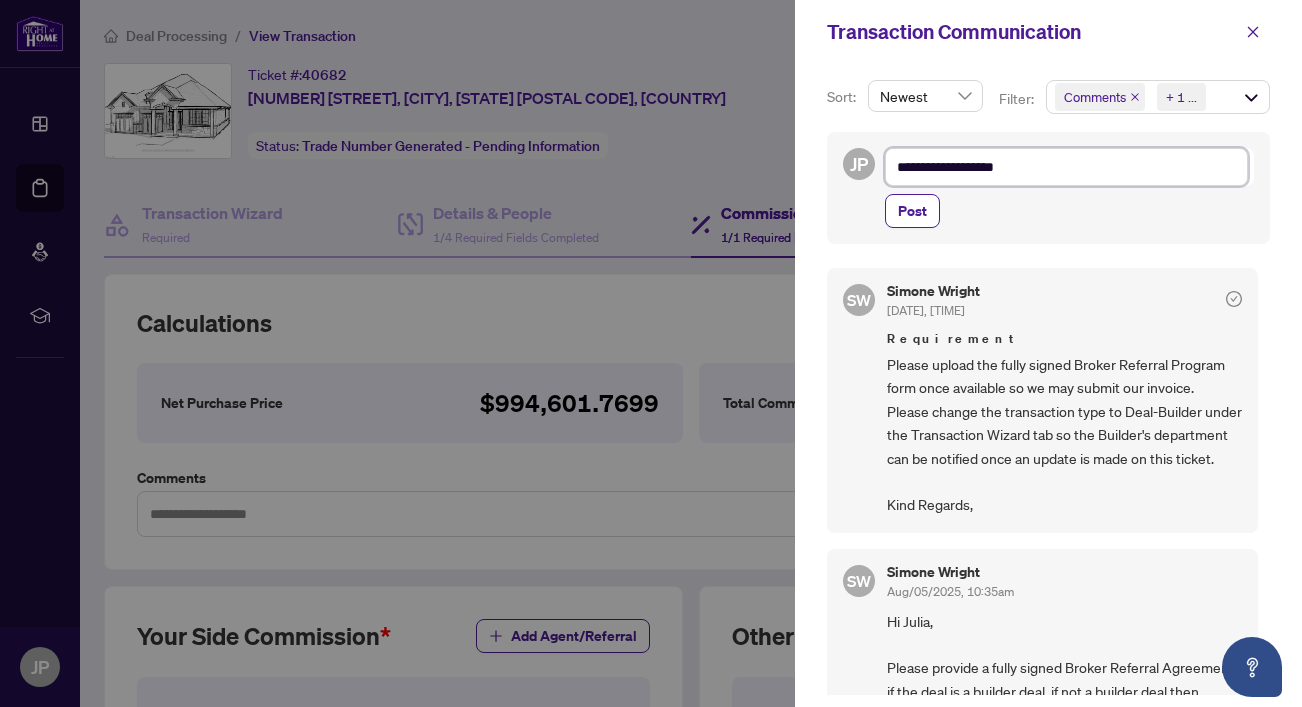 type on "**********" 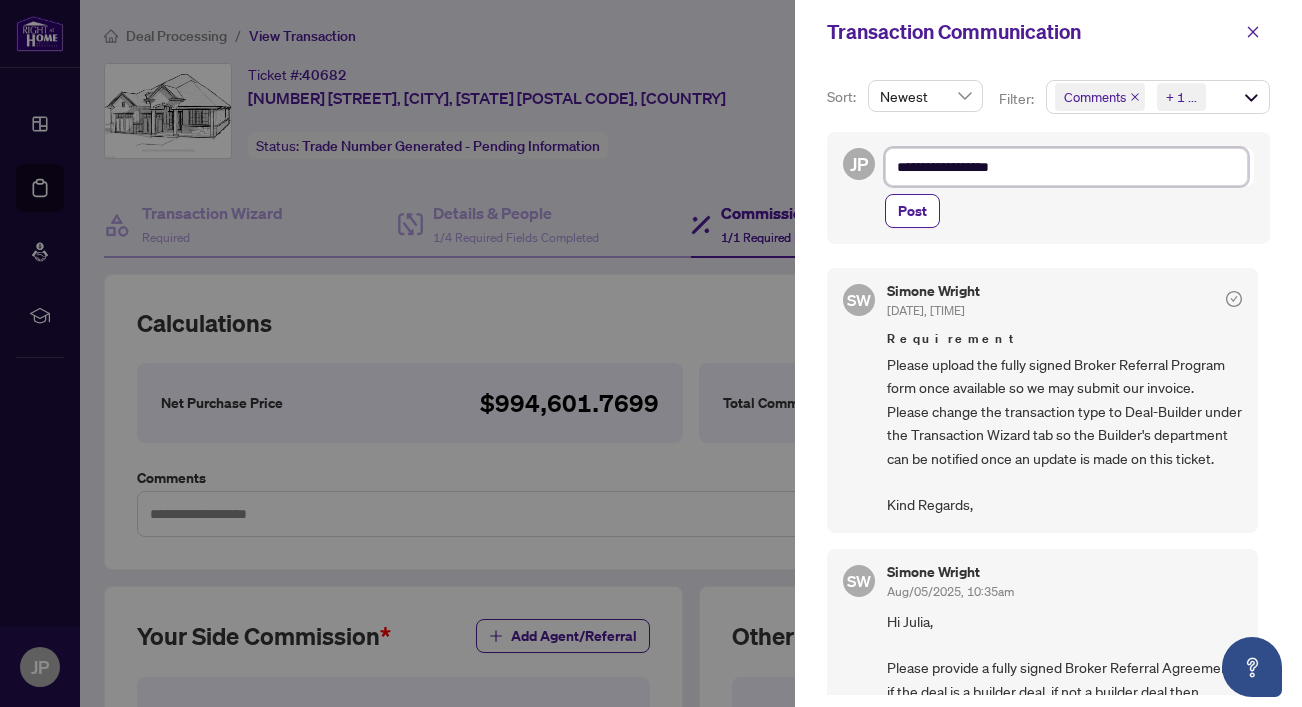 type on "**********" 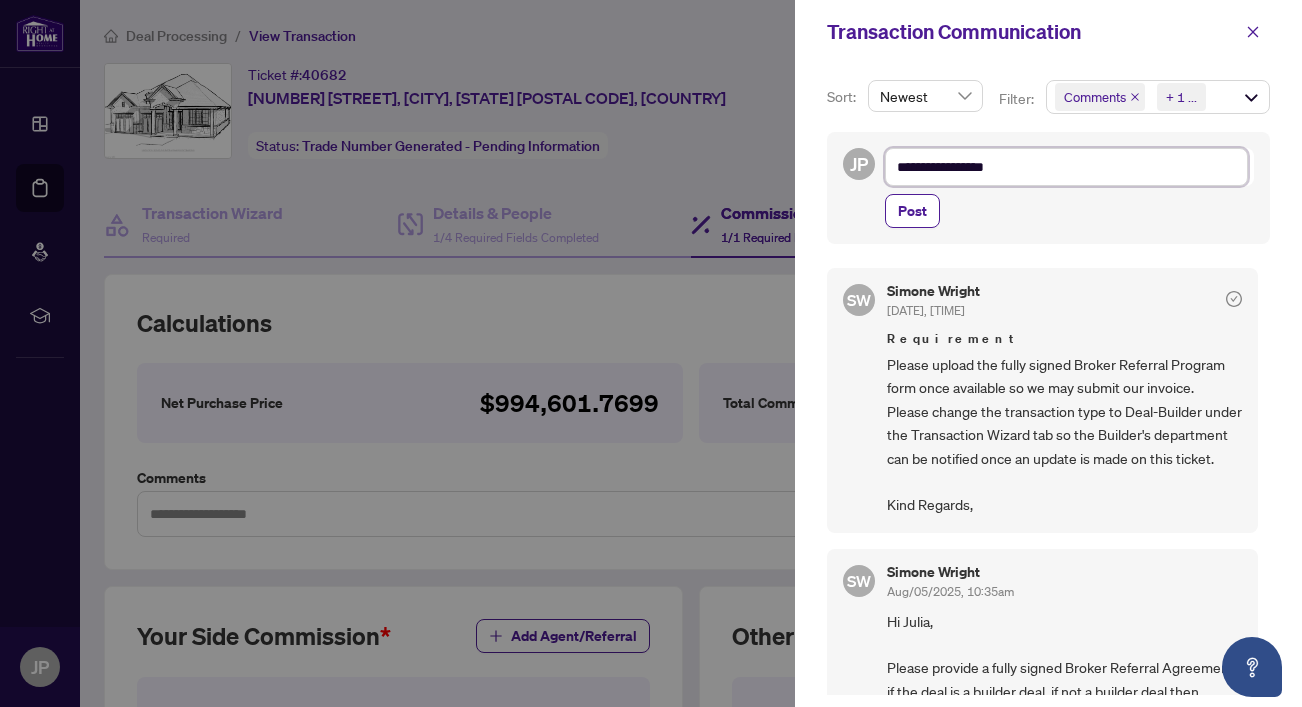 type on "**********" 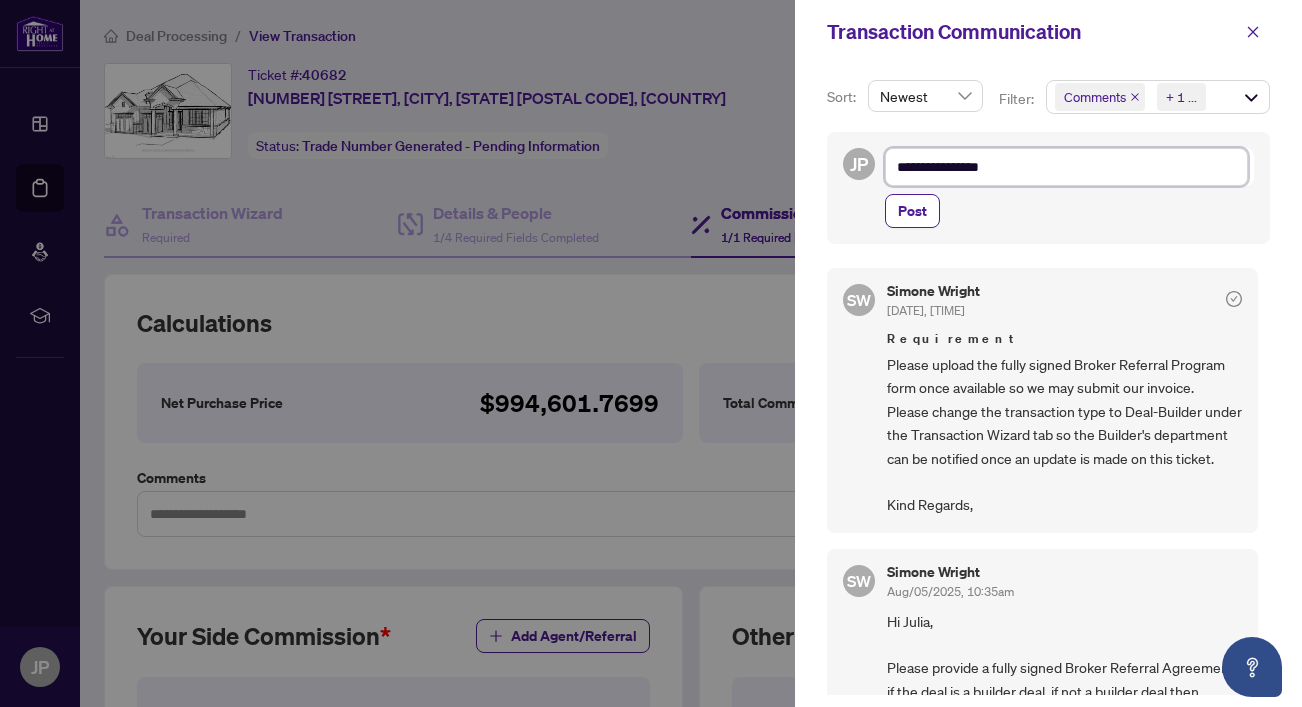 type on "**********" 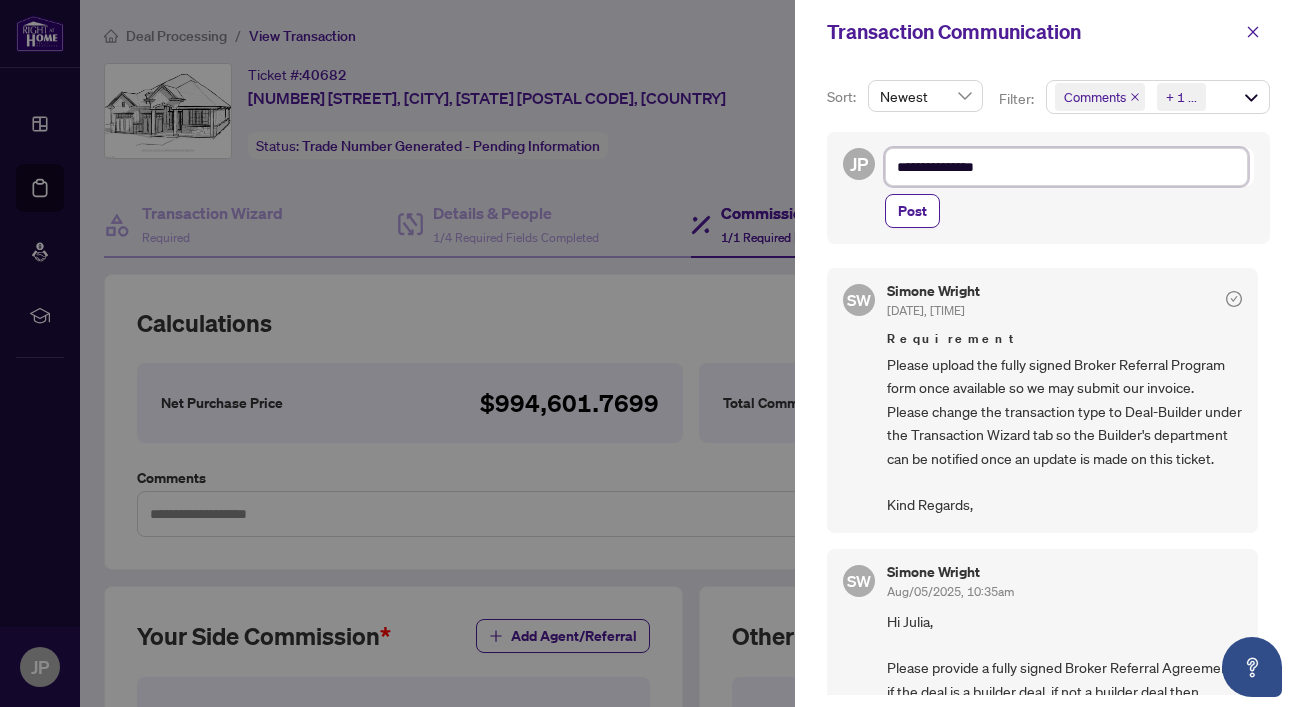 type on "**********" 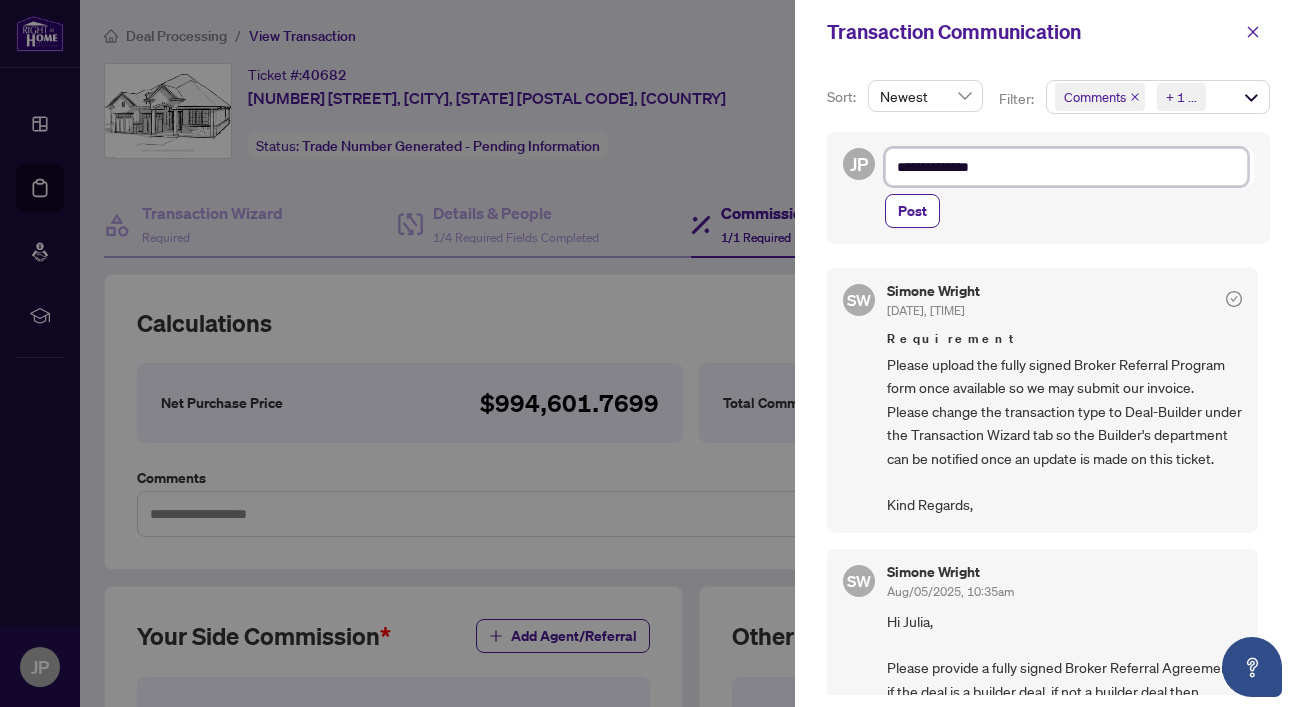 type on "**********" 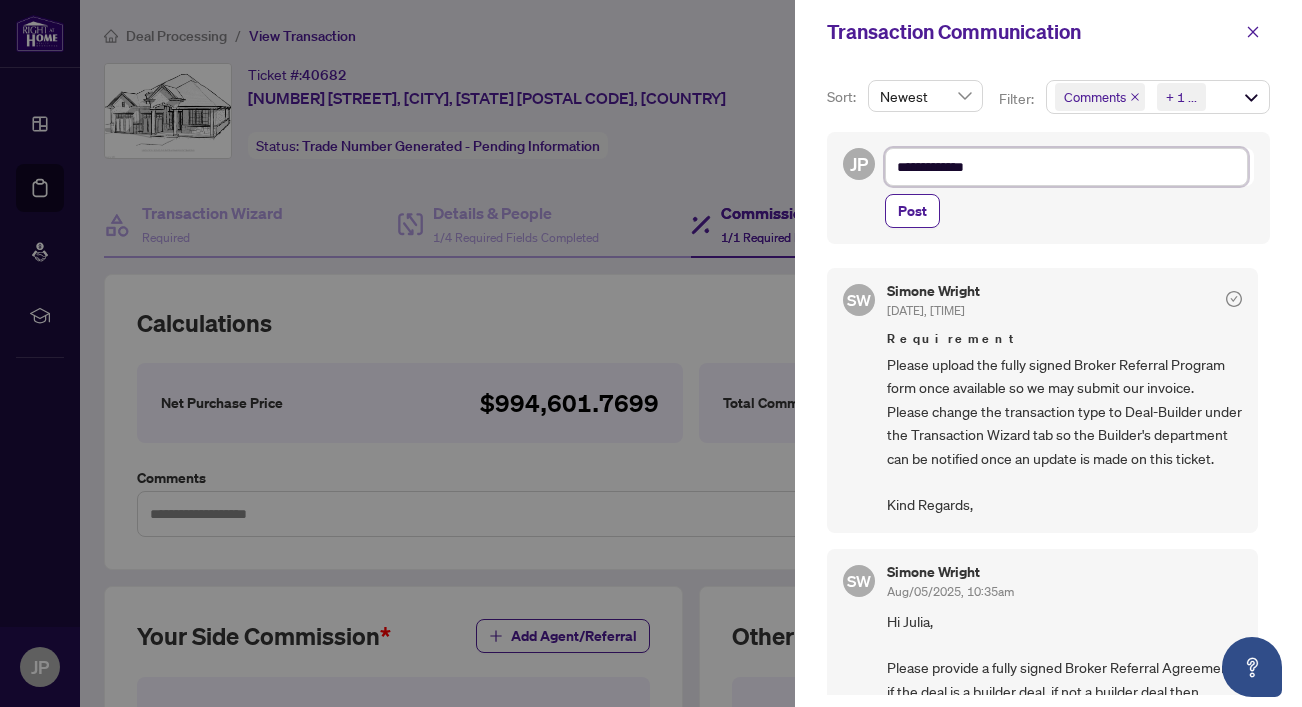type on "**********" 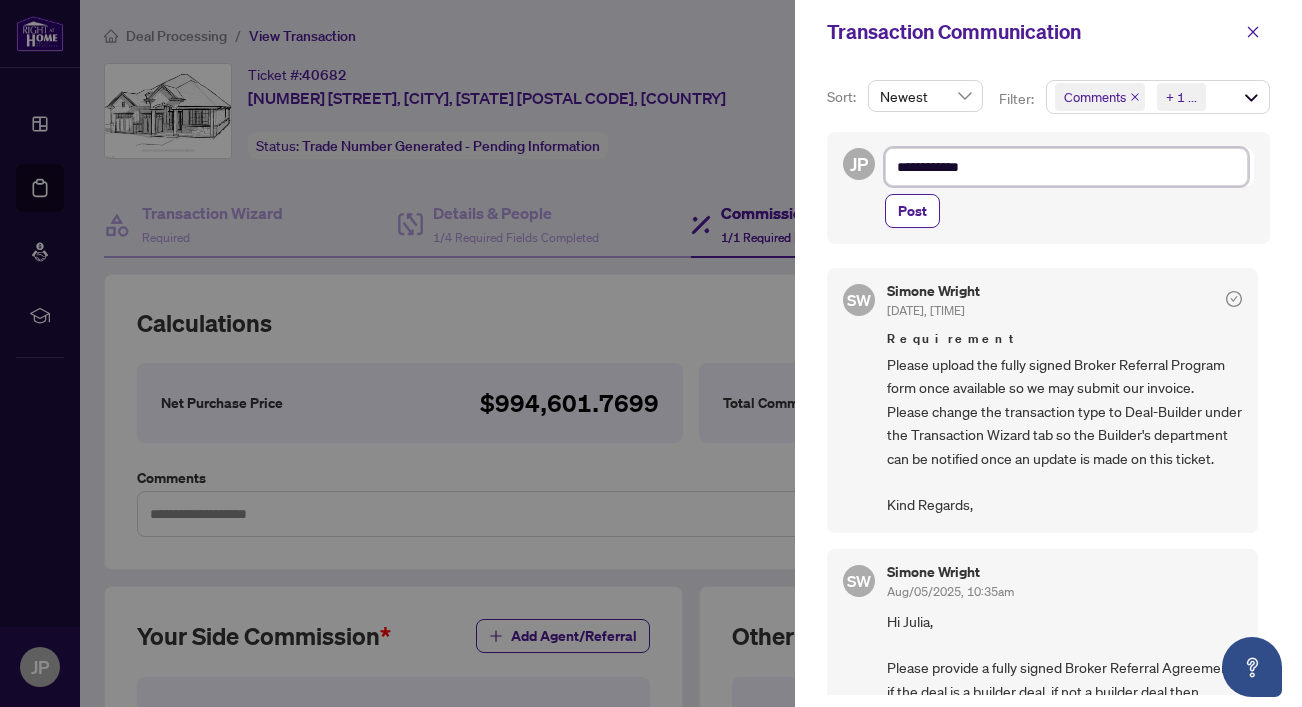 type on "**********" 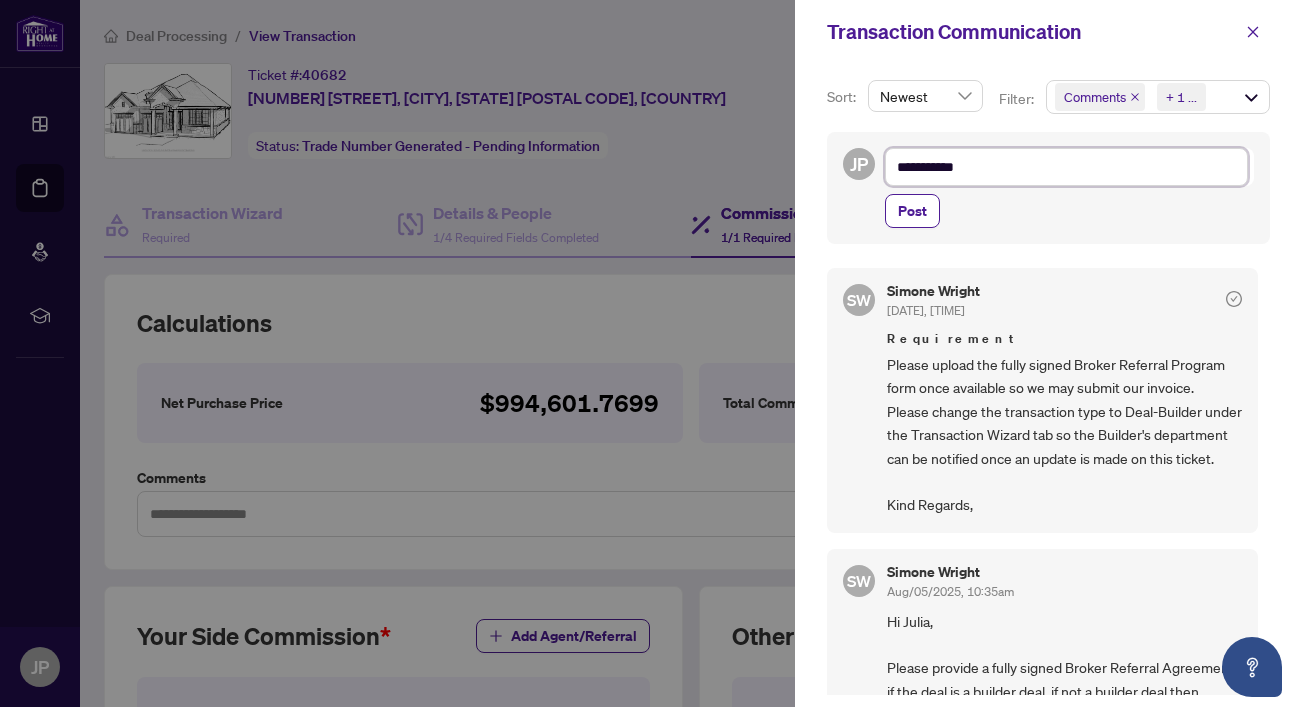 type on "**********" 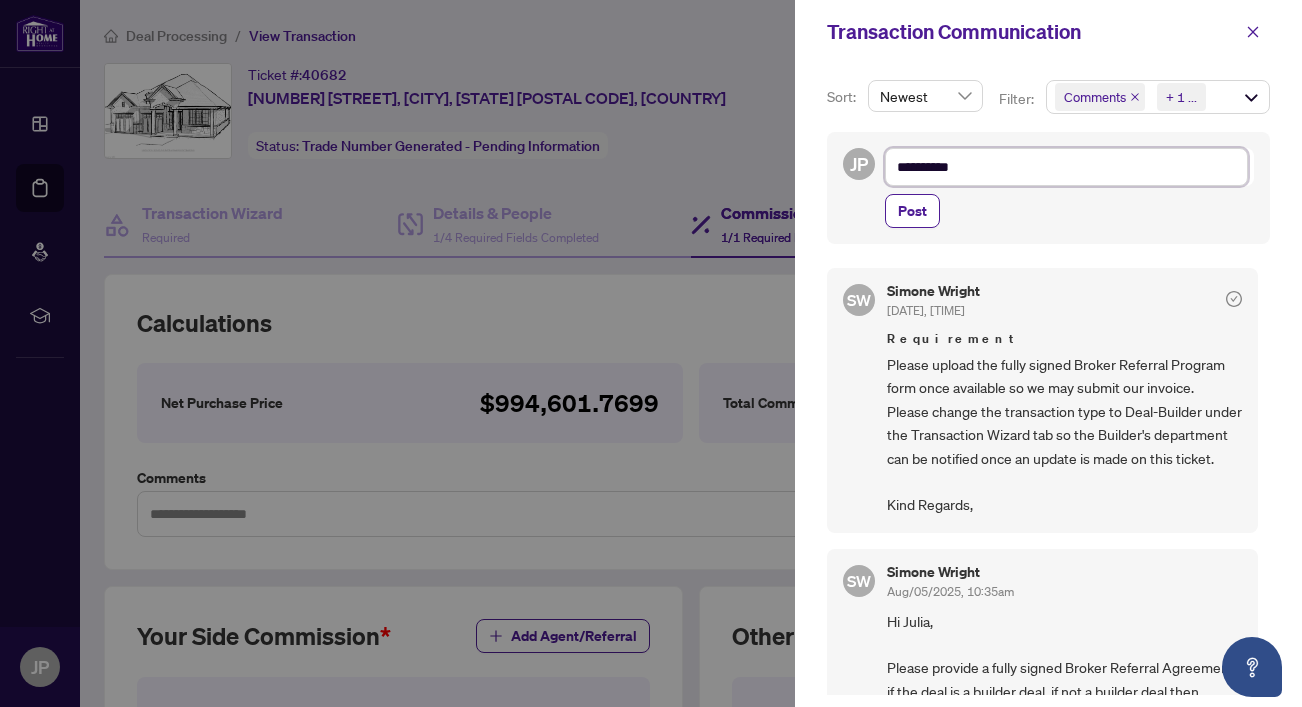 type on "*********" 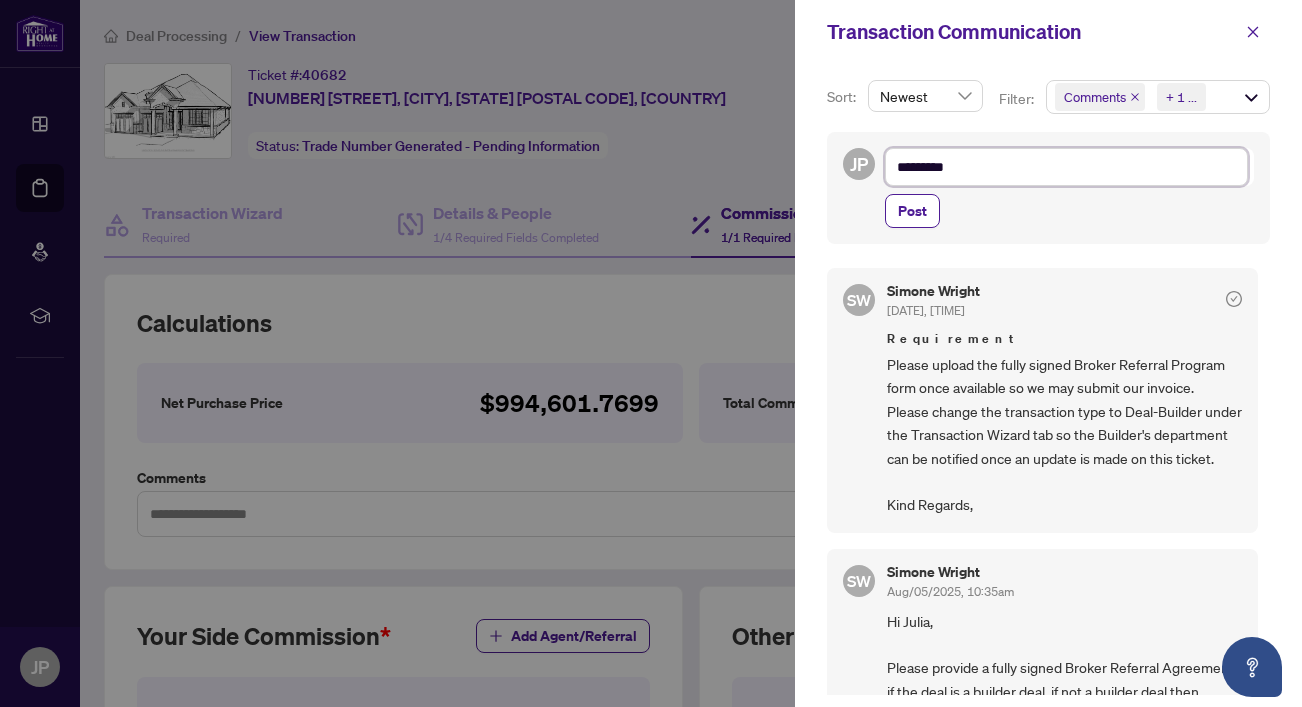 type on "*******" 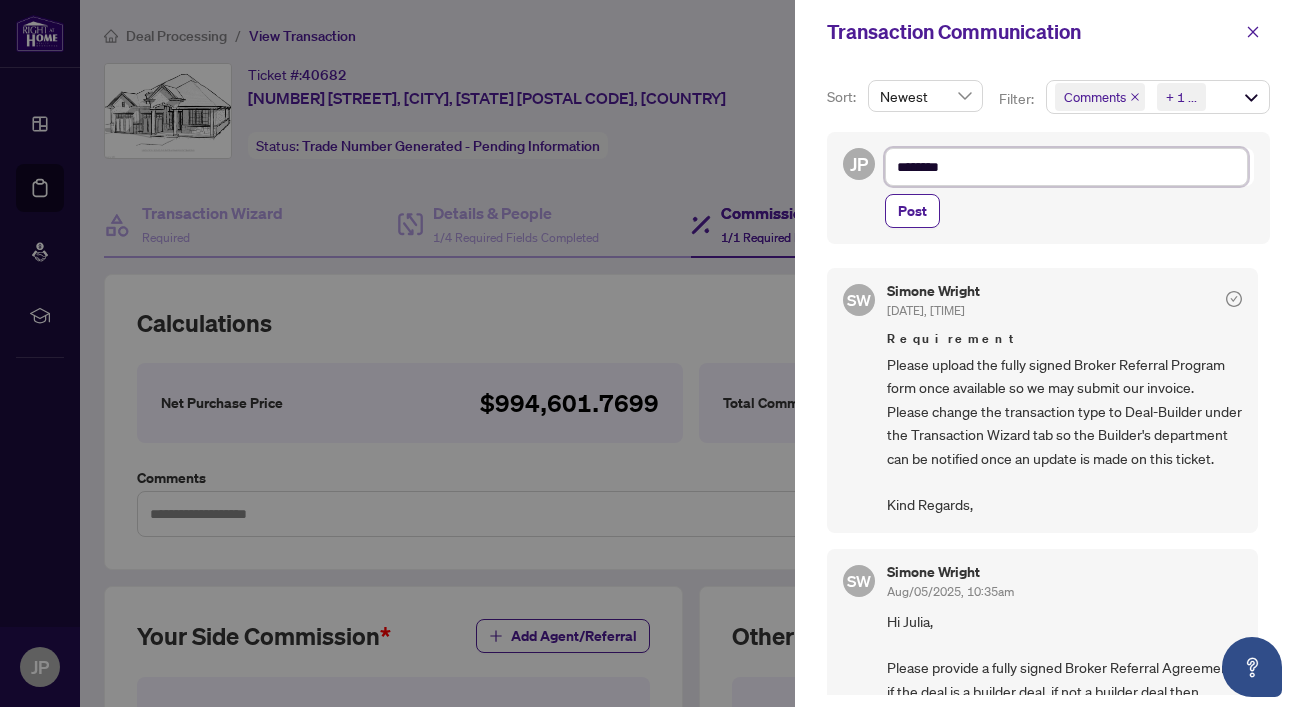 type on "*******" 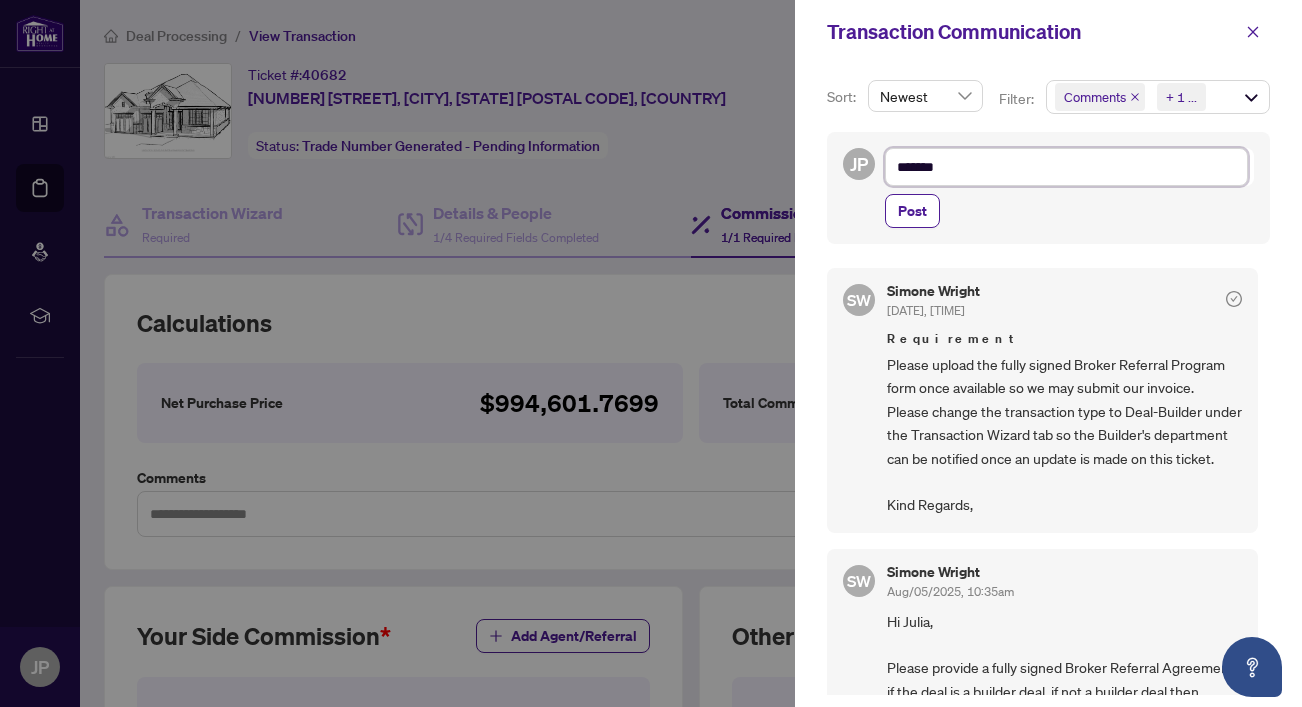 type on "******" 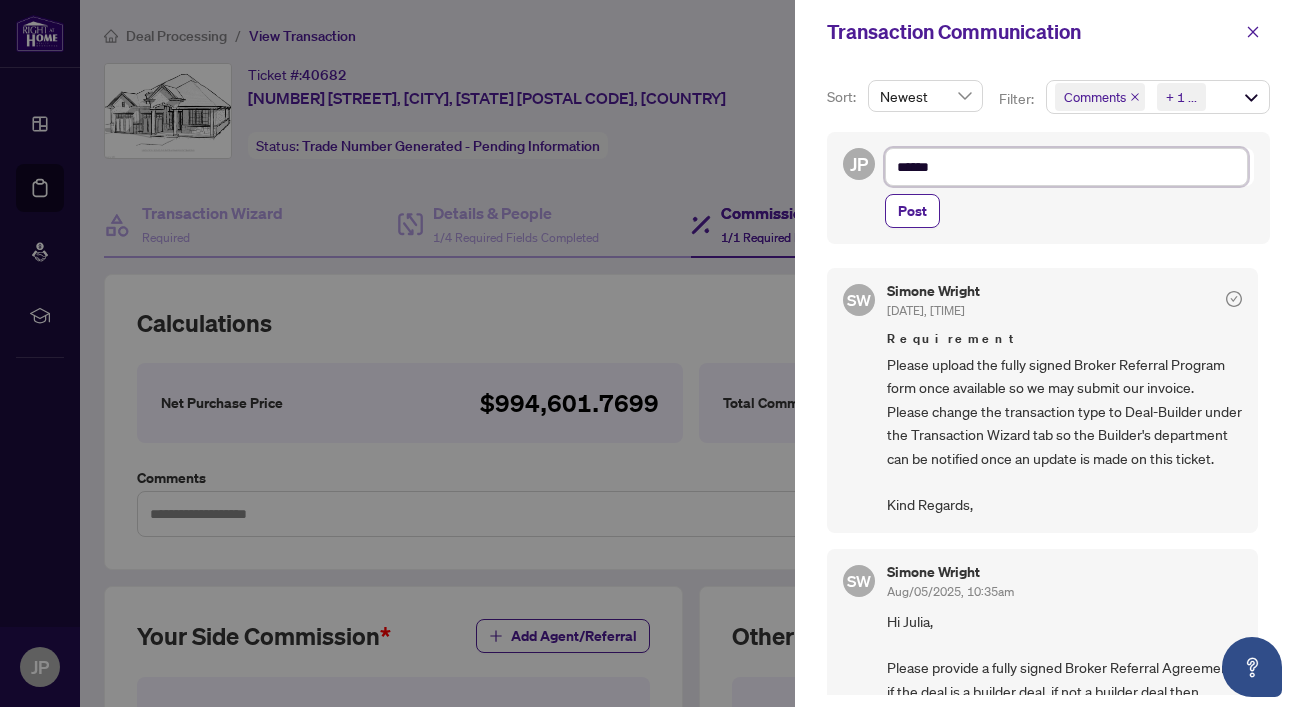 type on "*****" 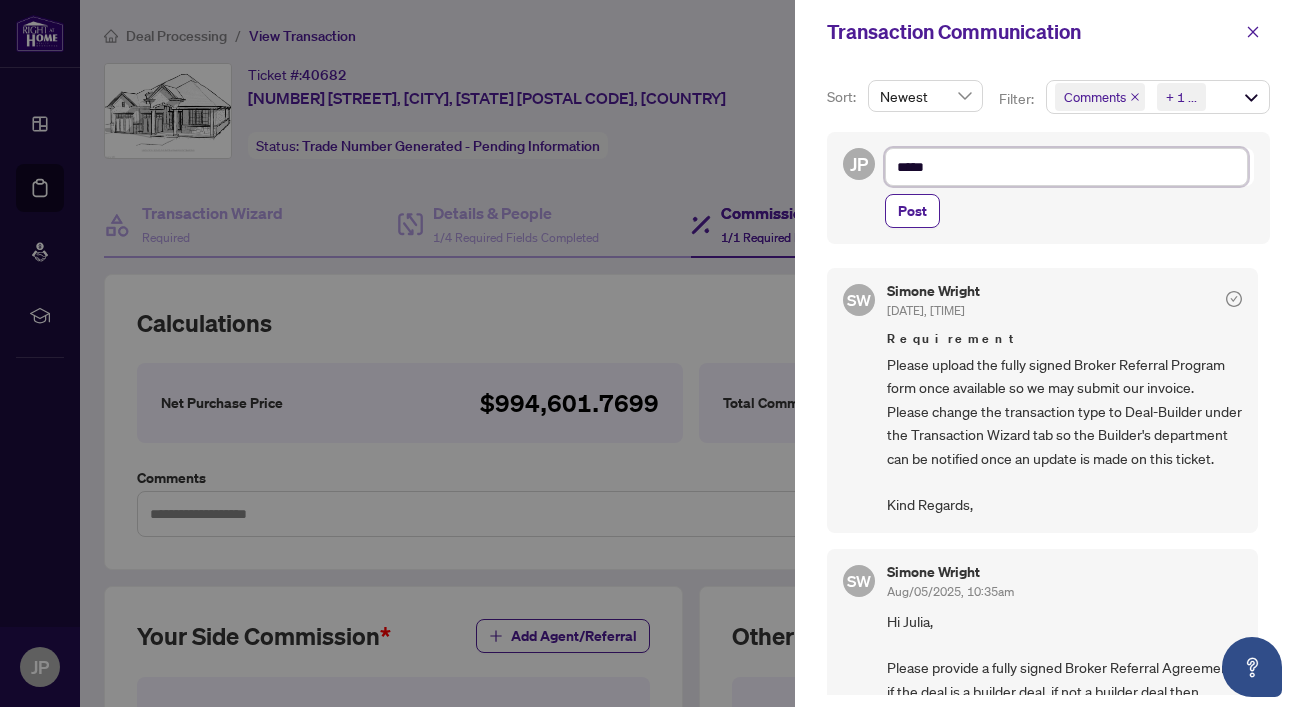 type on "****" 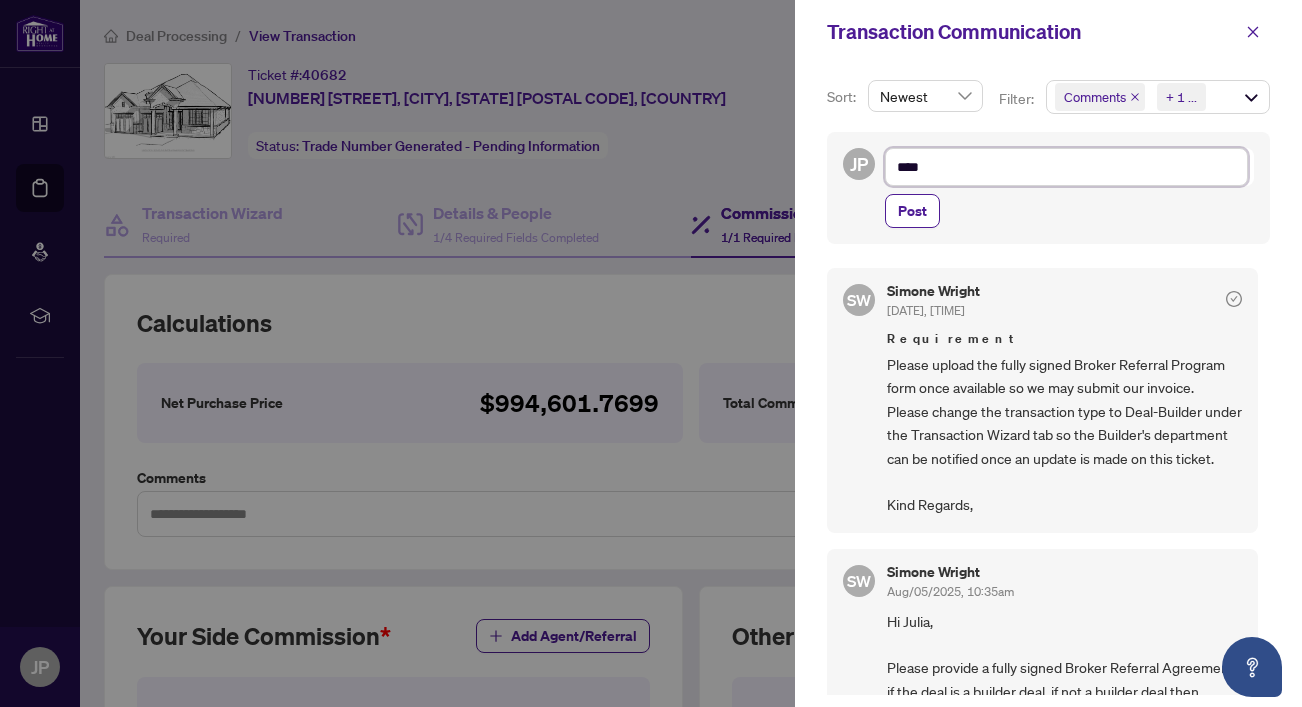 type on "***" 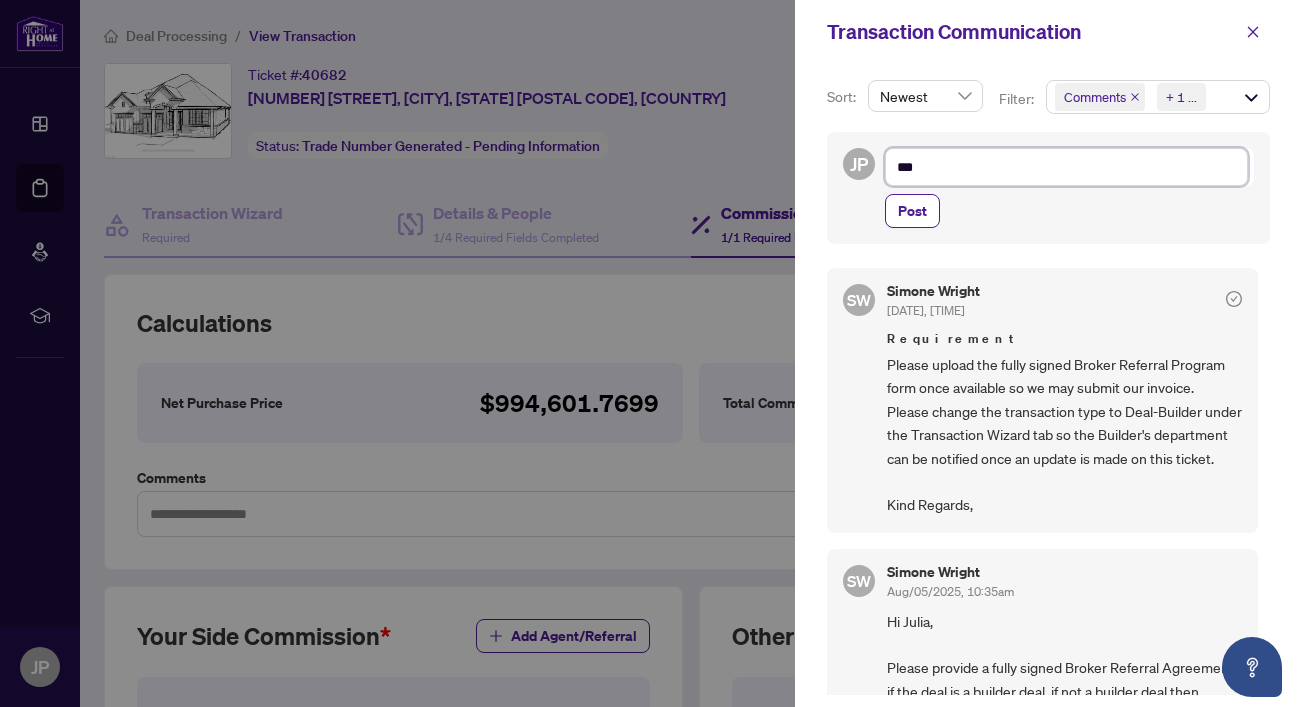 type on "*" 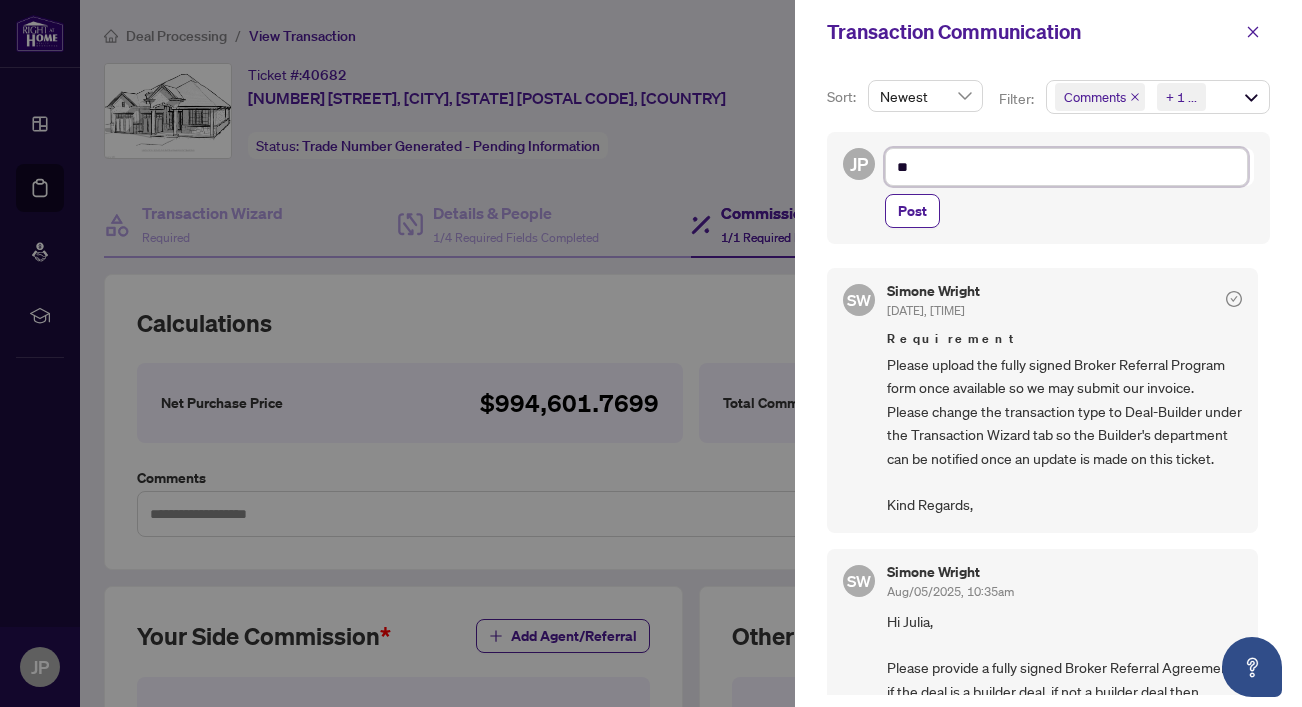 type on "*" 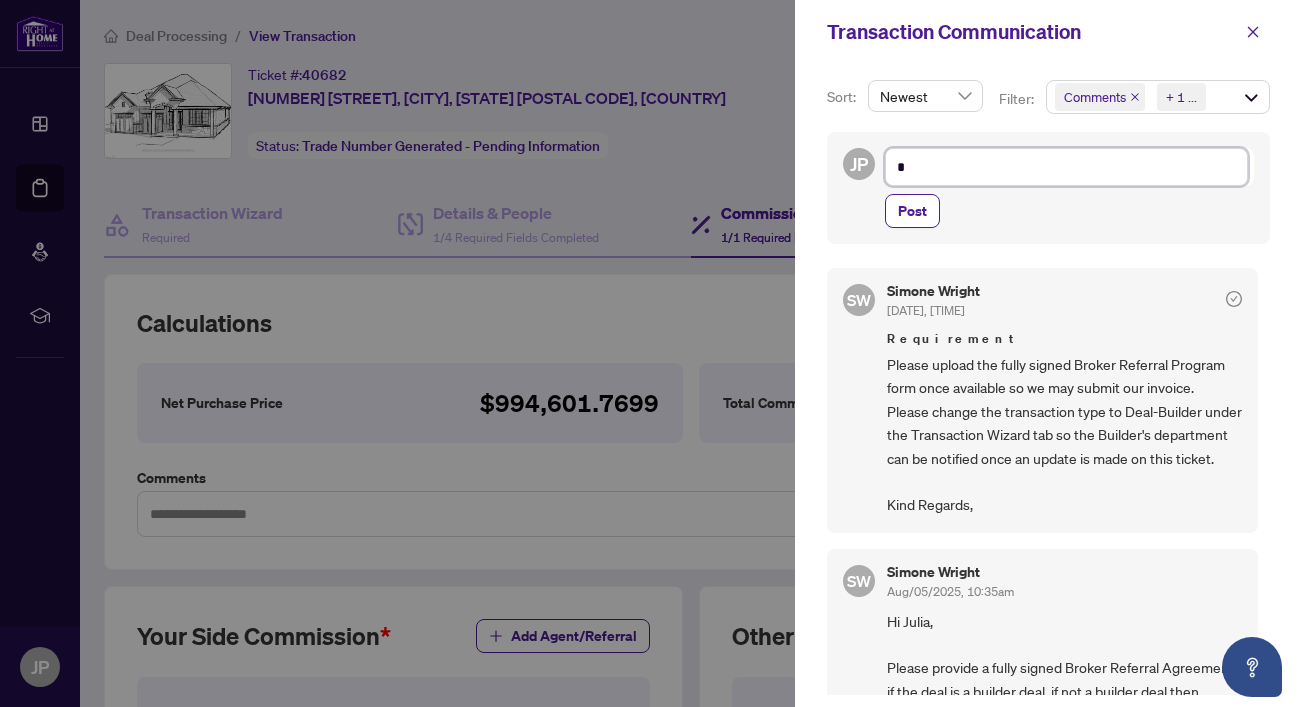 type on "**********" 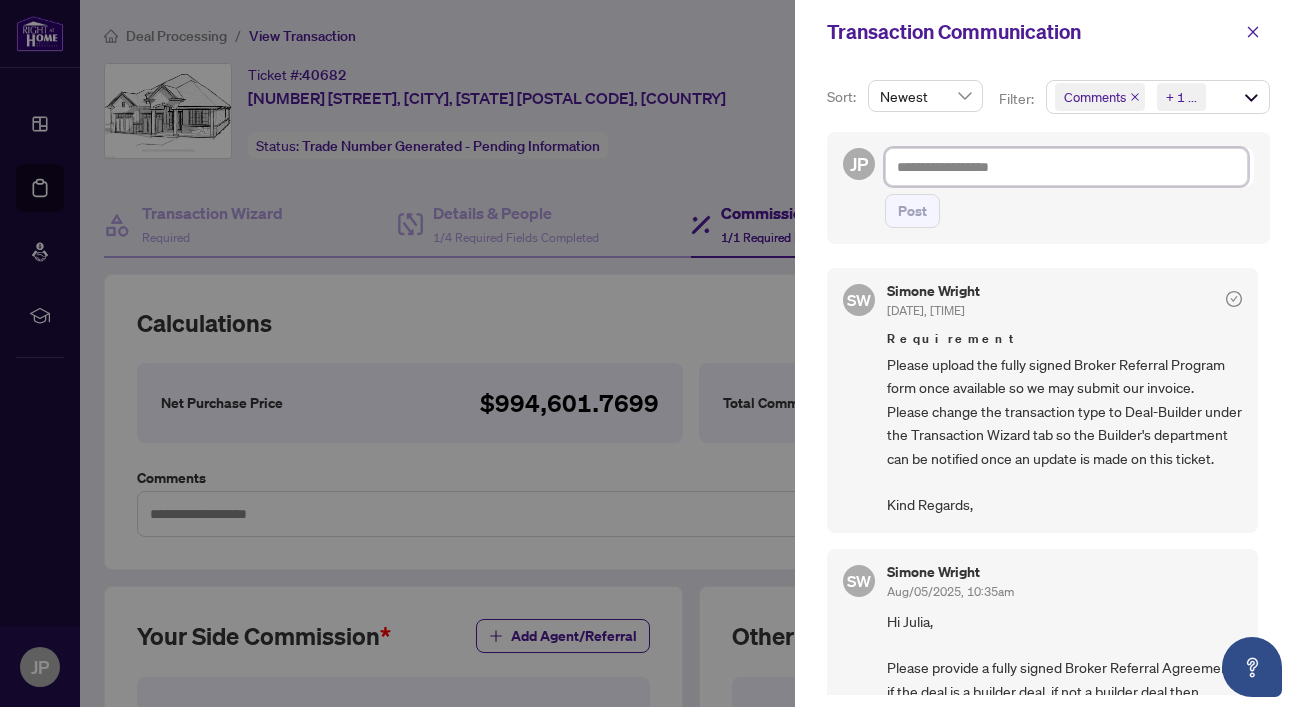 type on "*" 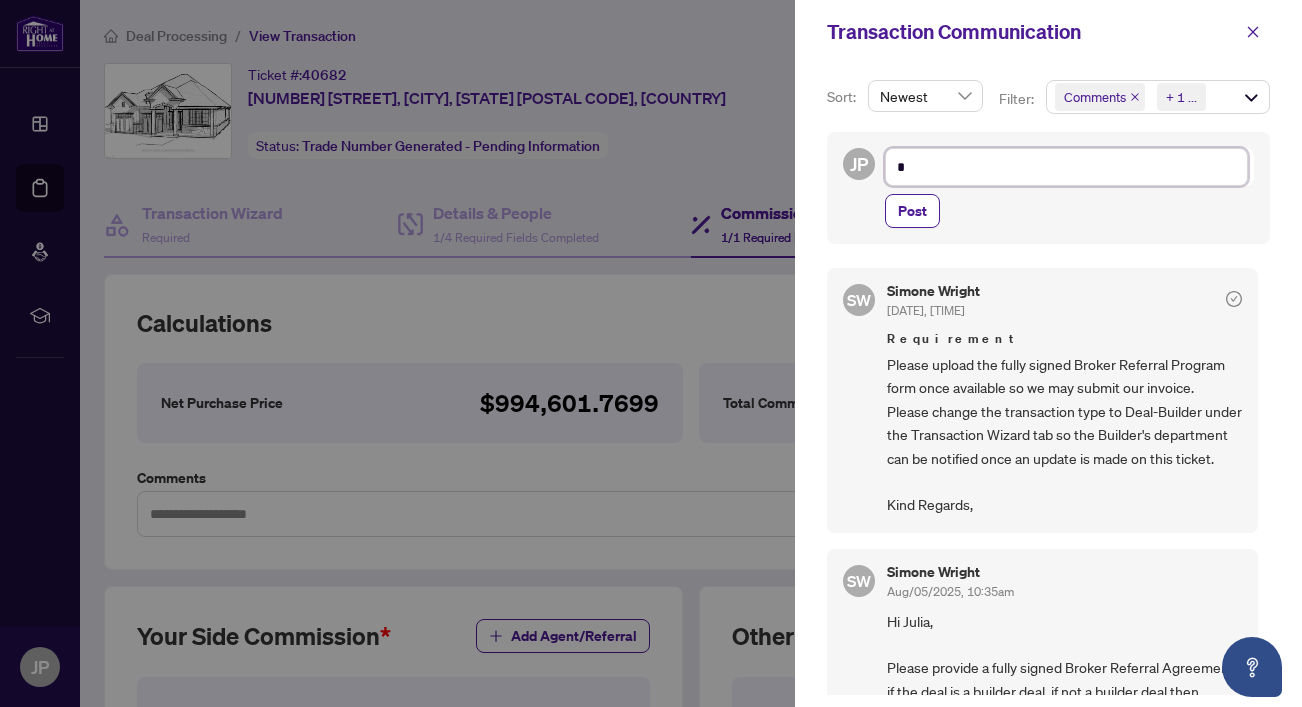 type on "**" 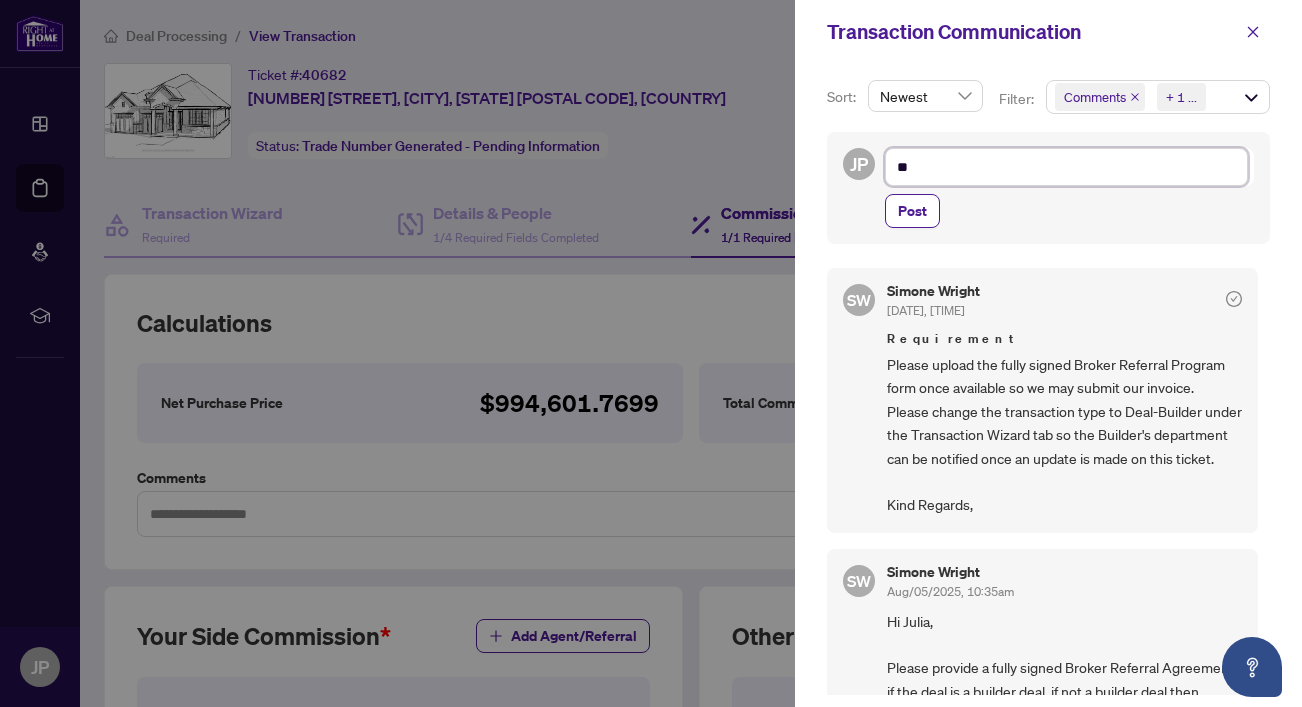 type on "***" 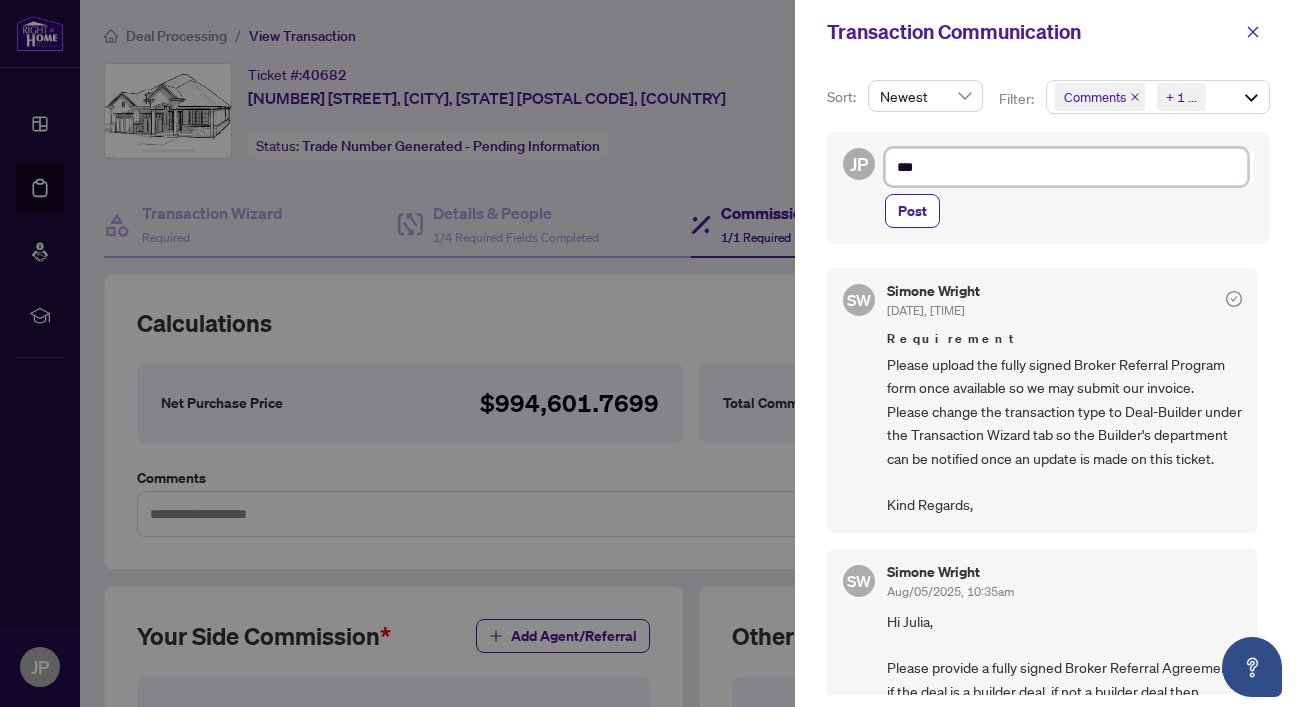 type on "****" 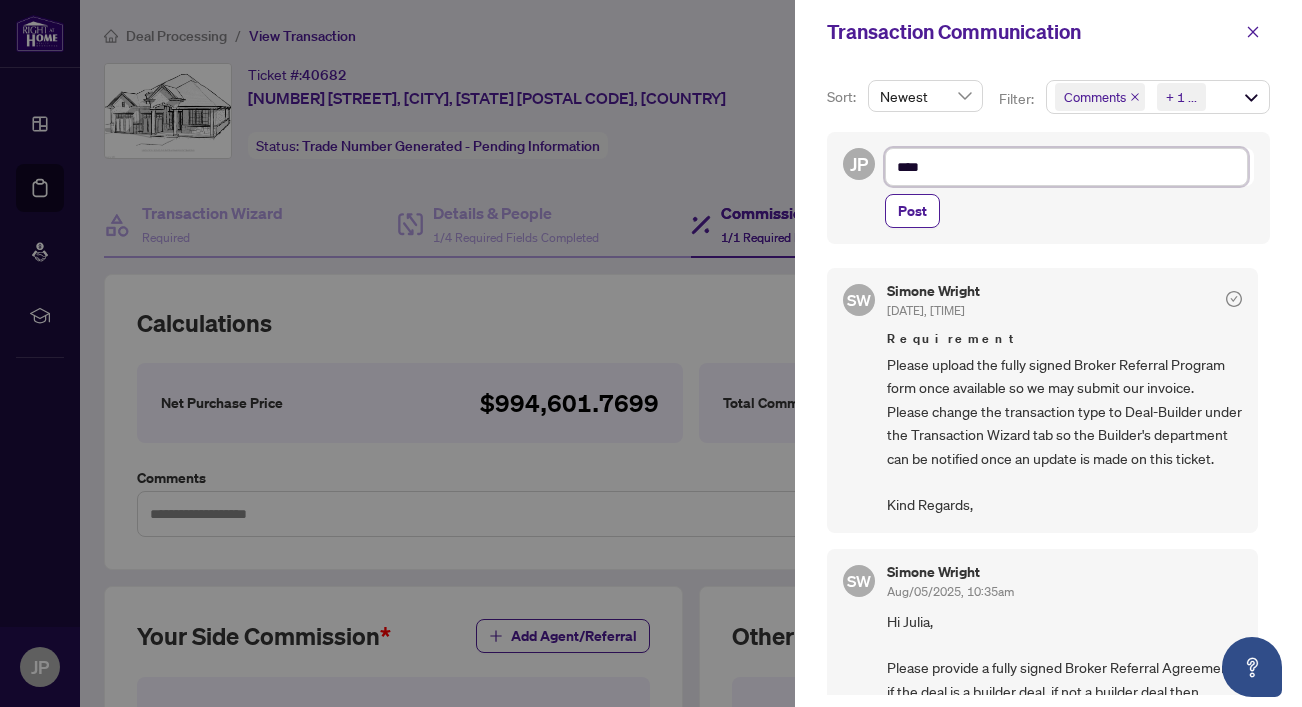 type on "*****" 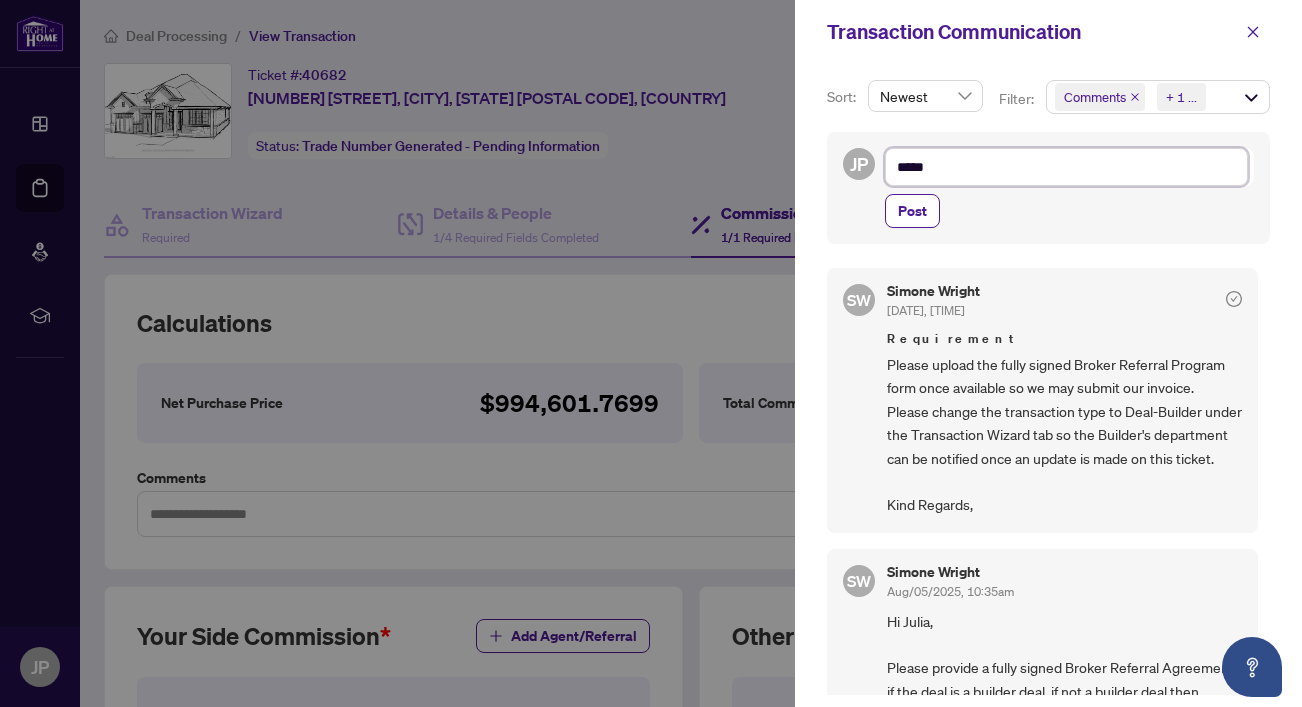 type on "******" 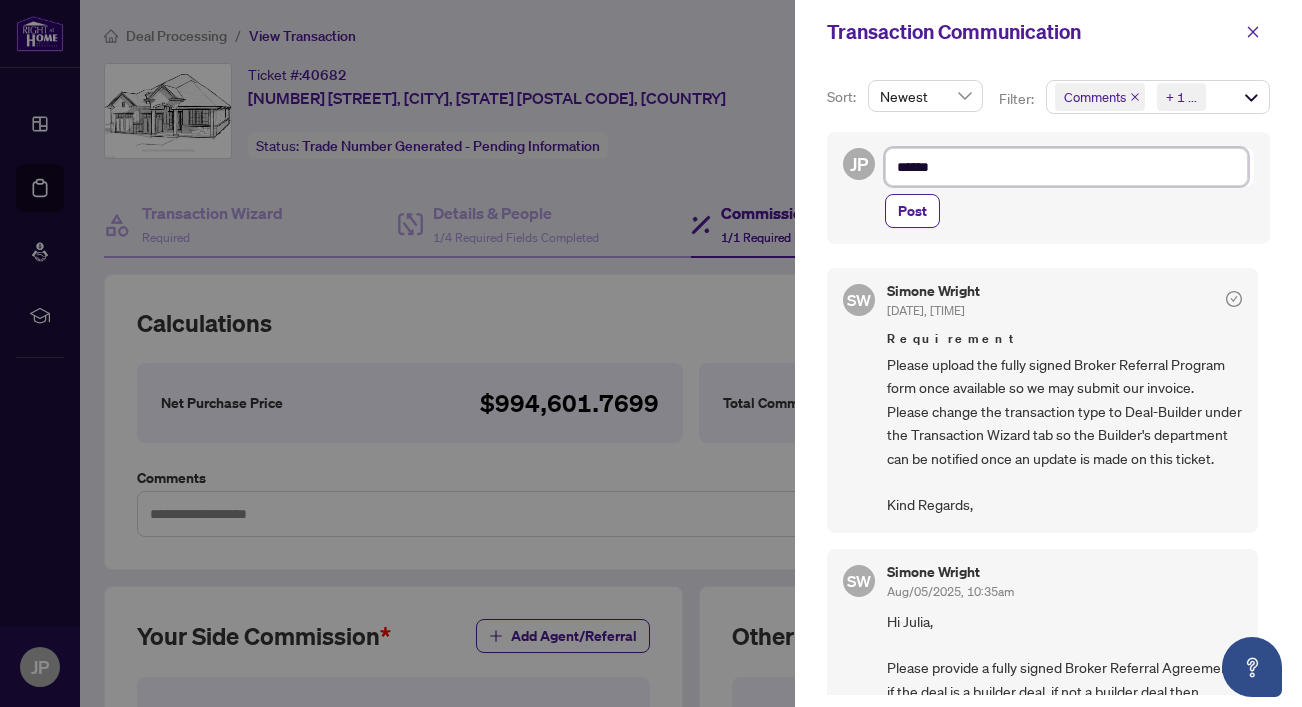 type on "******" 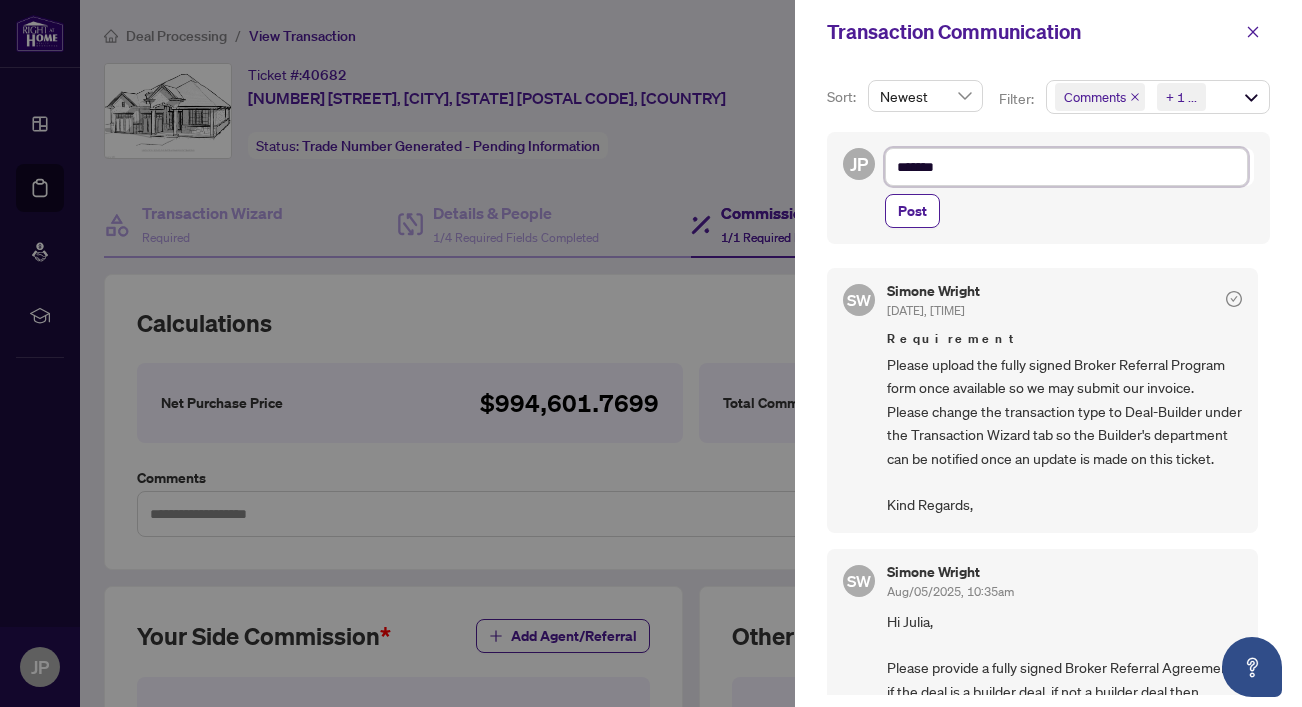 type on "********" 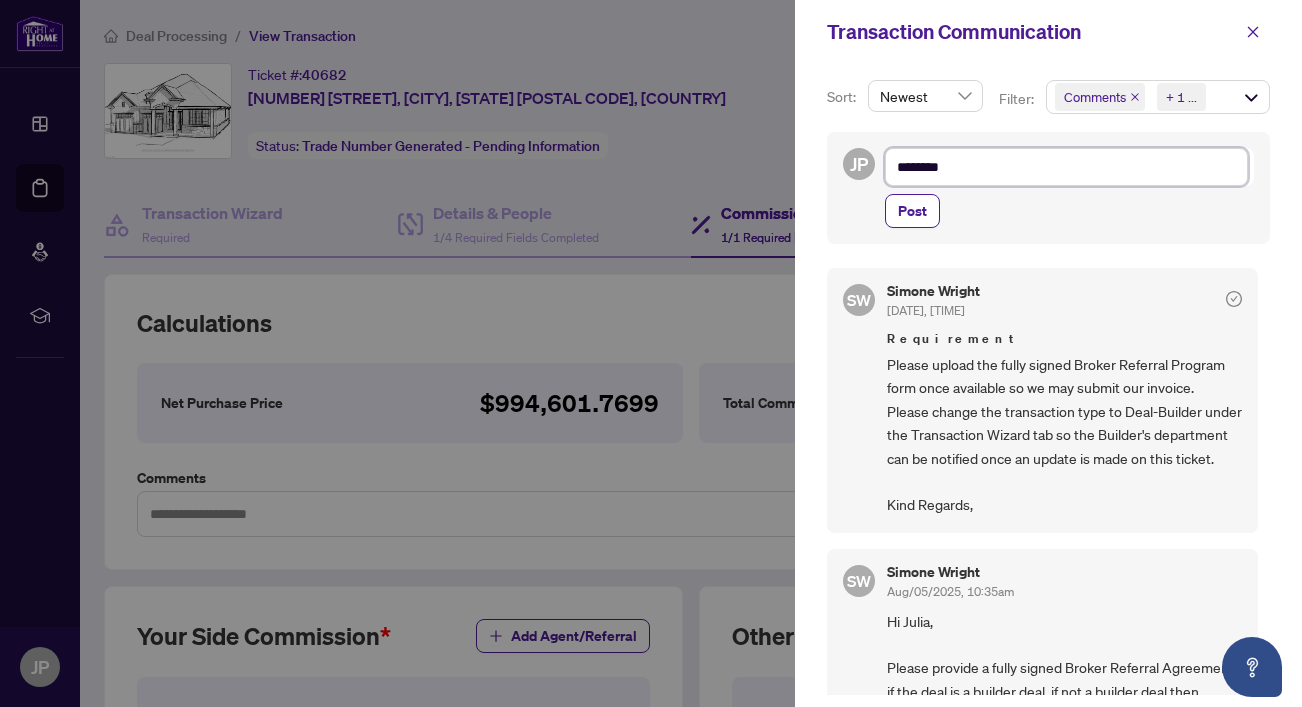 type on "*********" 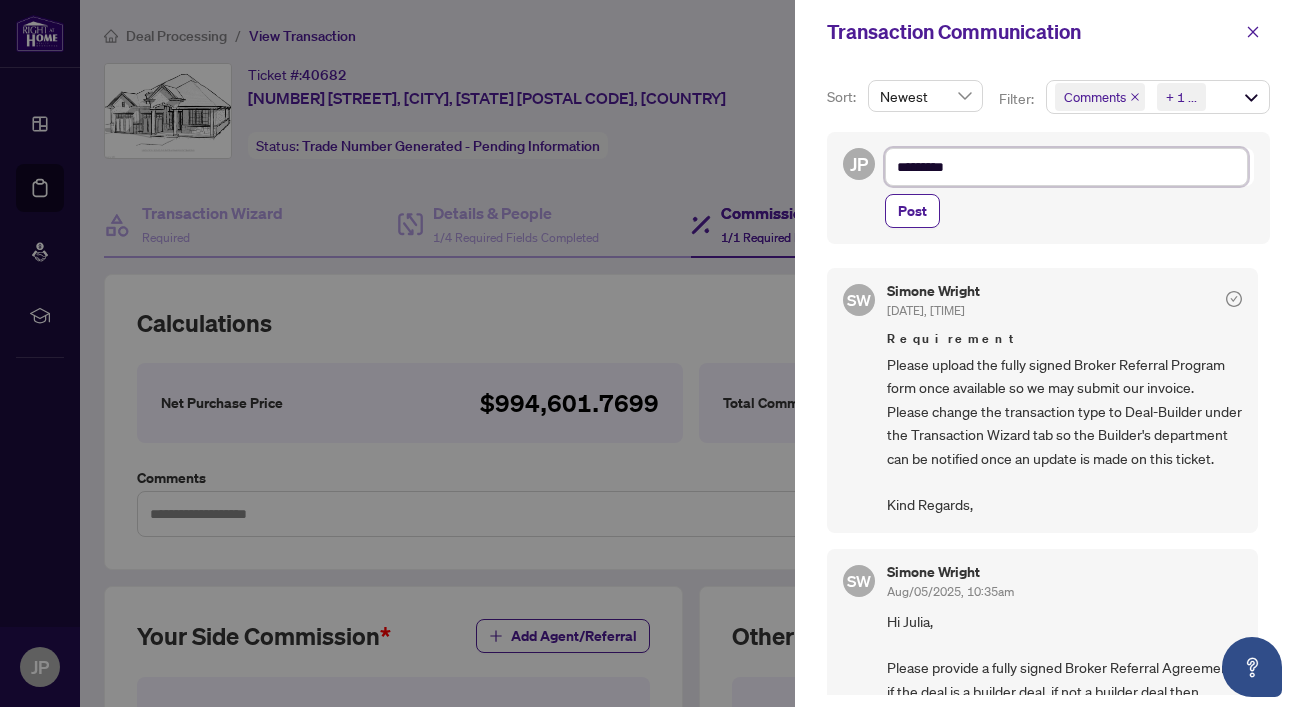 type on "**********" 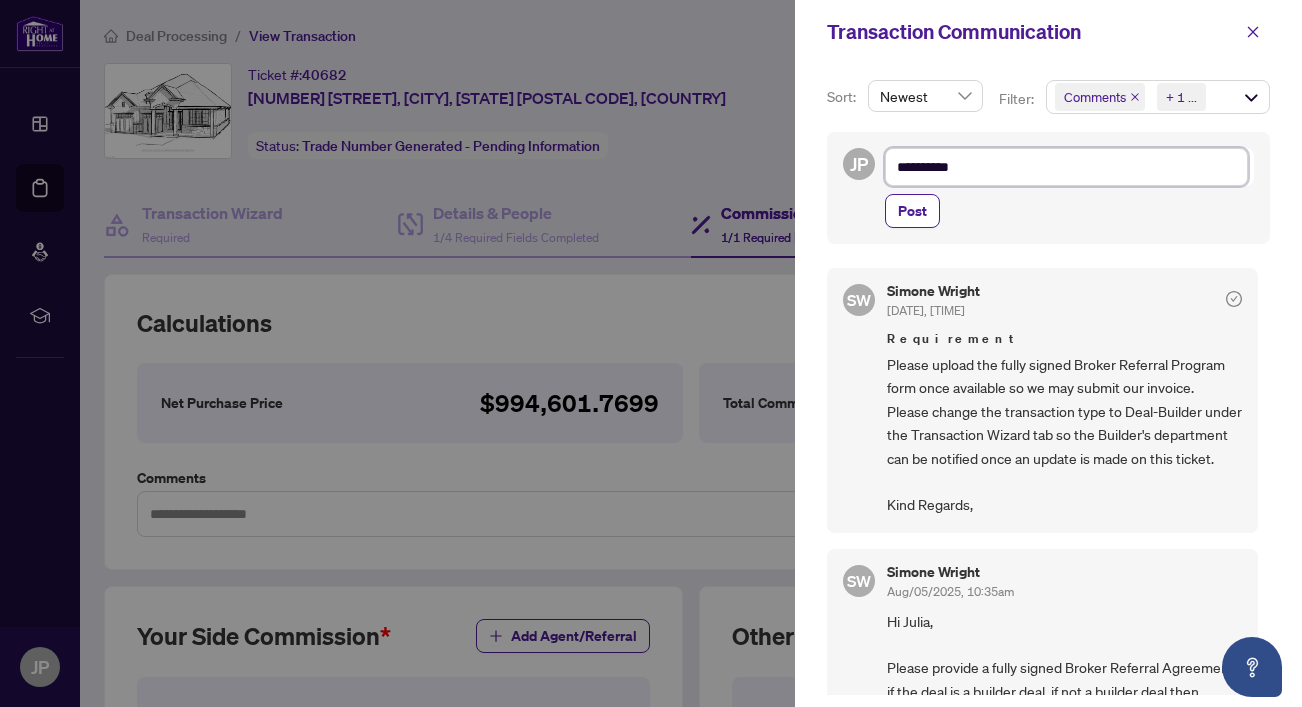 type on "**********" 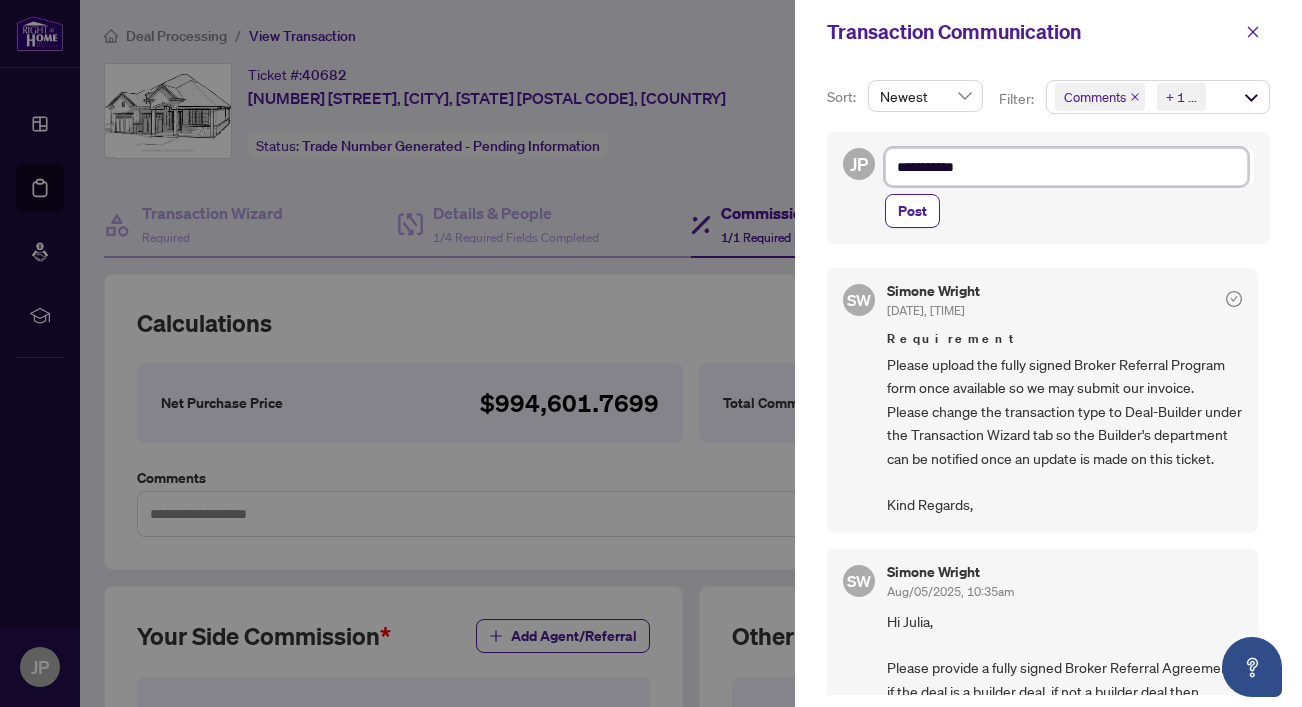 type on "**********" 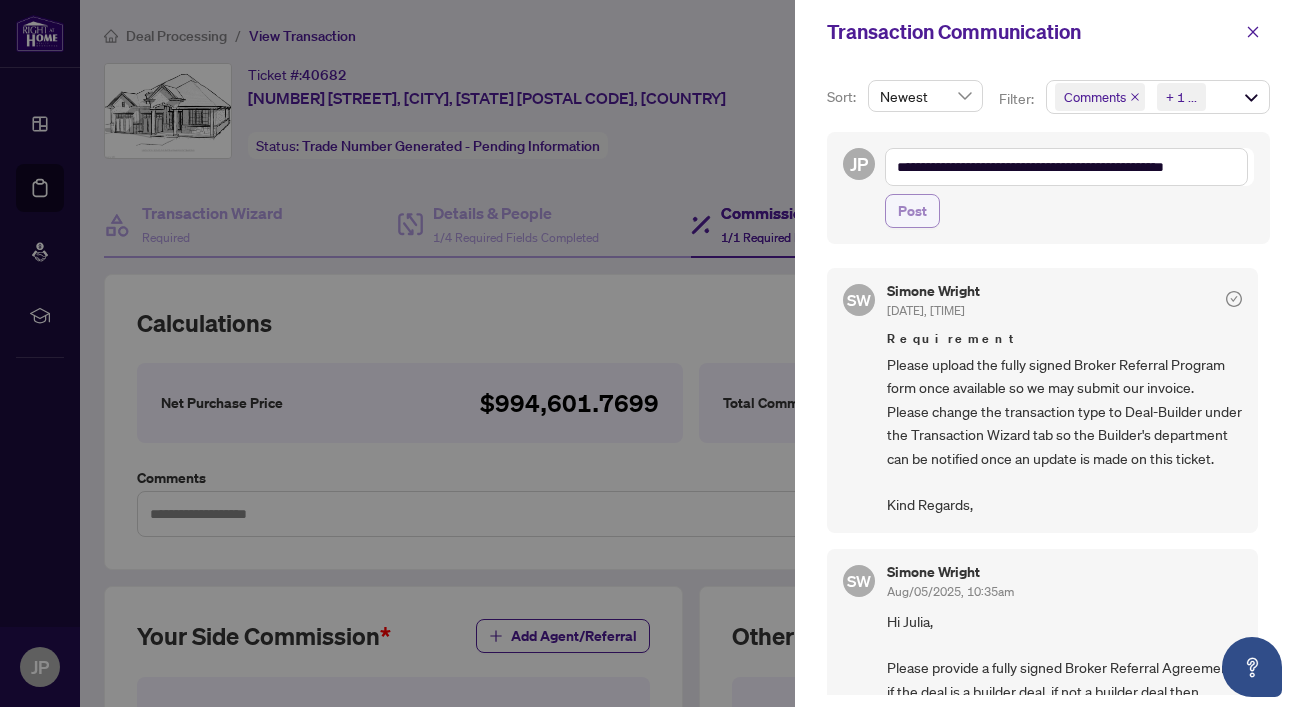 click on "Post" at bounding box center [912, 211] 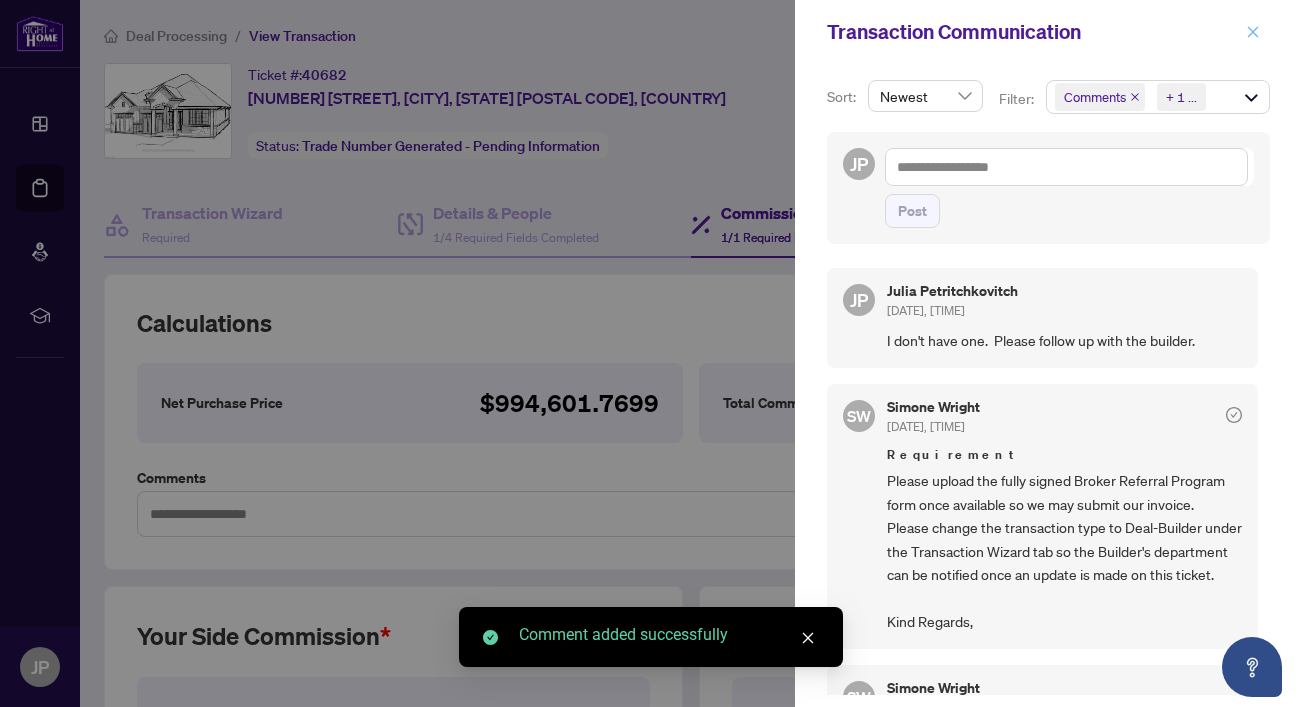 click at bounding box center [1253, 32] 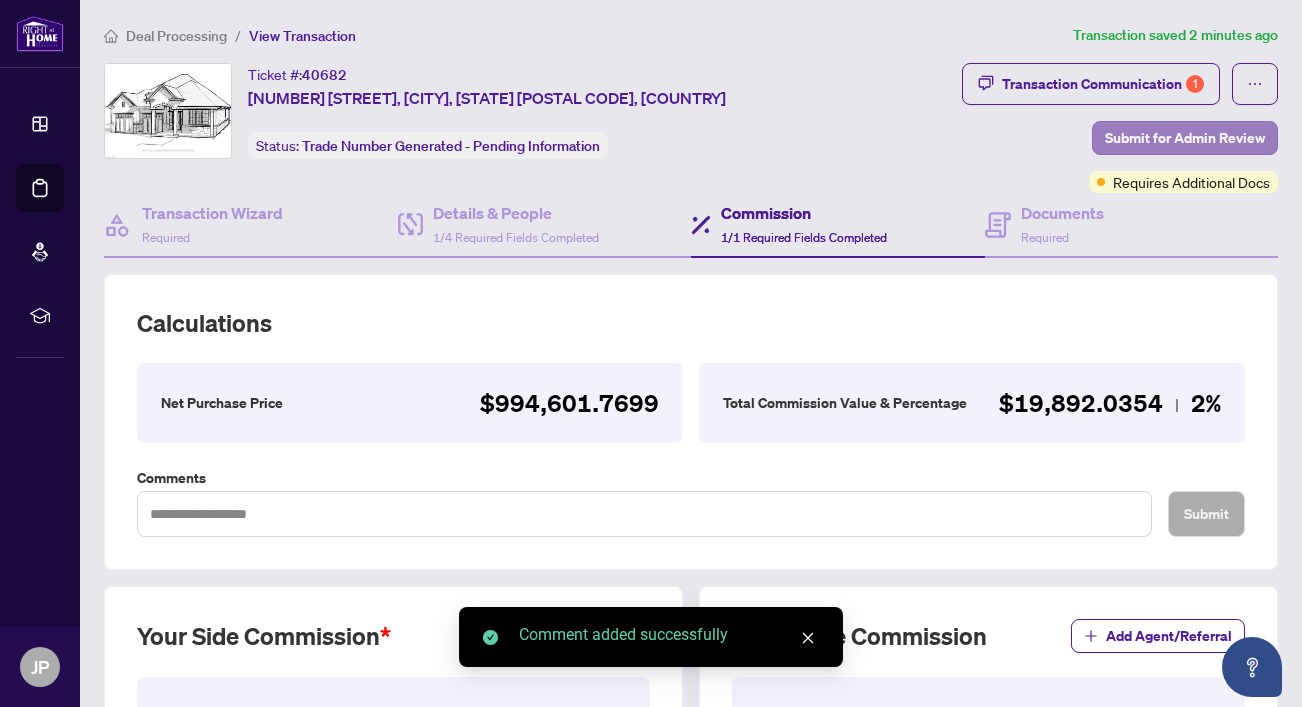 click on "Submit for Admin Review" at bounding box center (1185, 138) 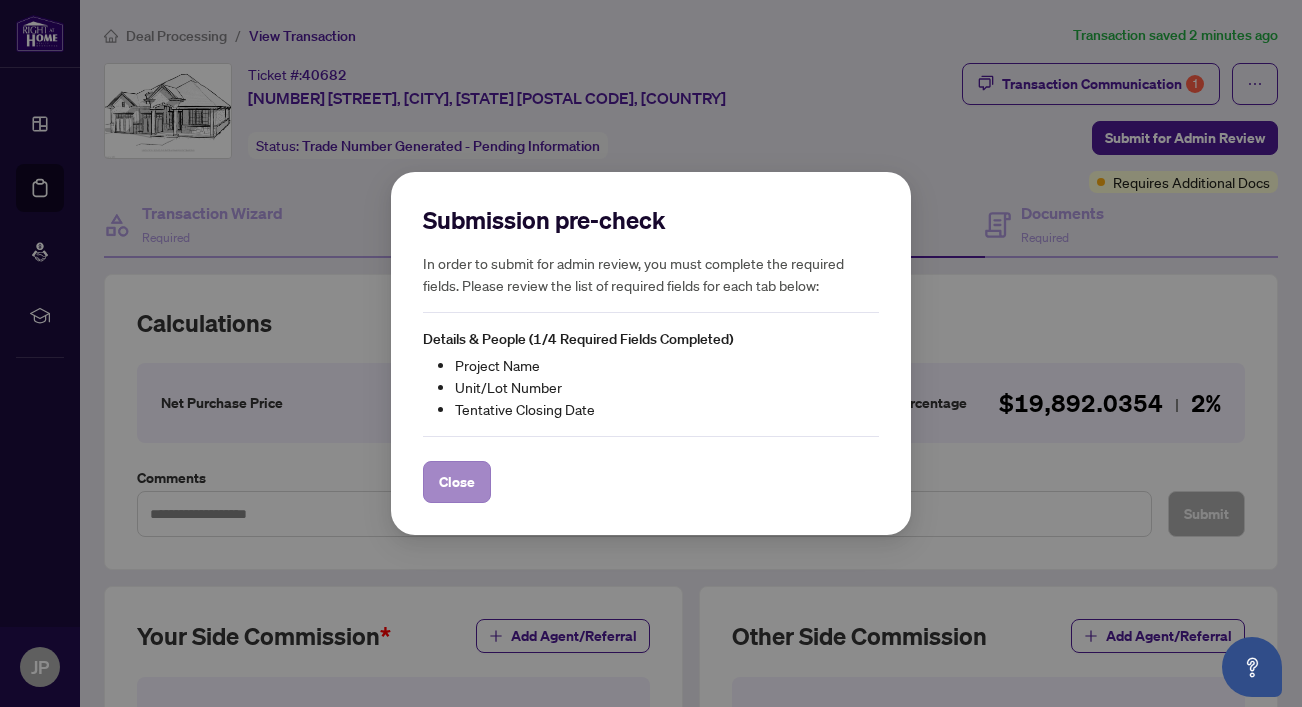 click on "Close" at bounding box center (457, 482) 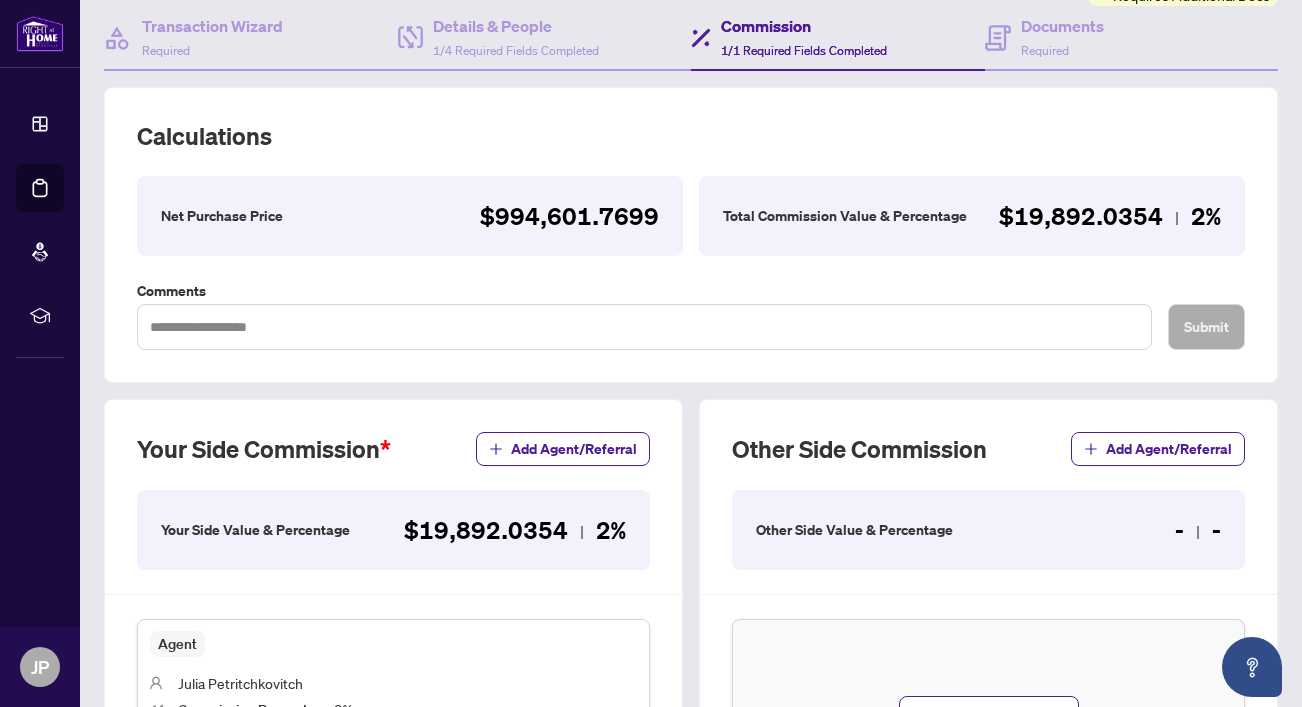 scroll, scrollTop: 193, scrollLeft: 0, axis: vertical 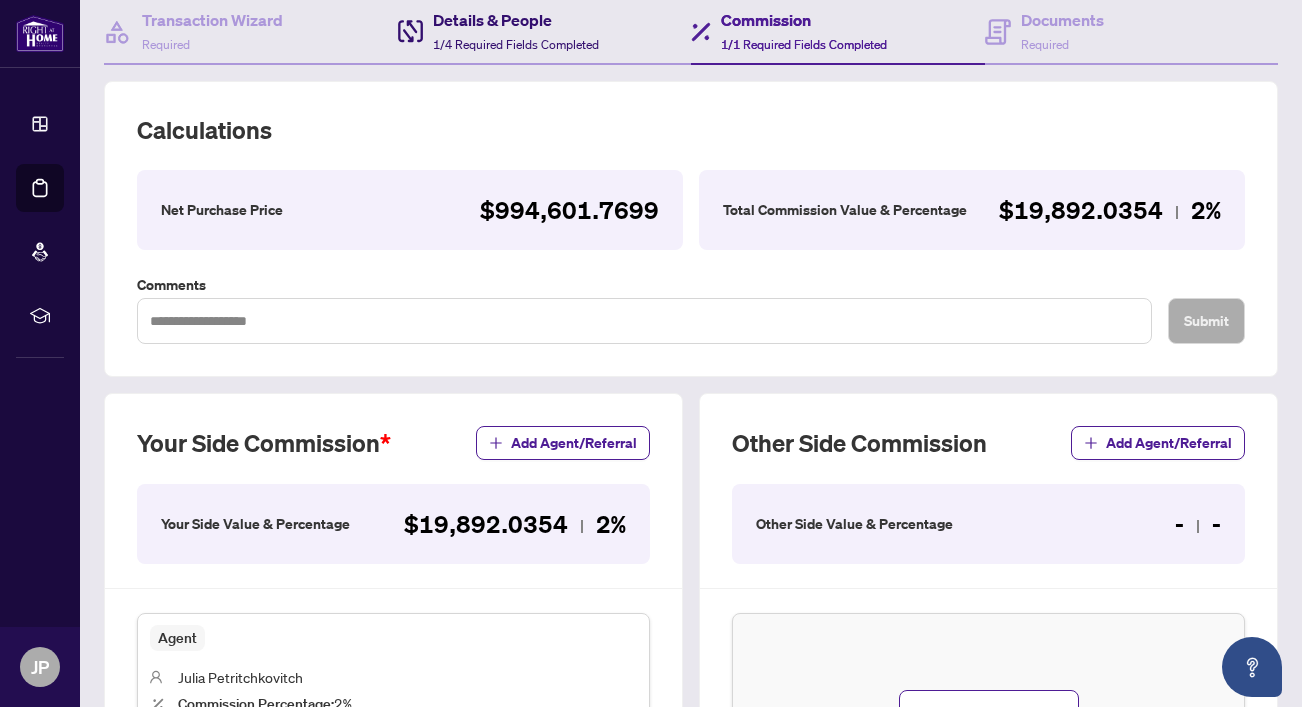 click on "Details & People" at bounding box center [516, 20] 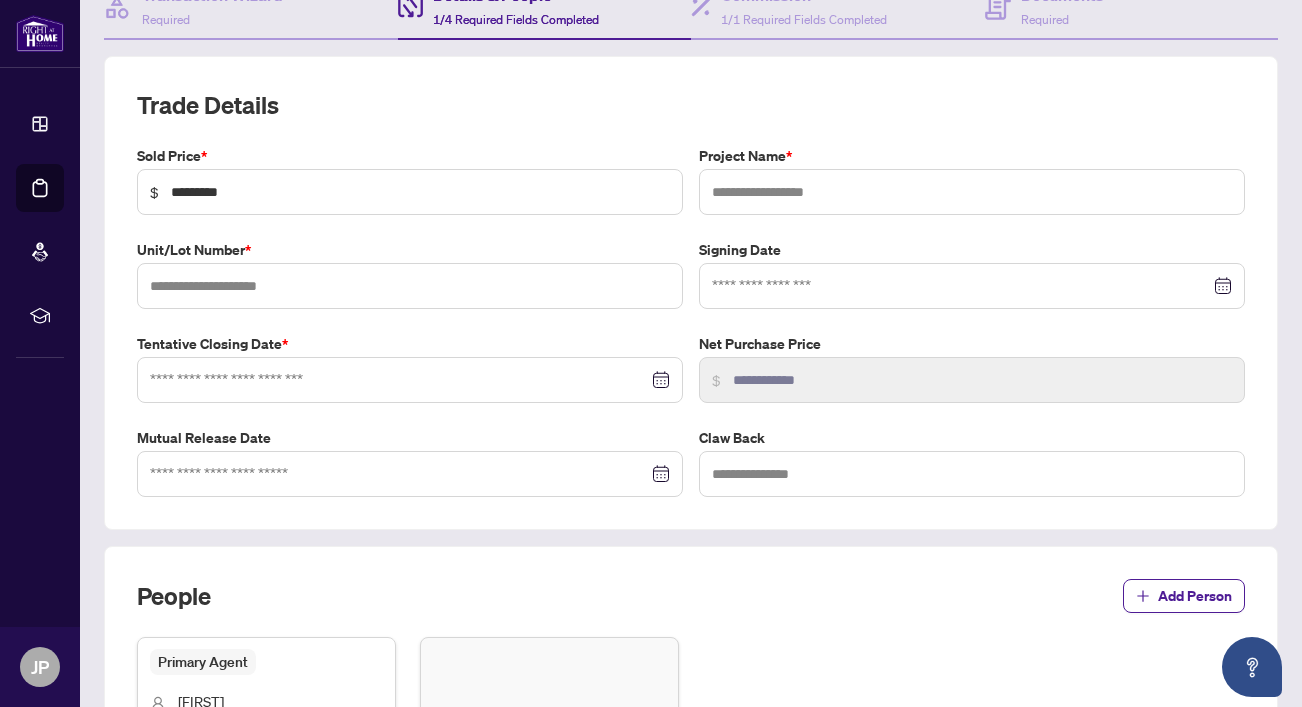 scroll, scrollTop: 224, scrollLeft: 0, axis: vertical 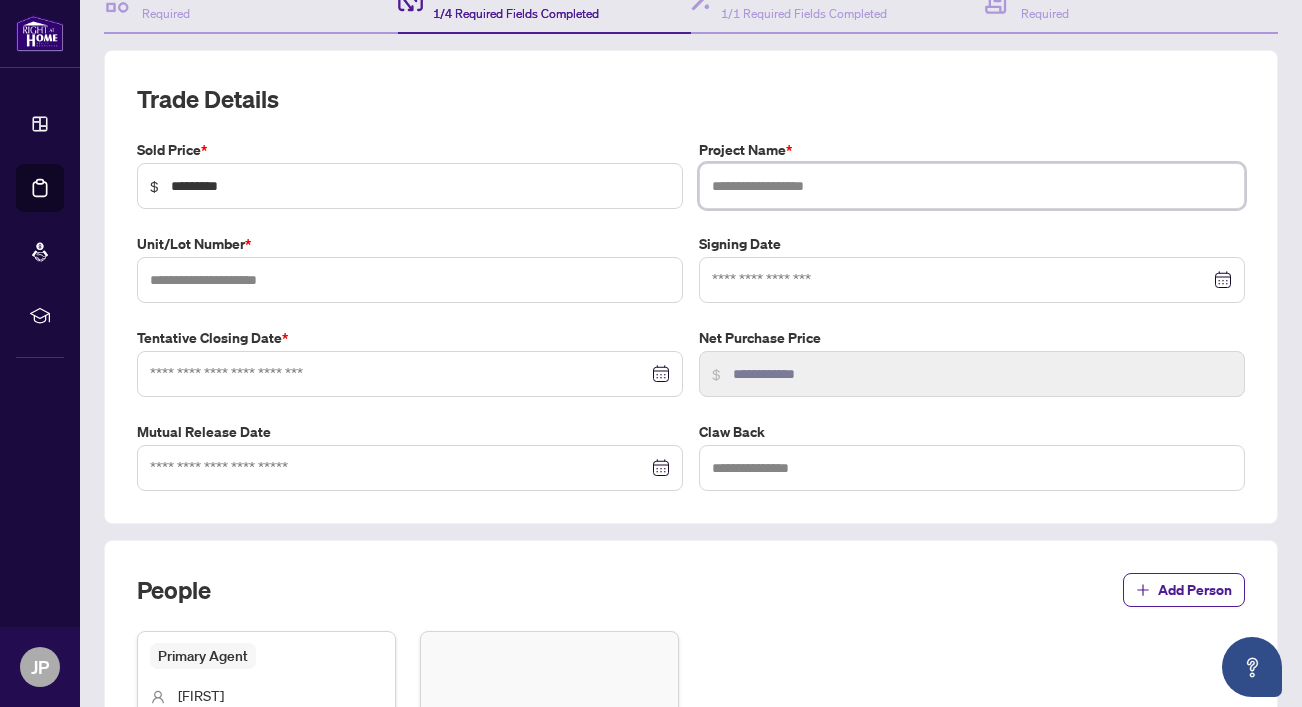 click at bounding box center [972, 186] 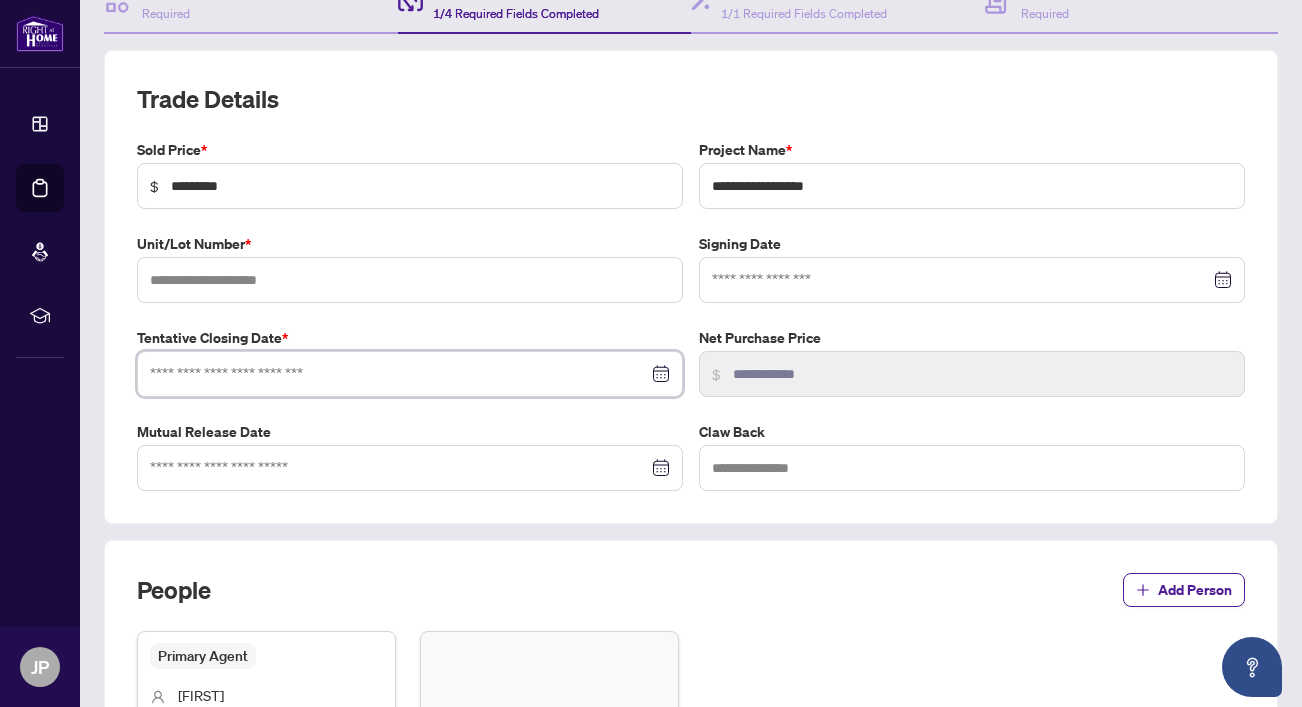 click at bounding box center [399, 374] 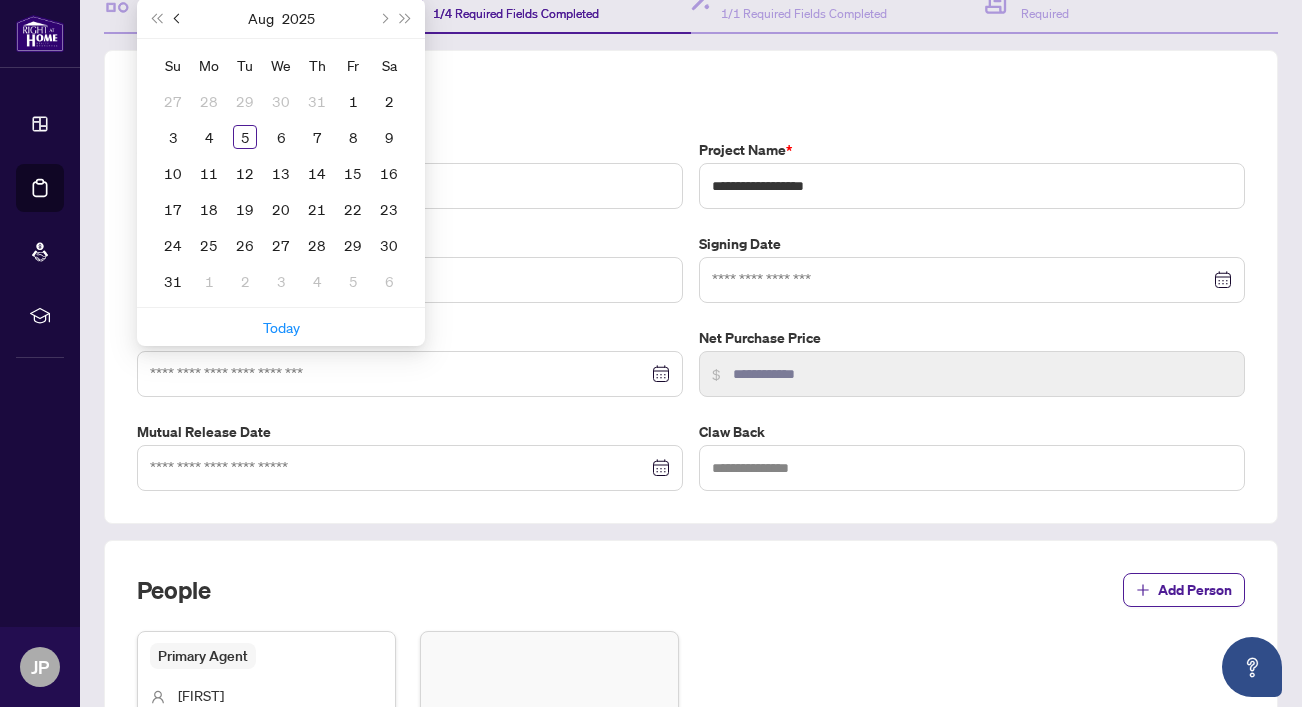 click at bounding box center [179, 18] 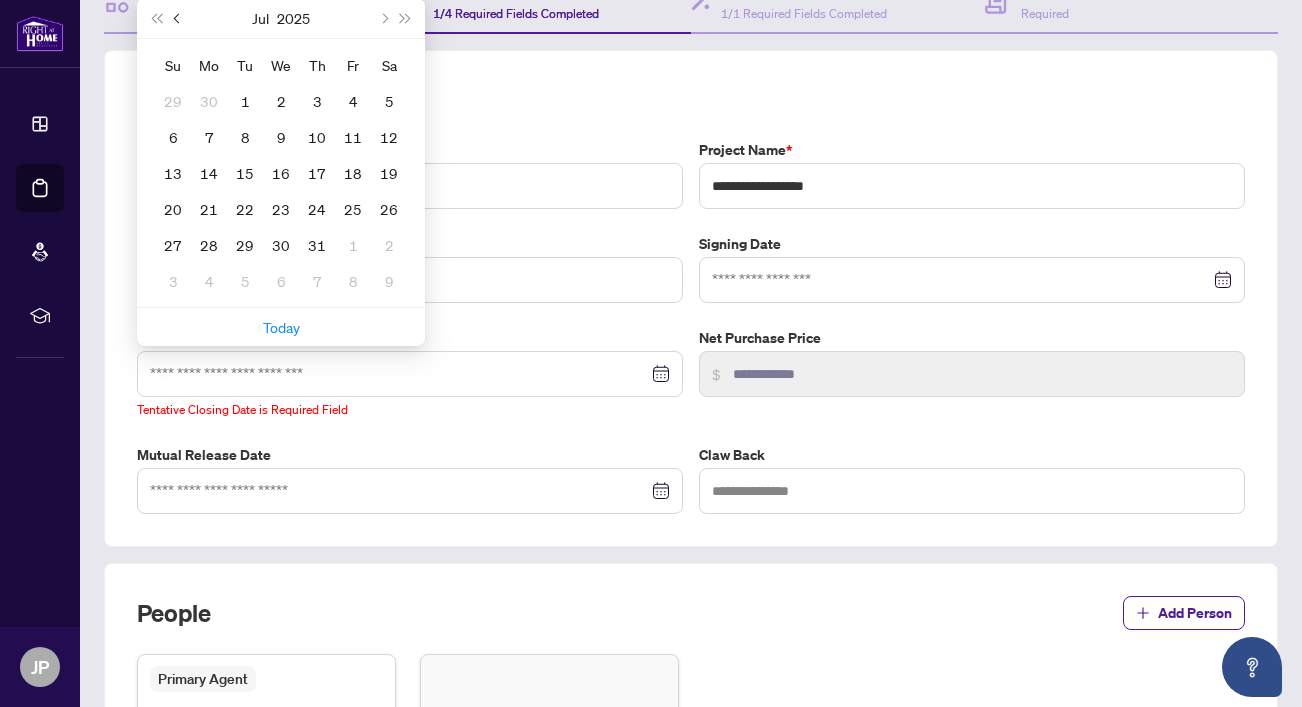 click at bounding box center (179, 18) 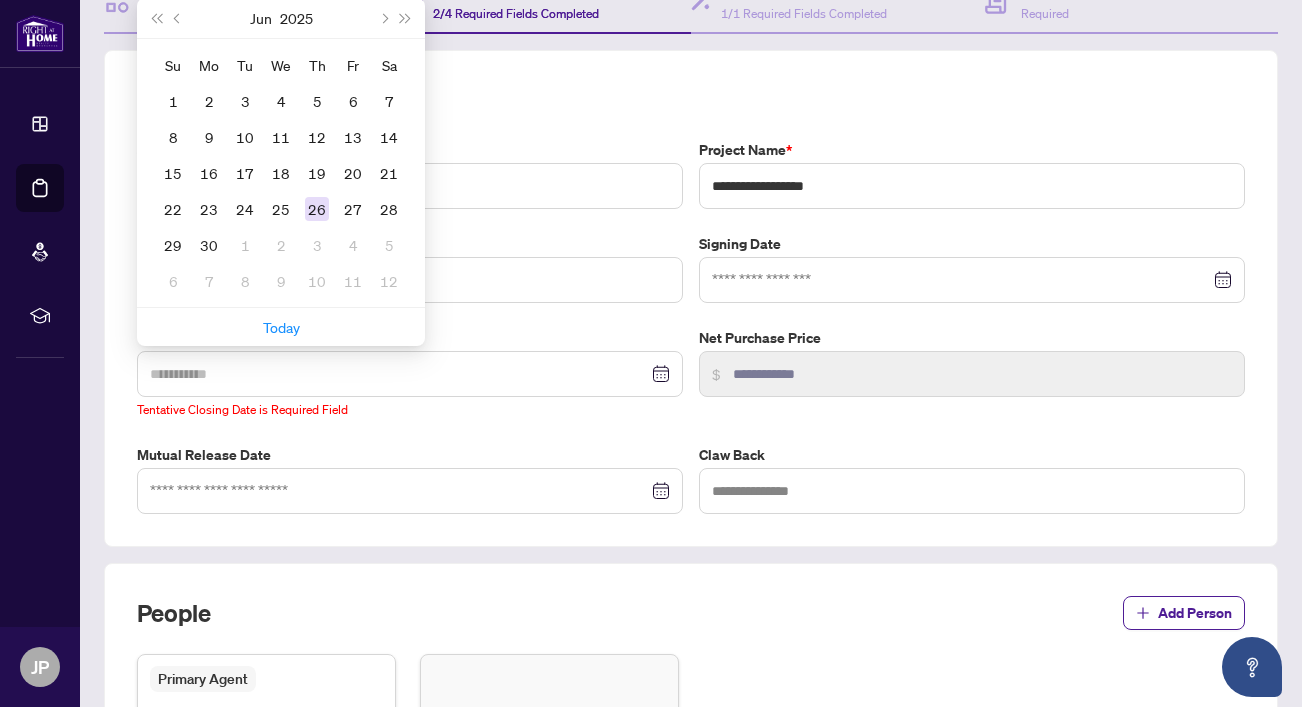 click on "26" at bounding box center (317, 209) 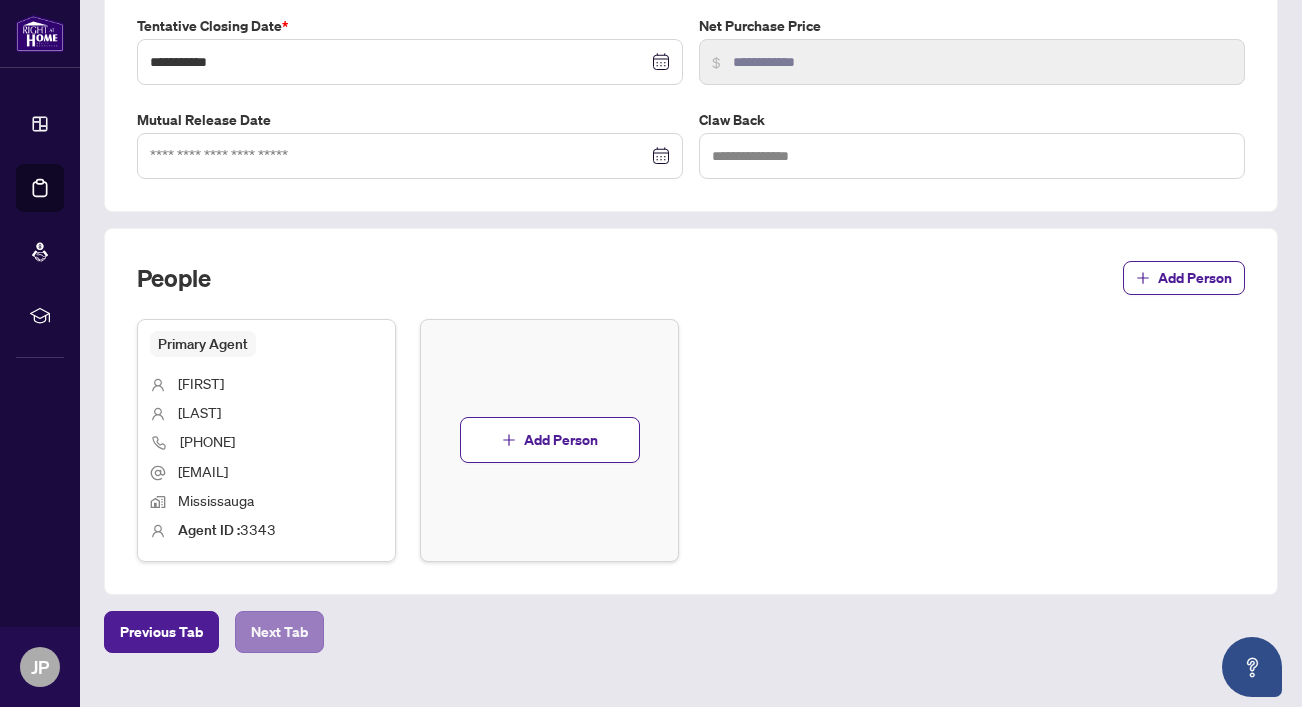 scroll, scrollTop: 537, scrollLeft: 0, axis: vertical 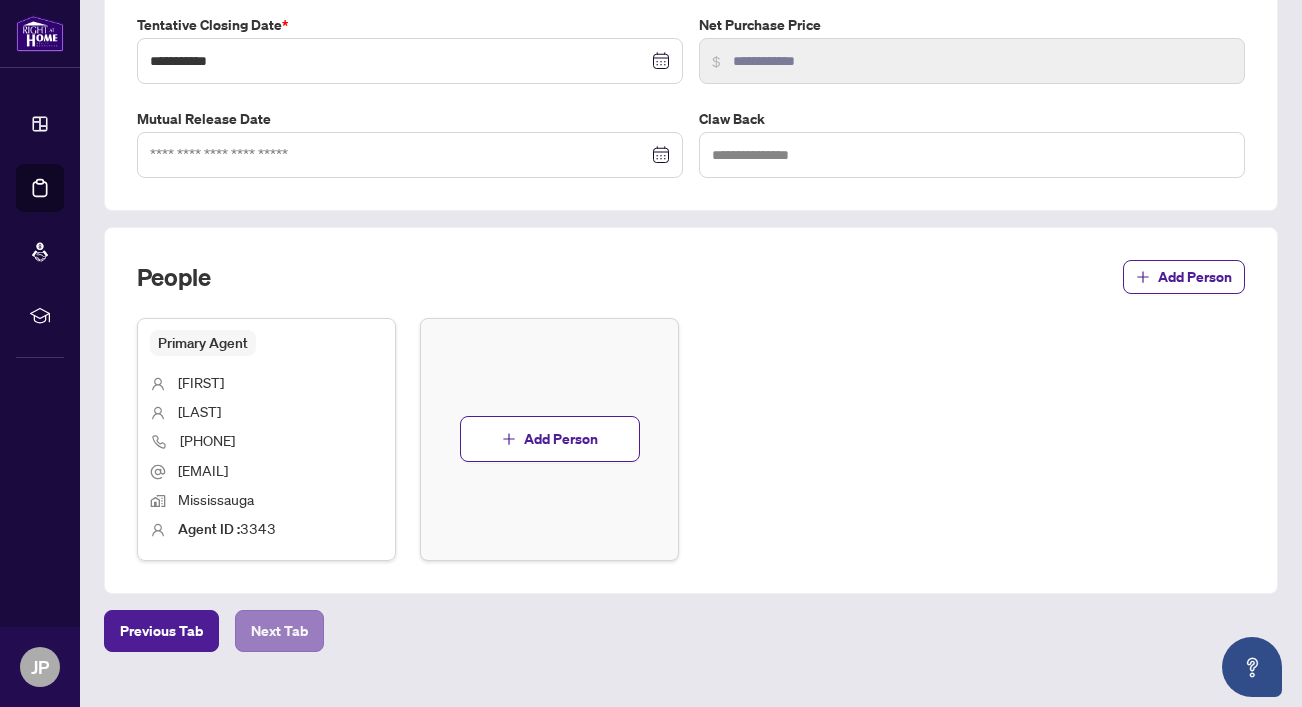 click on "Next Tab" at bounding box center [279, 631] 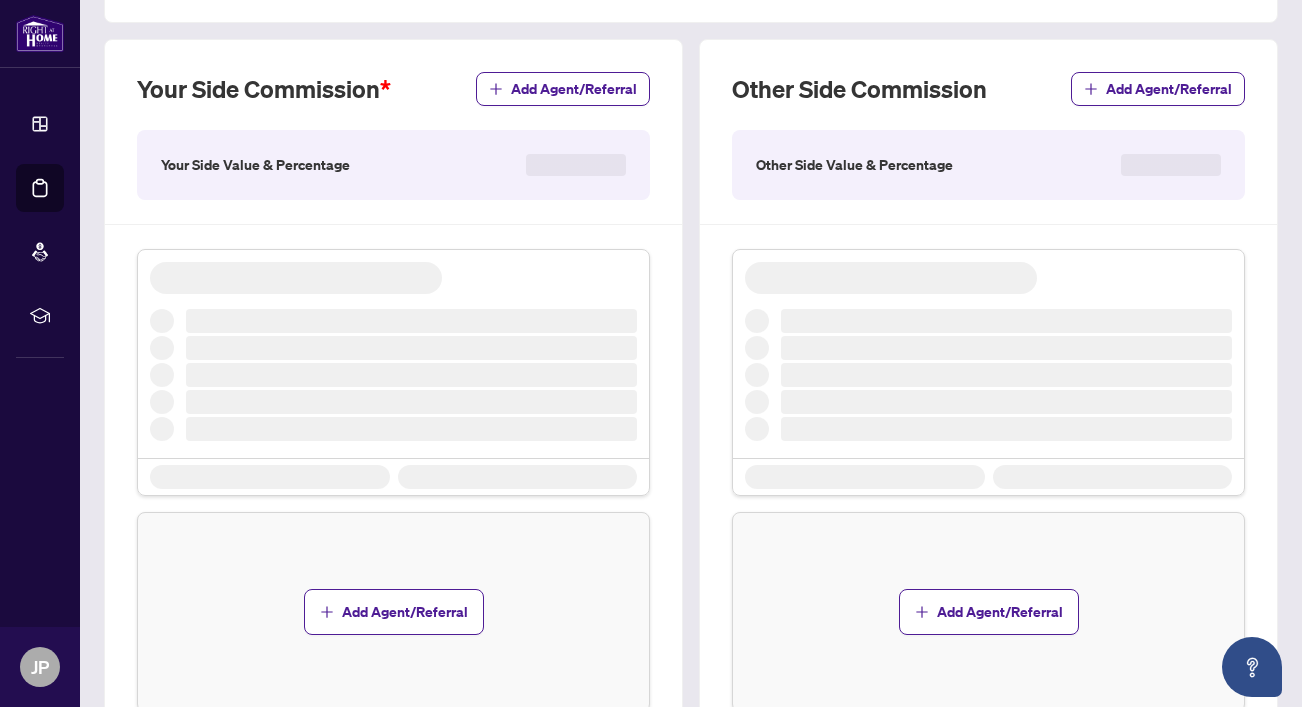 scroll, scrollTop: 0, scrollLeft: 0, axis: both 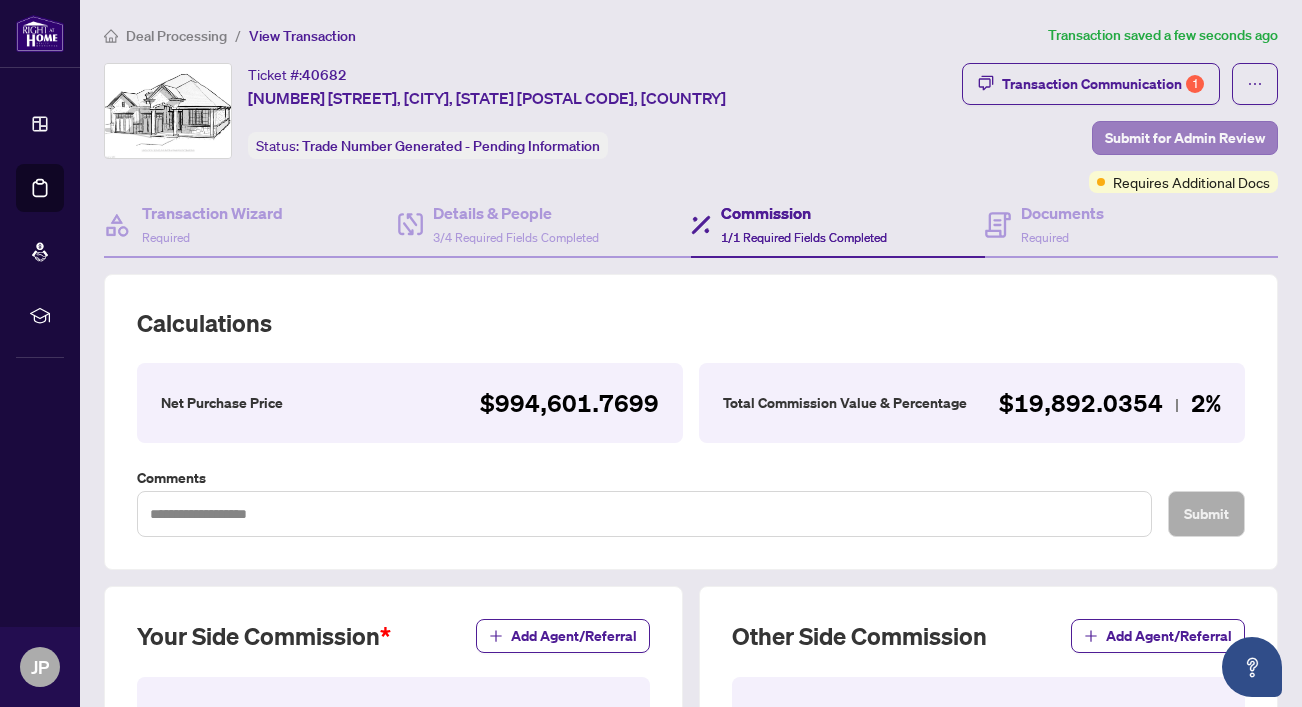 click on "Submit for Admin Review" at bounding box center (1185, 138) 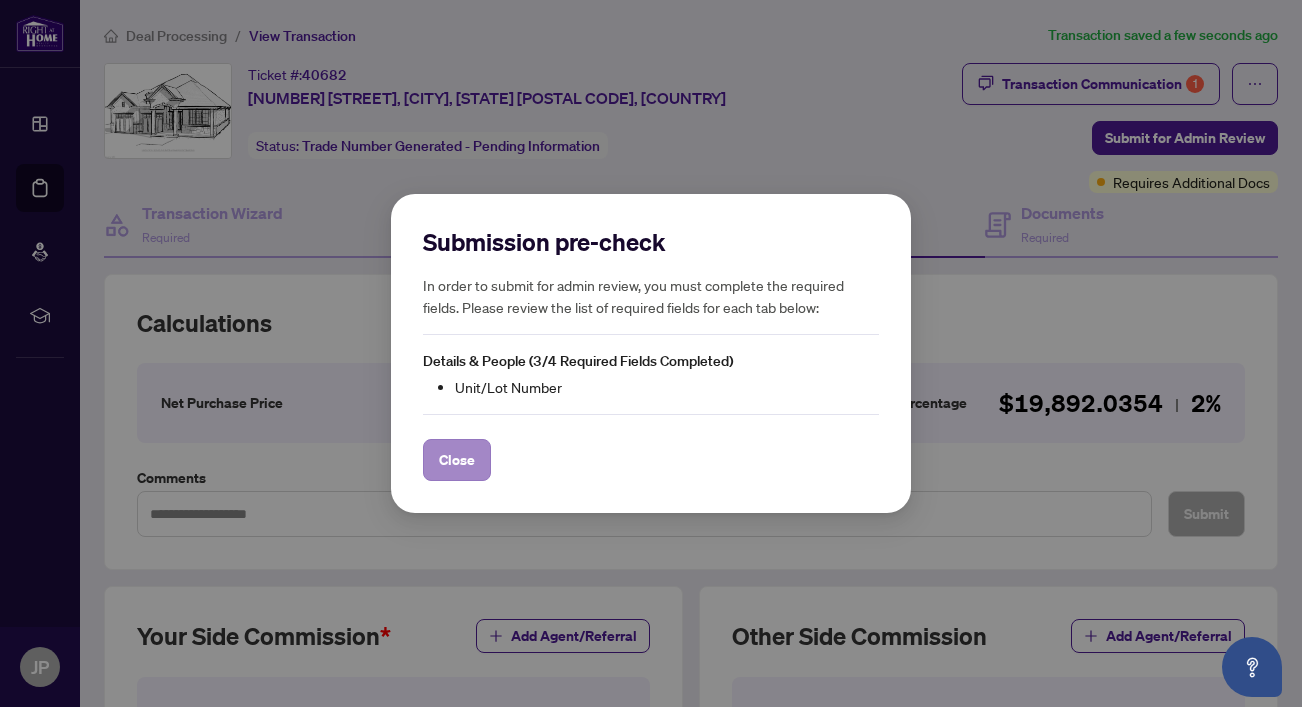 click on "Close" at bounding box center [457, 460] 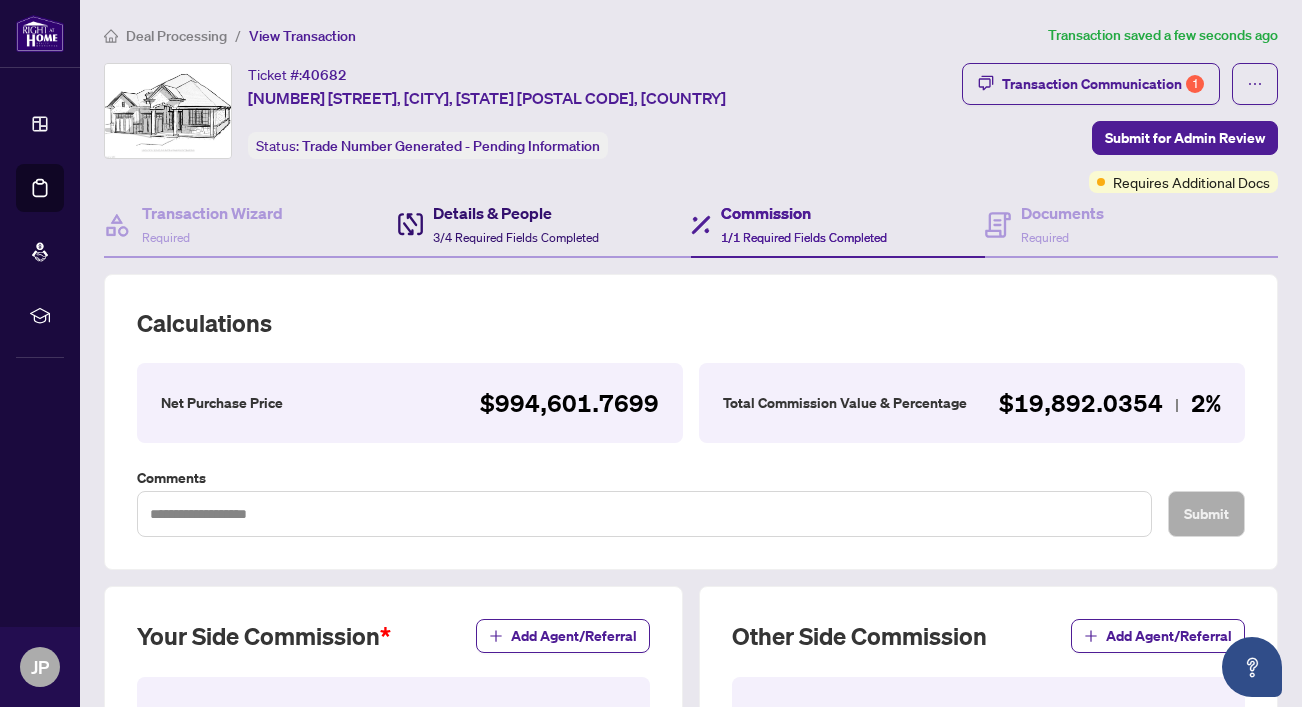 click on "Details & People" at bounding box center [516, 213] 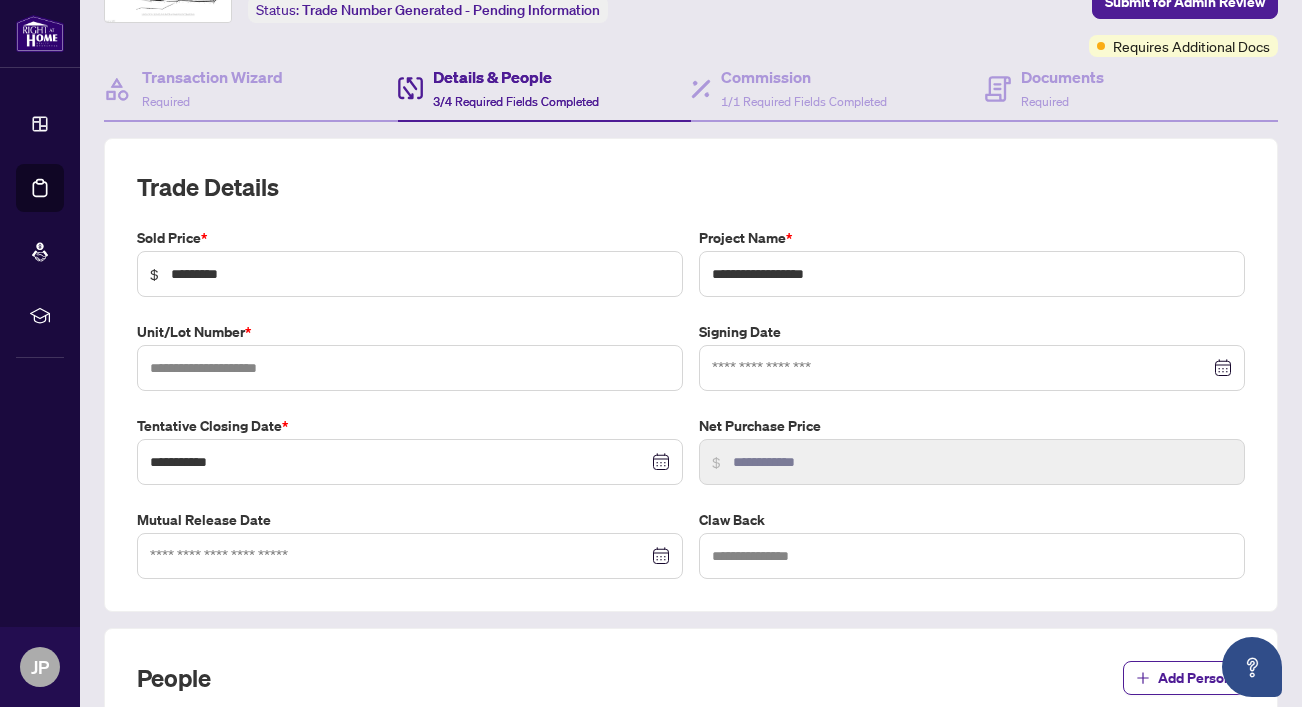 scroll, scrollTop: 137, scrollLeft: 0, axis: vertical 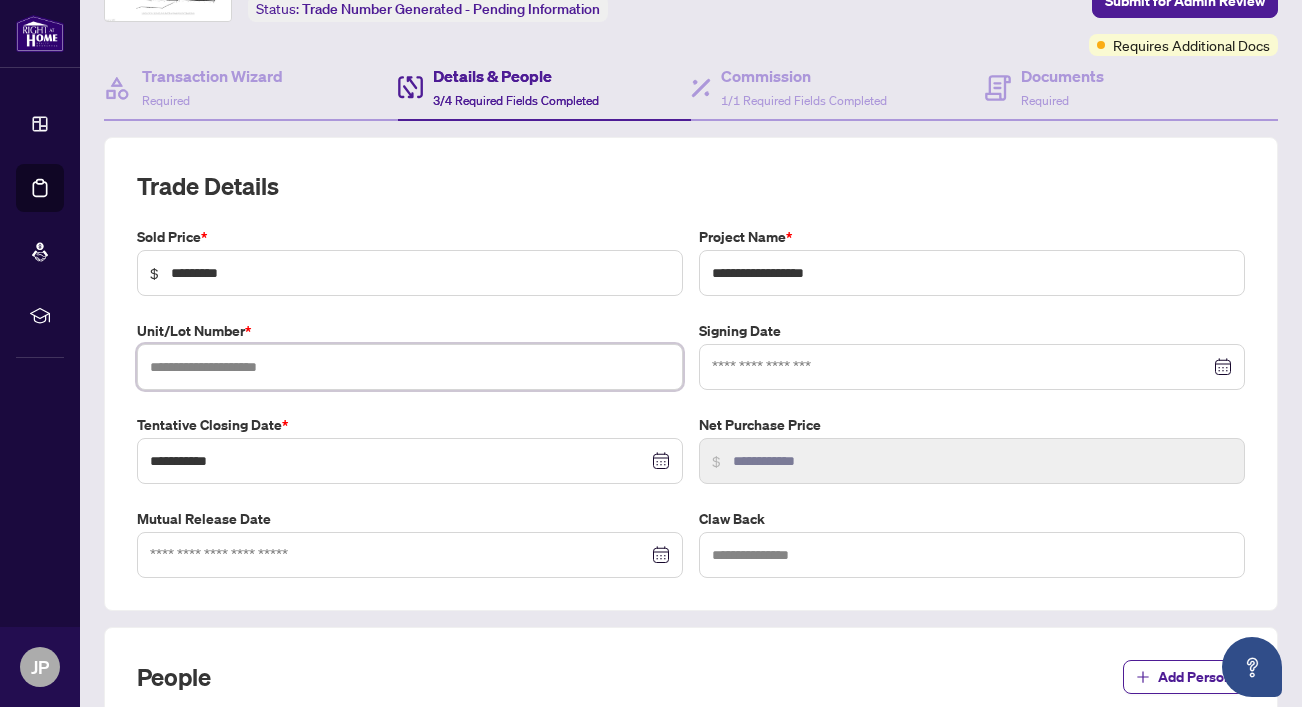 click at bounding box center (410, 367) 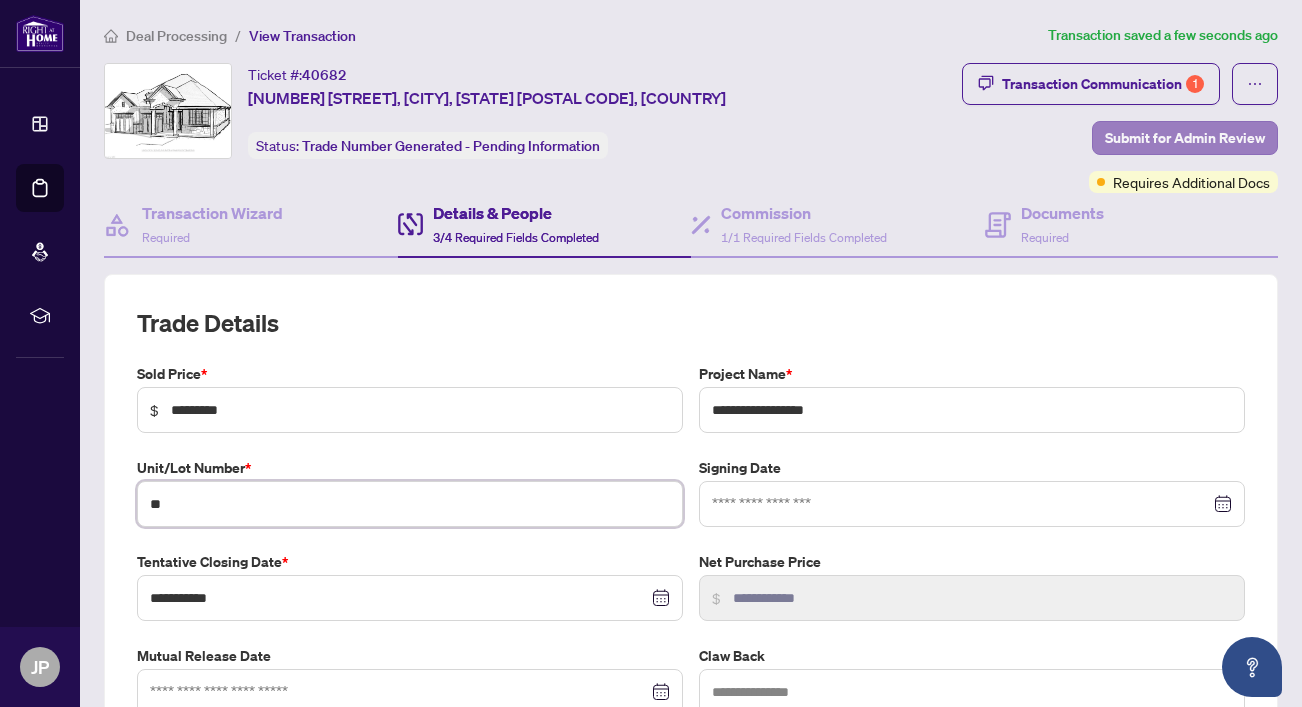 scroll, scrollTop: -1, scrollLeft: 0, axis: vertical 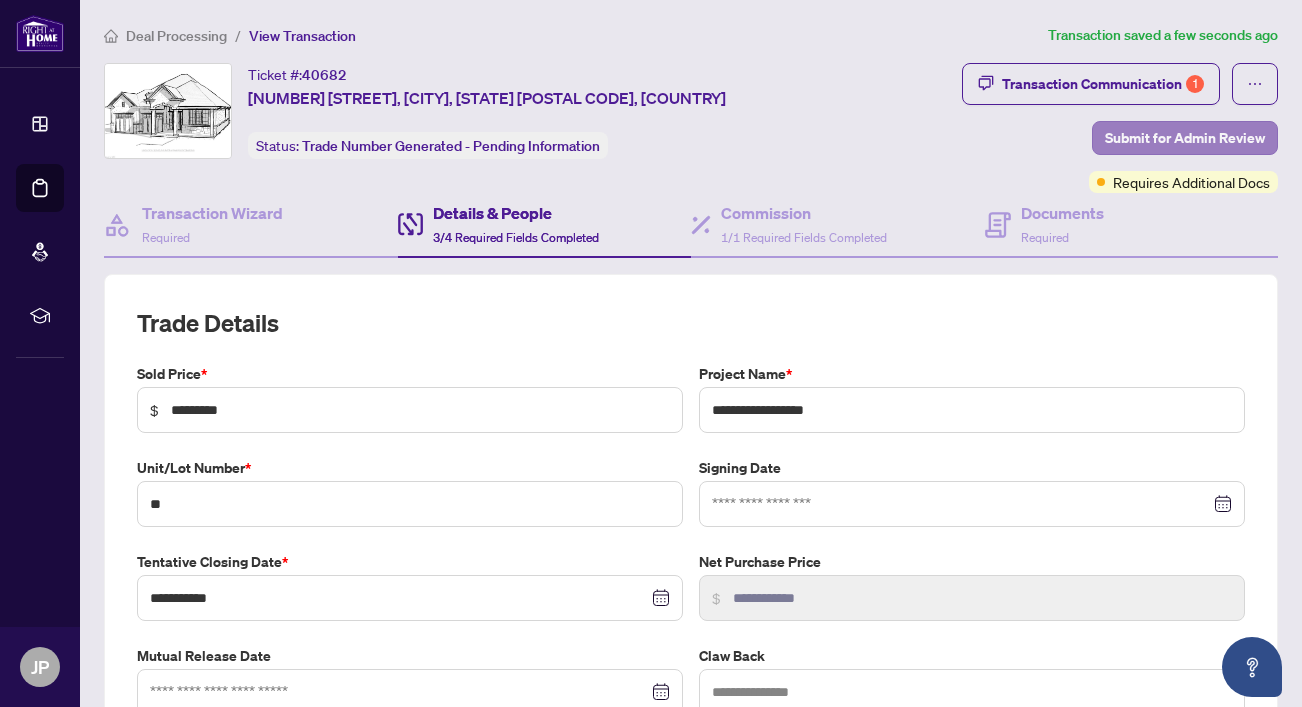 click on "Submit for Admin Review" at bounding box center (1185, 138) 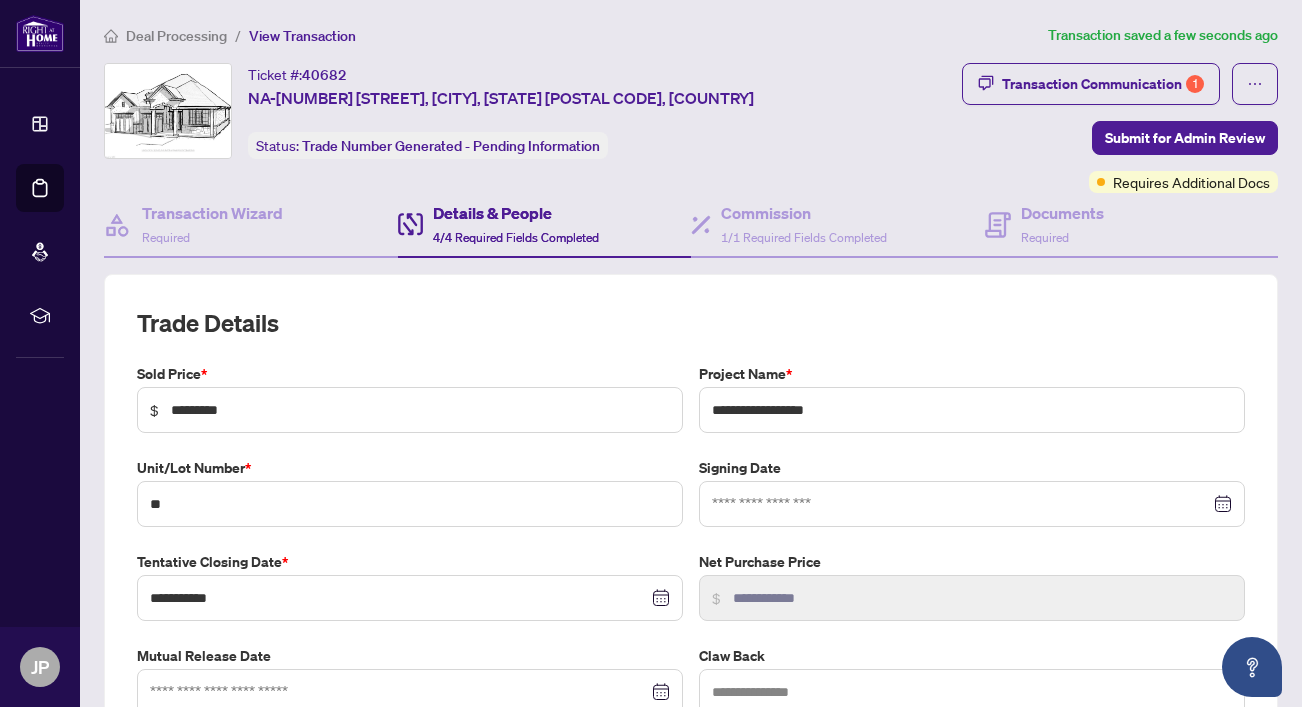 scroll, scrollTop: 0, scrollLeft: 0, axis: both 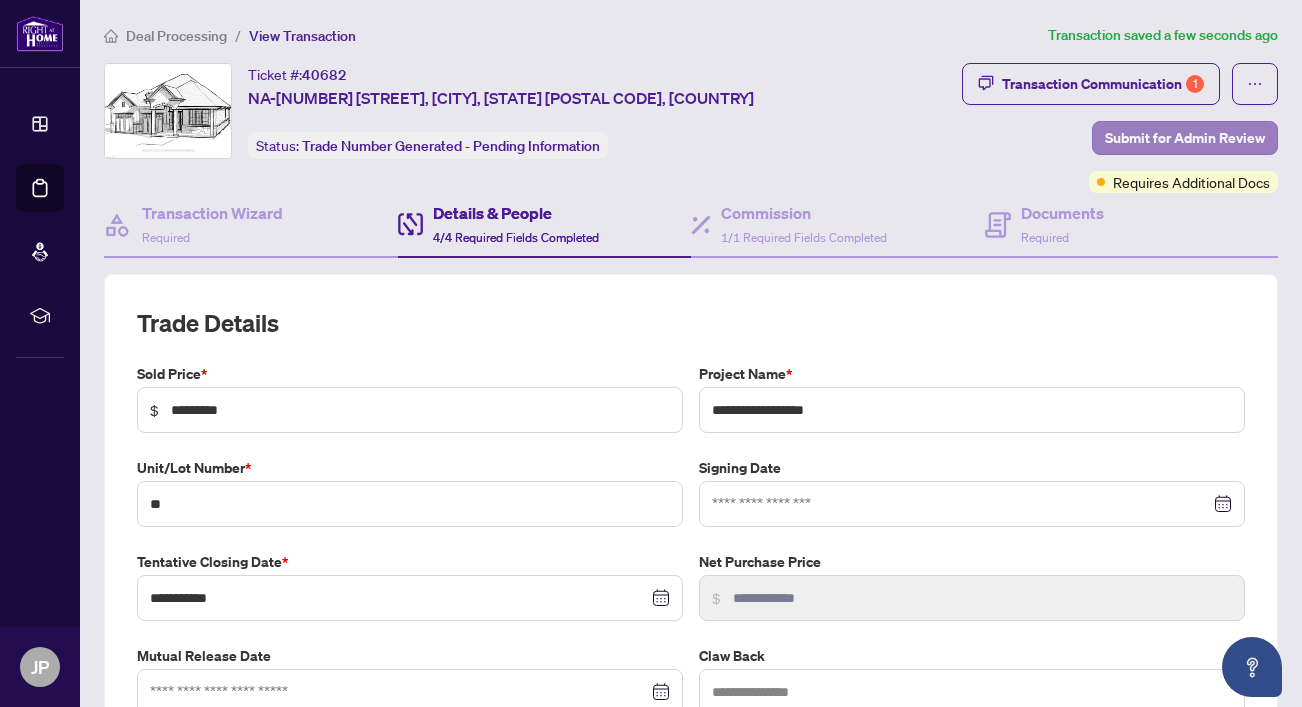 click on "Submit for Admin Review" at bounding box center [1185, 138] 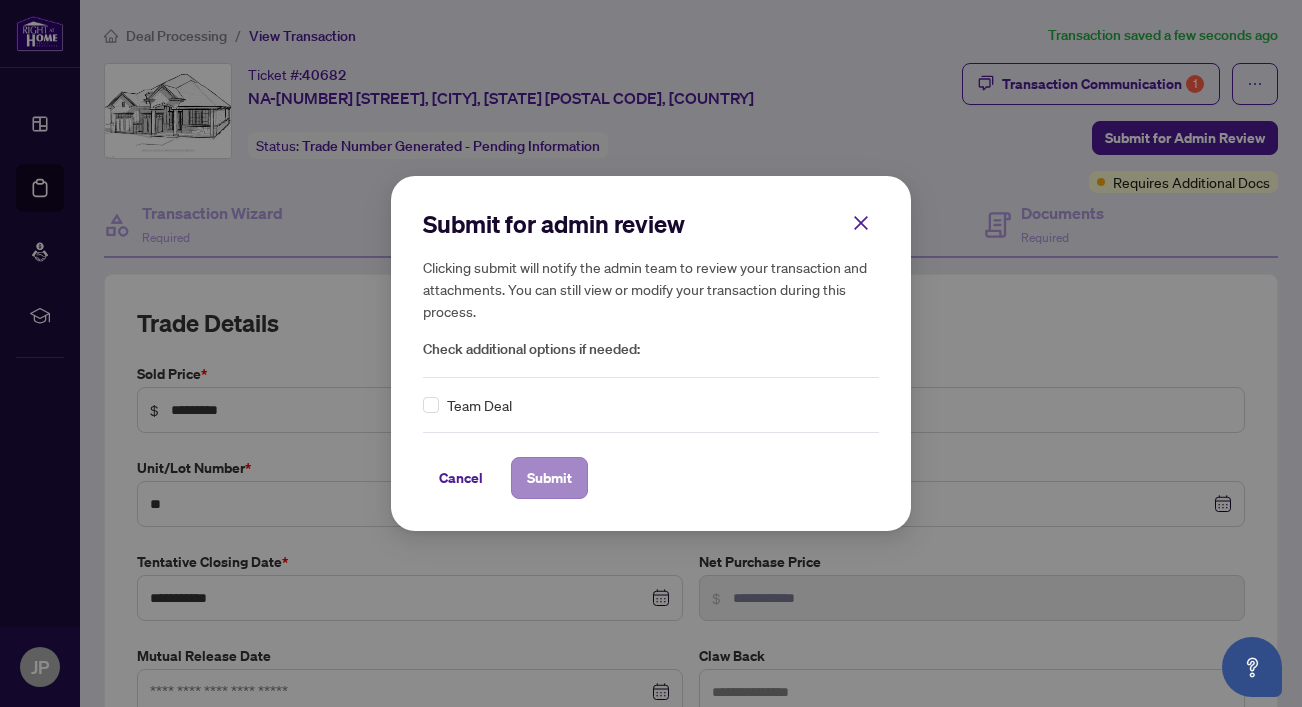 click on "Submit" at bounding box center [549, 478] 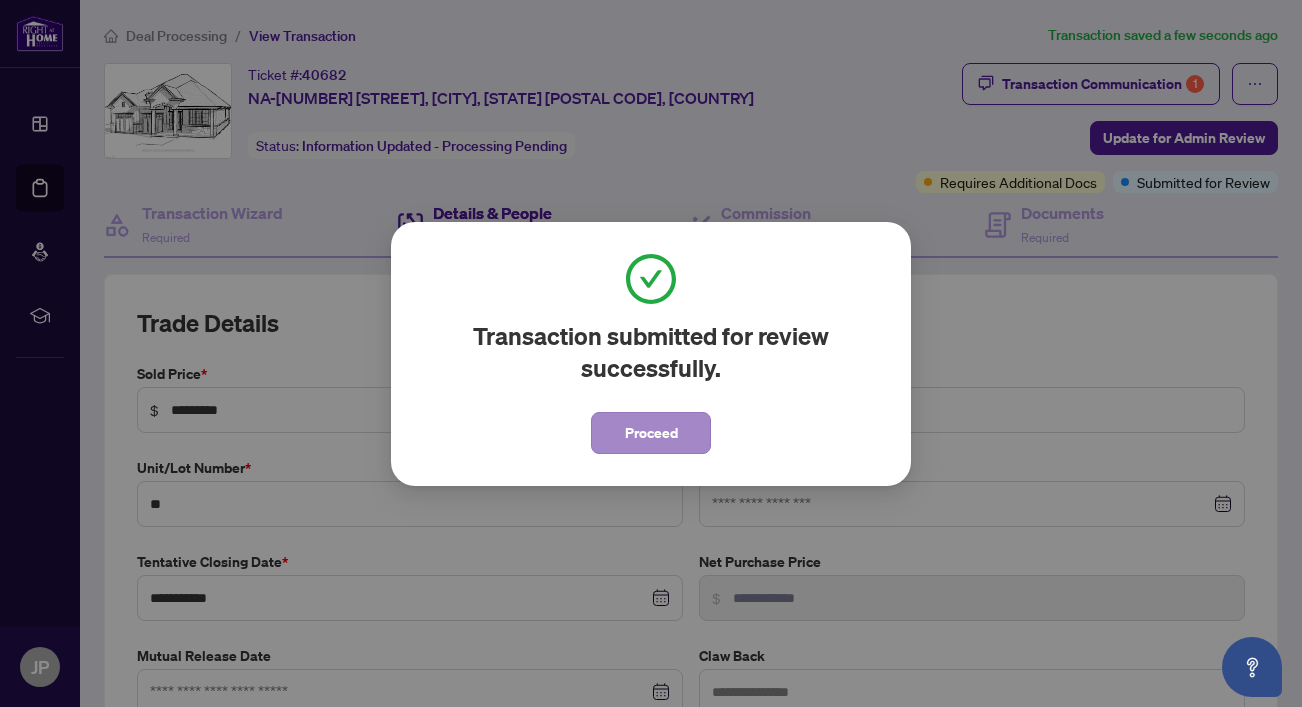 click on "Proceed" at bounding box center [651, 433] 